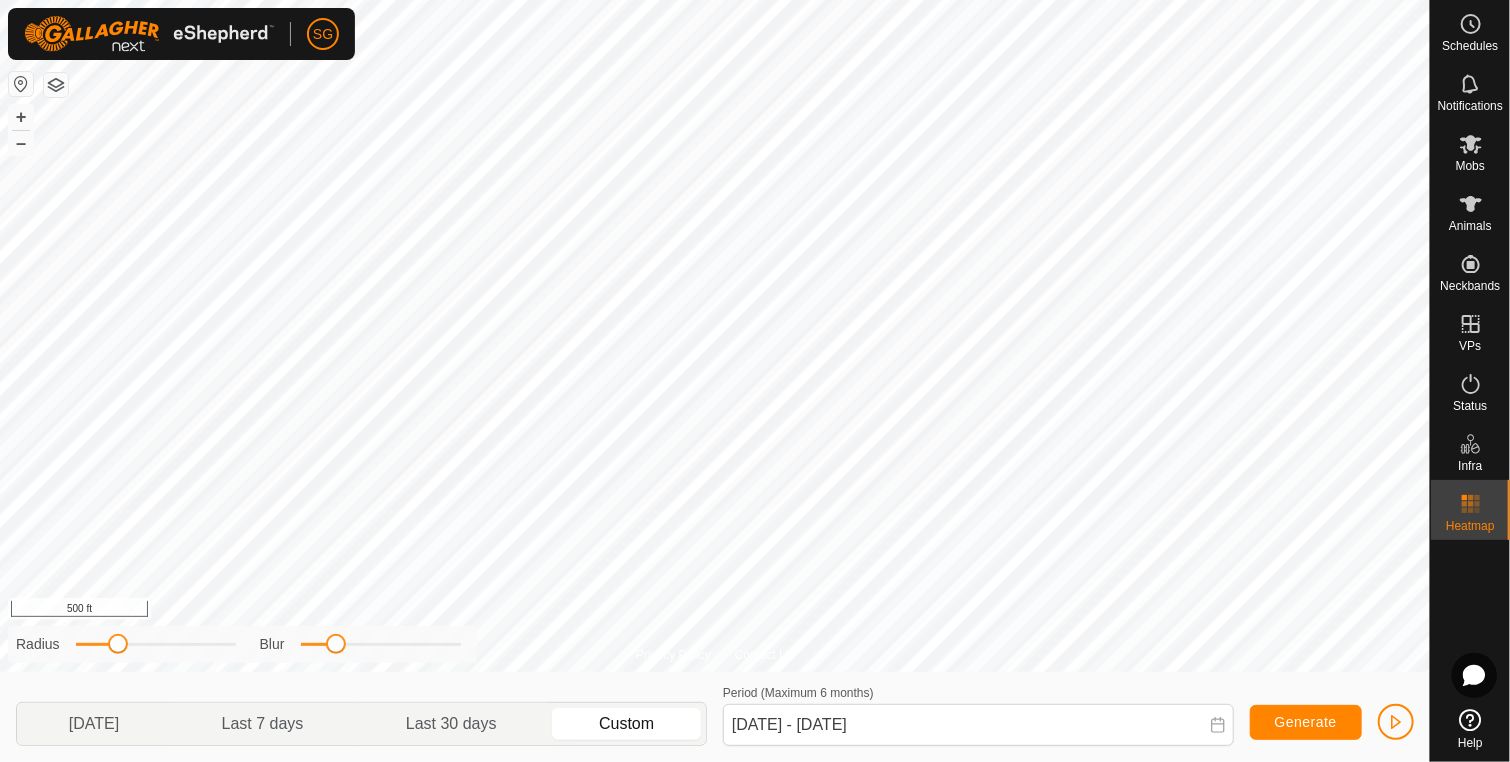 scroll, scrollTop: 0, scrollLeft: 0, axis: both 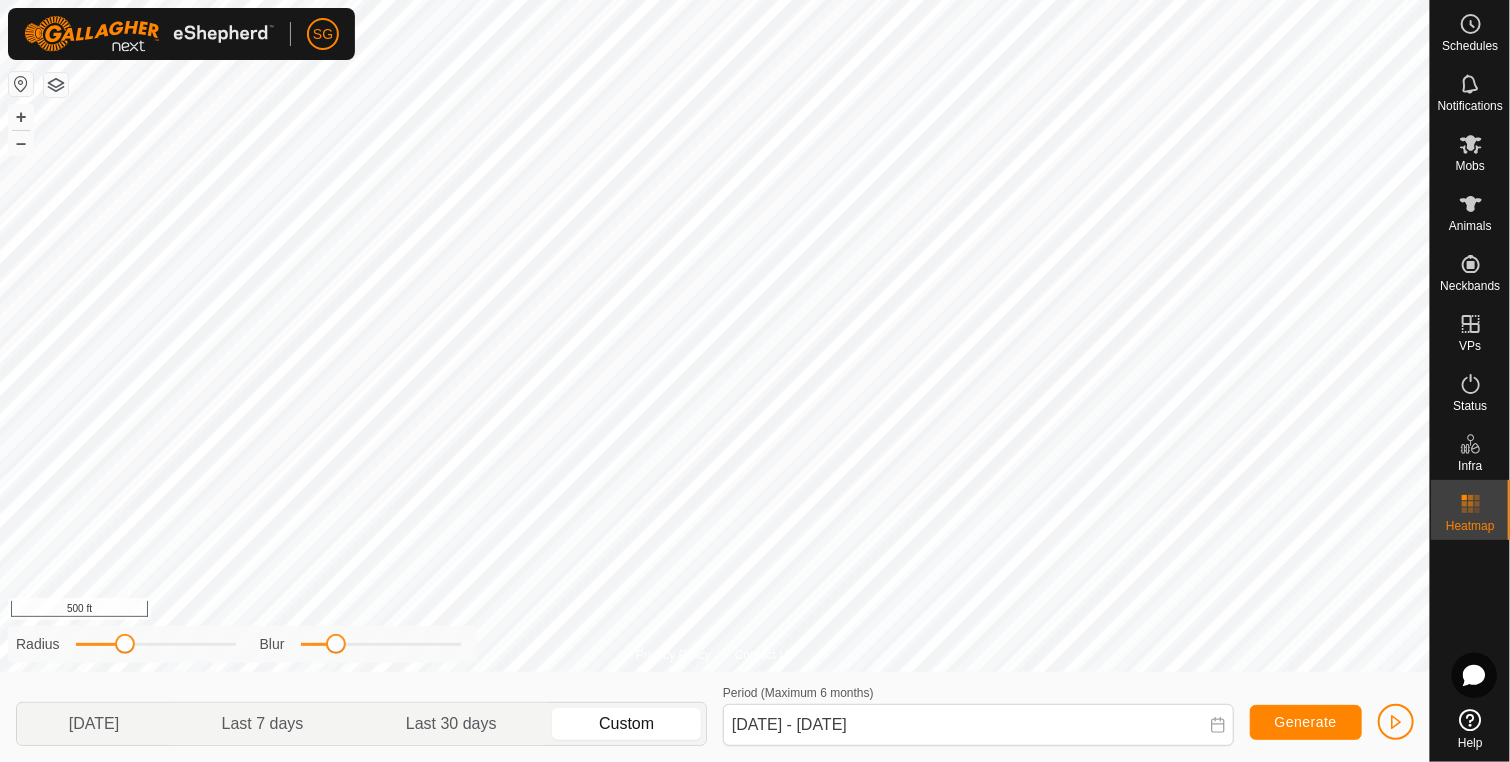 click 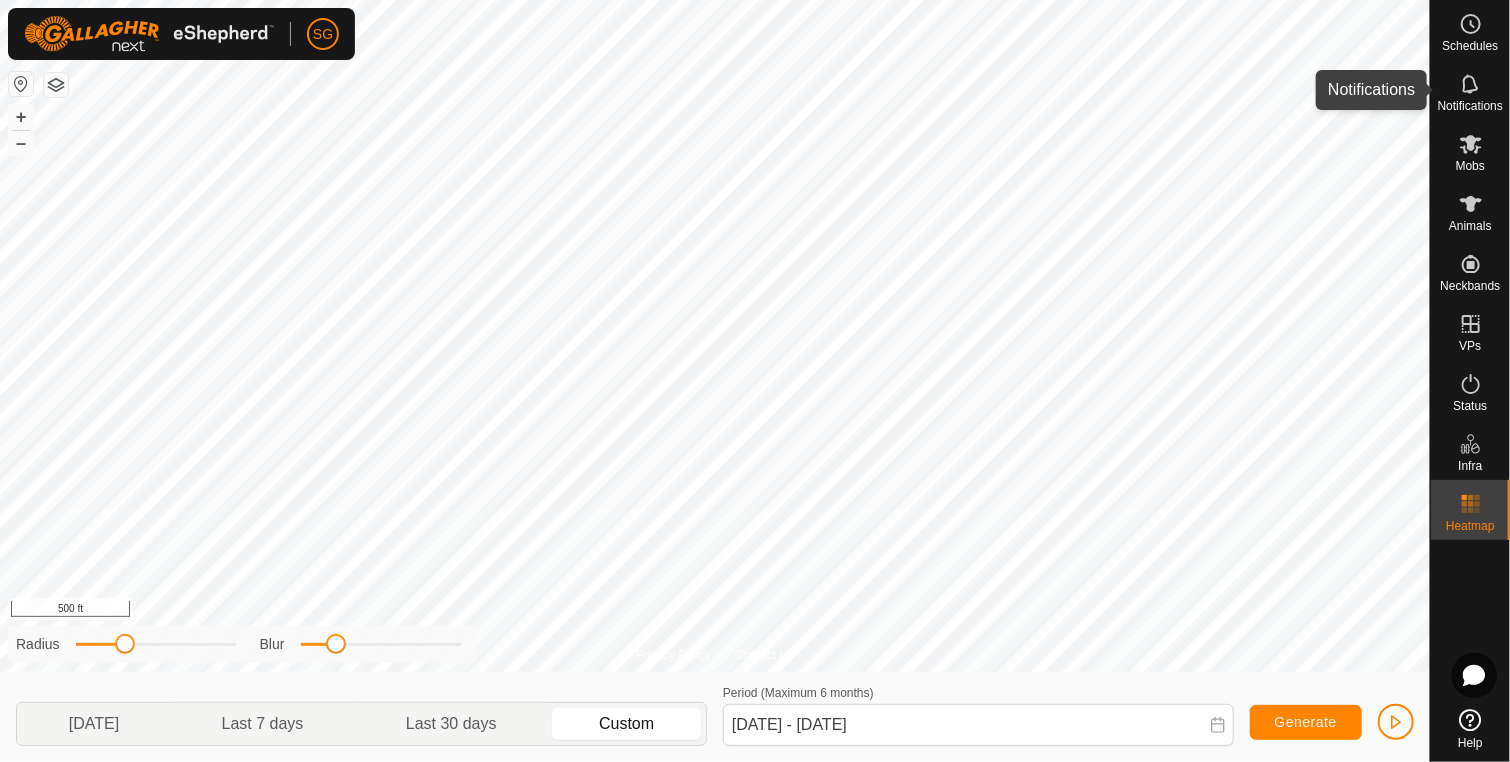 click 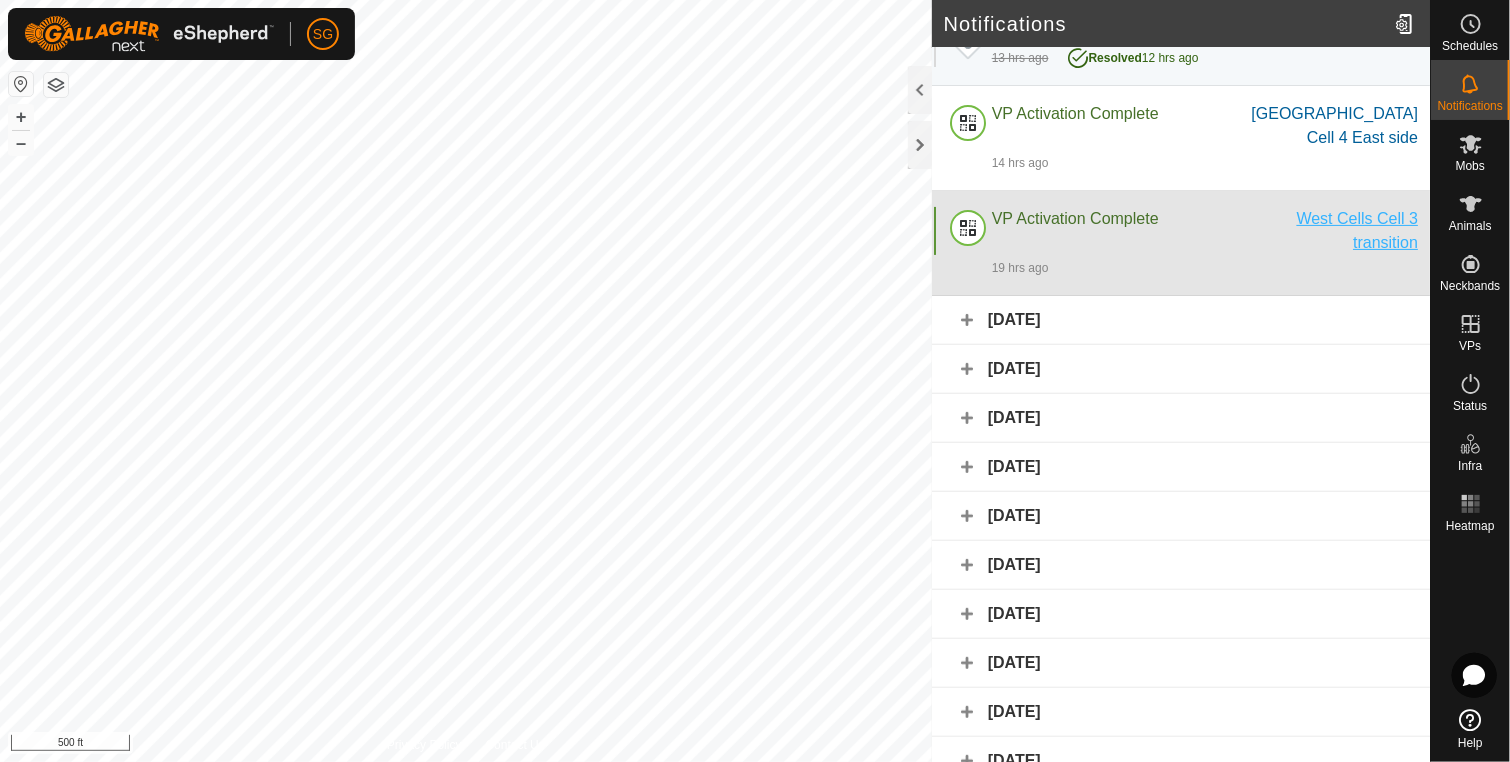 scroll, scrollTop: 400, scrollLeft: 0, axis: vertical 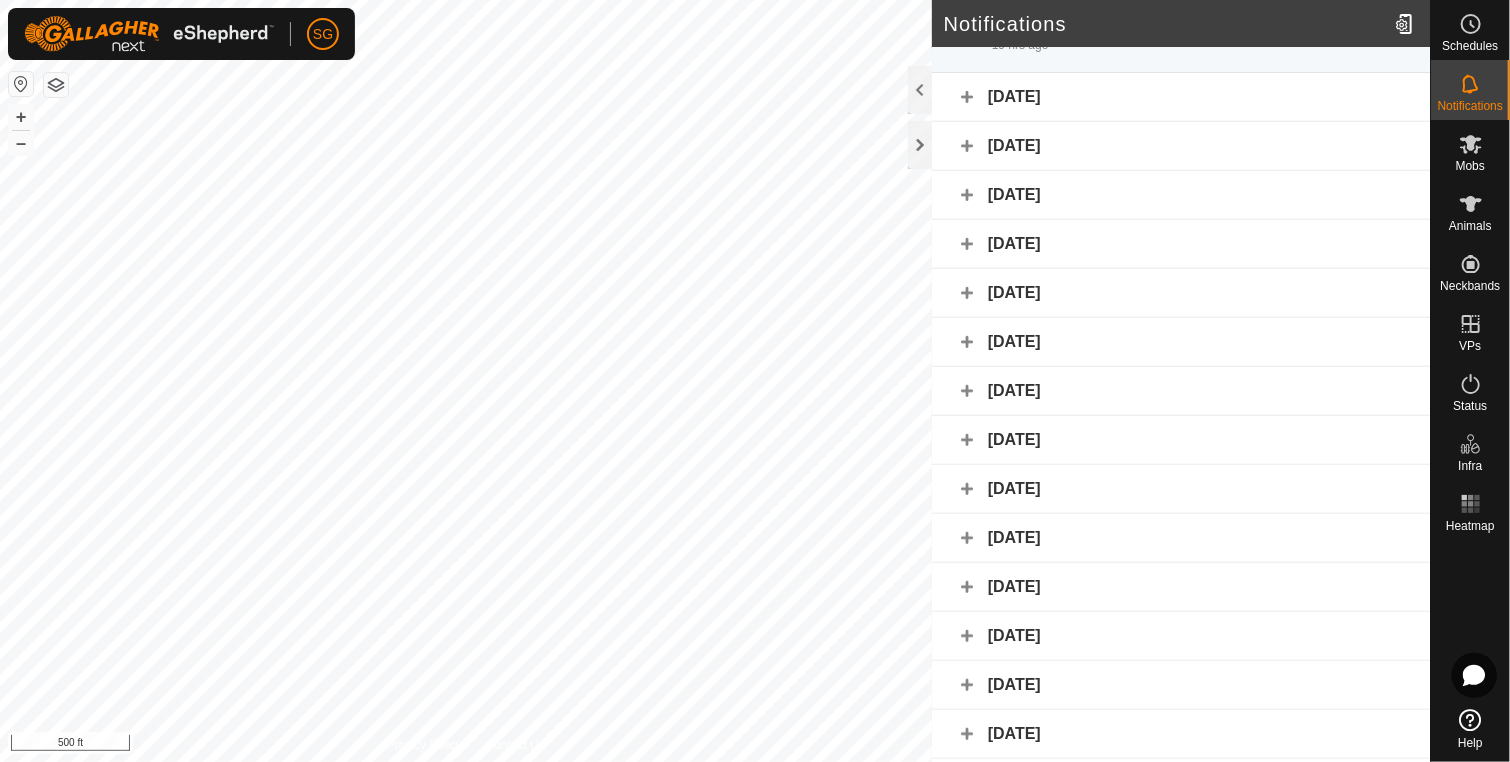 click on "[DATE]" 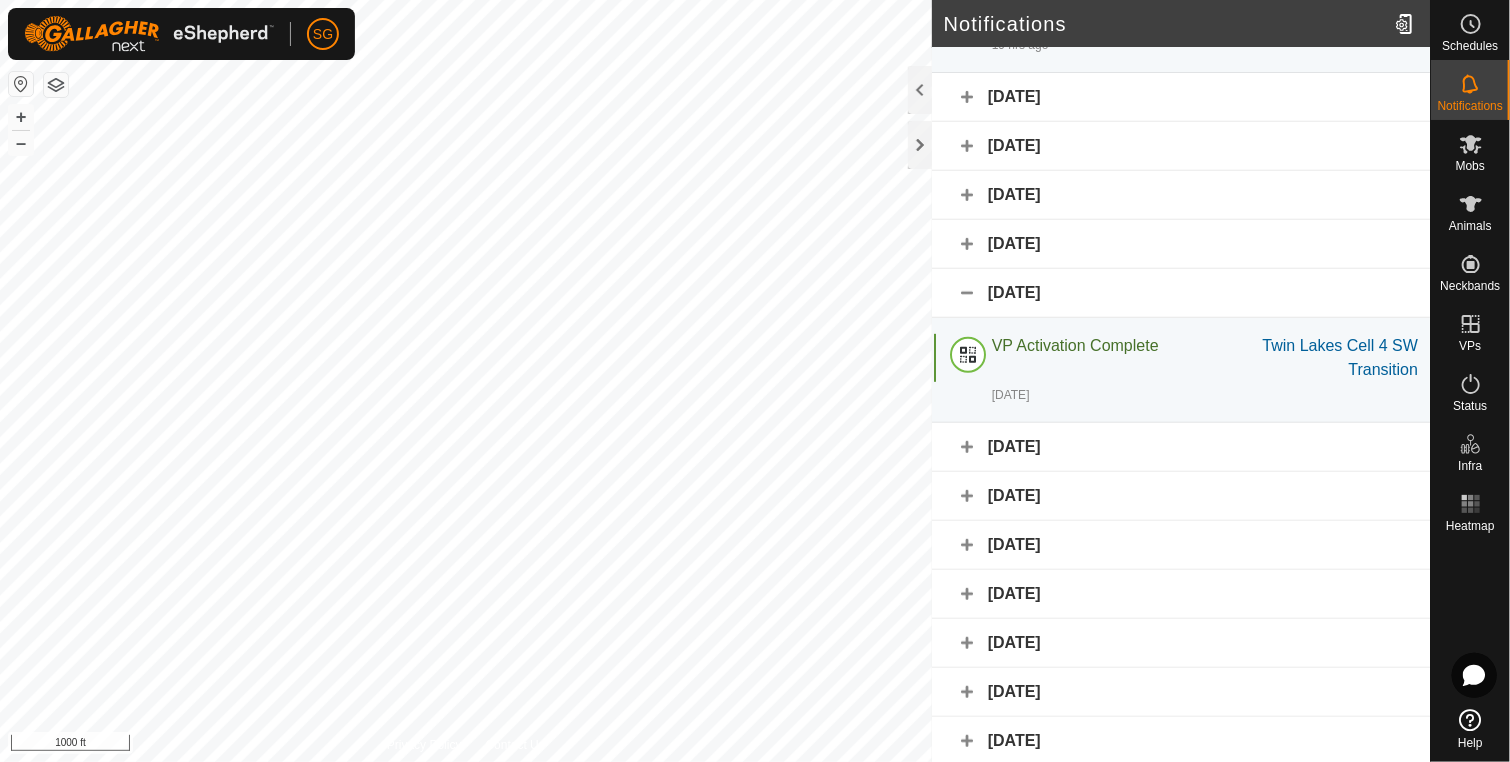 click 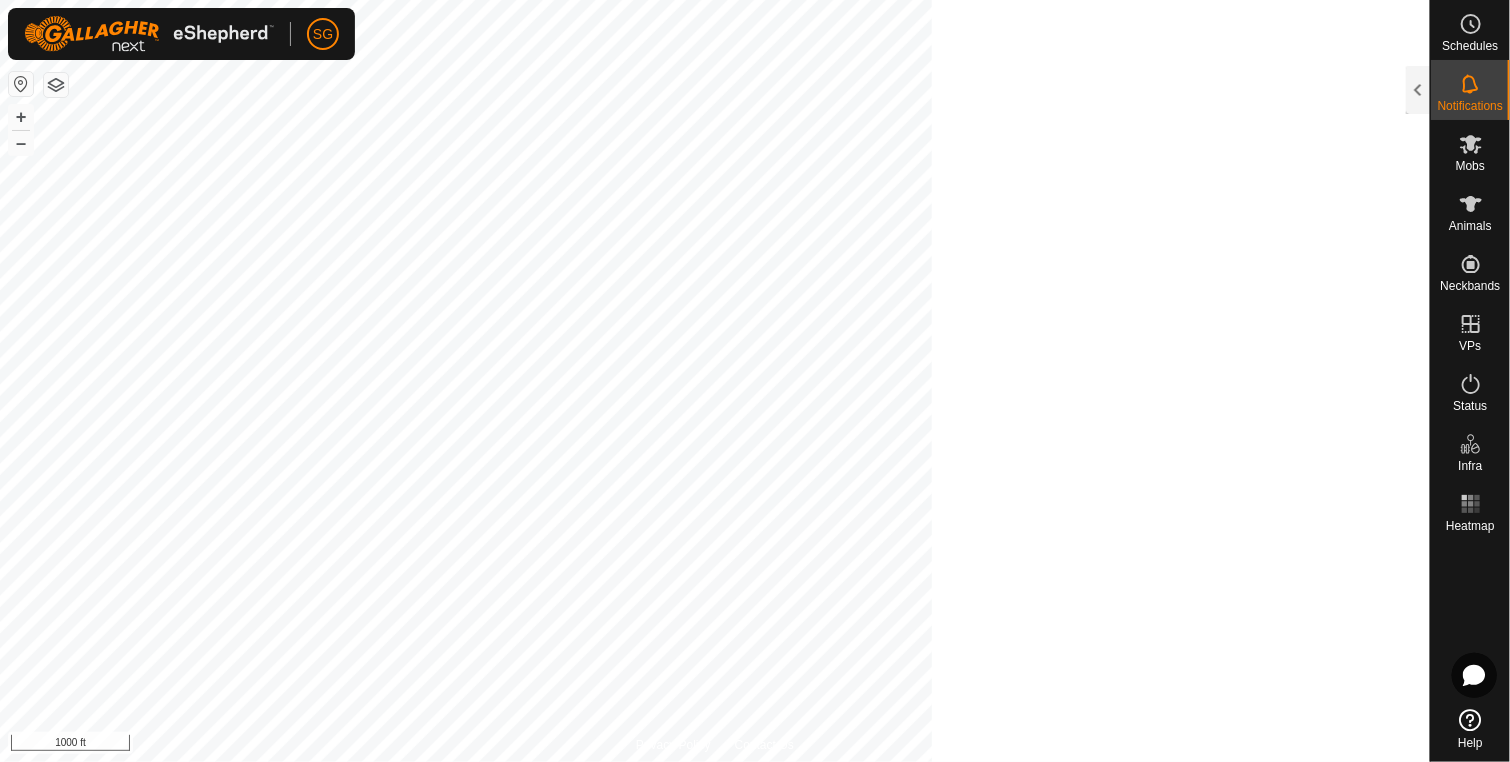 scroll, scrollTop: 772, scrollLeft: 0, axis: vertical 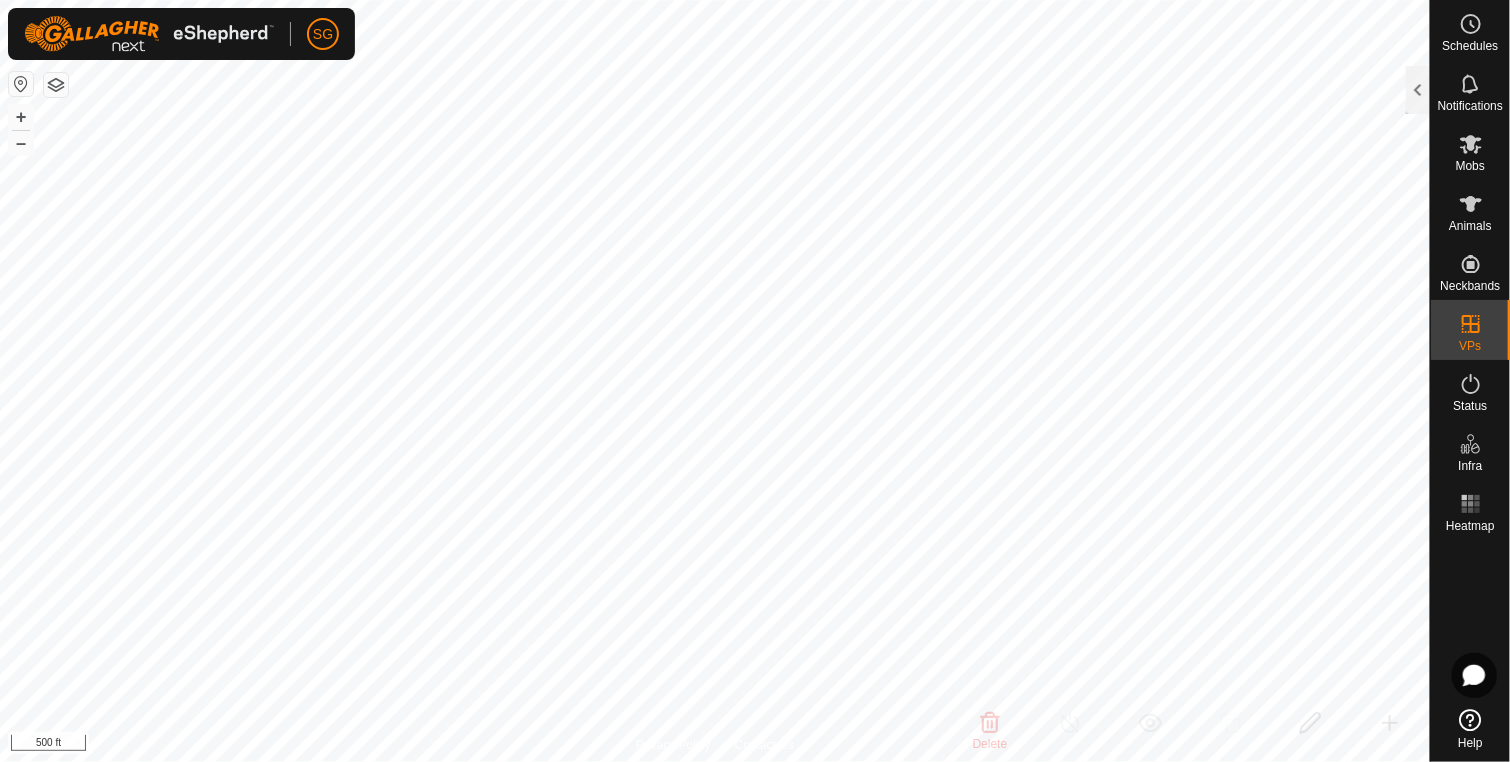 checkbox on "true" 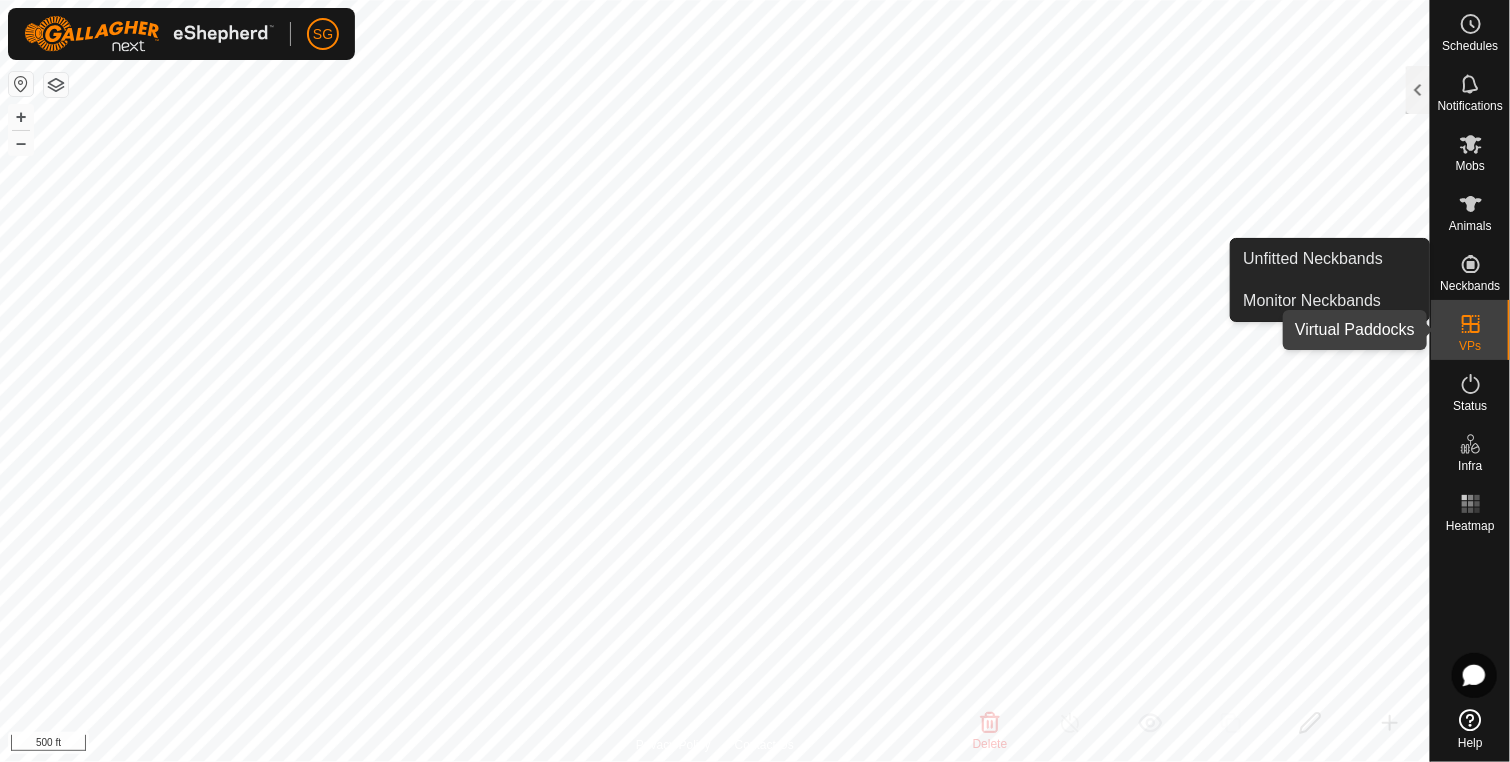 click 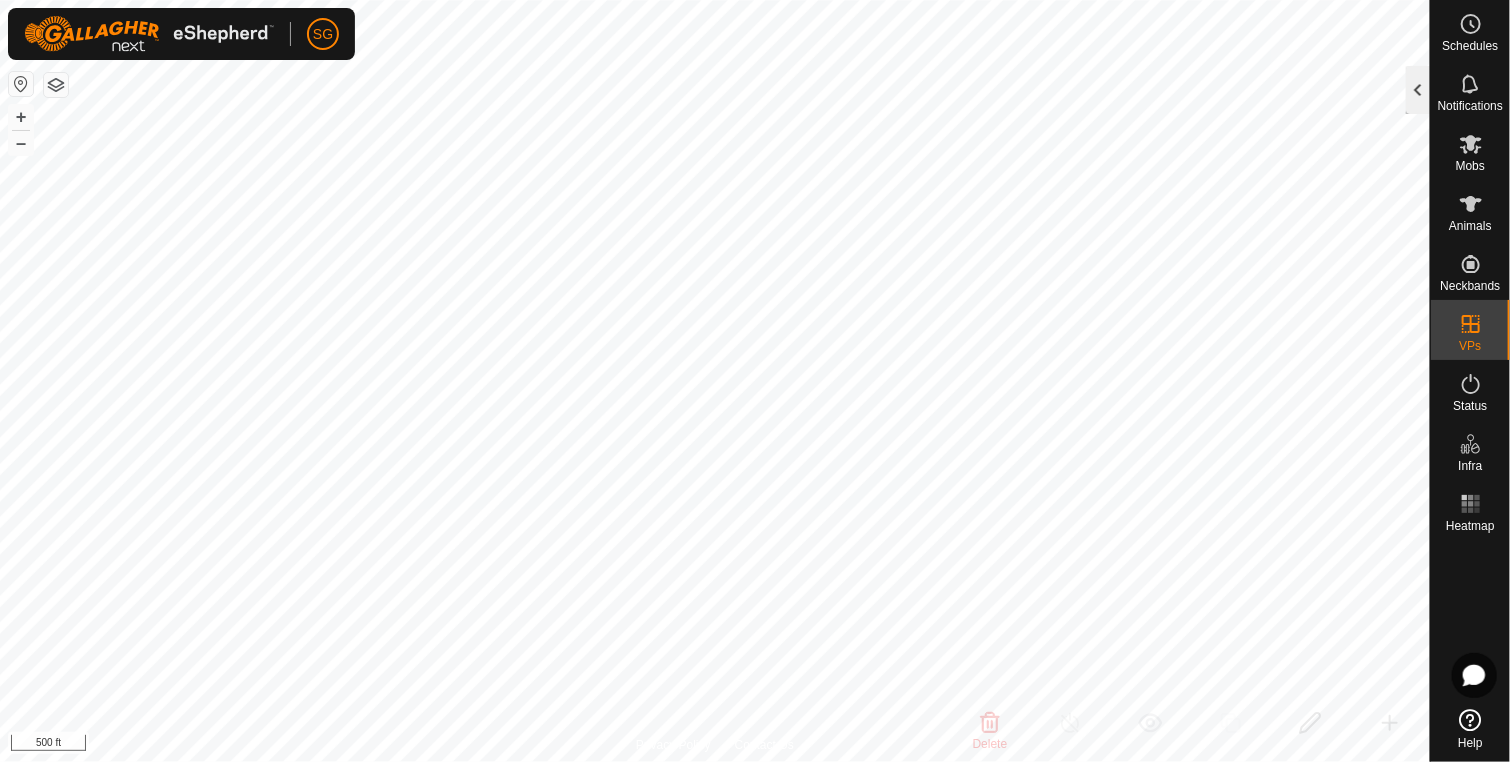 click 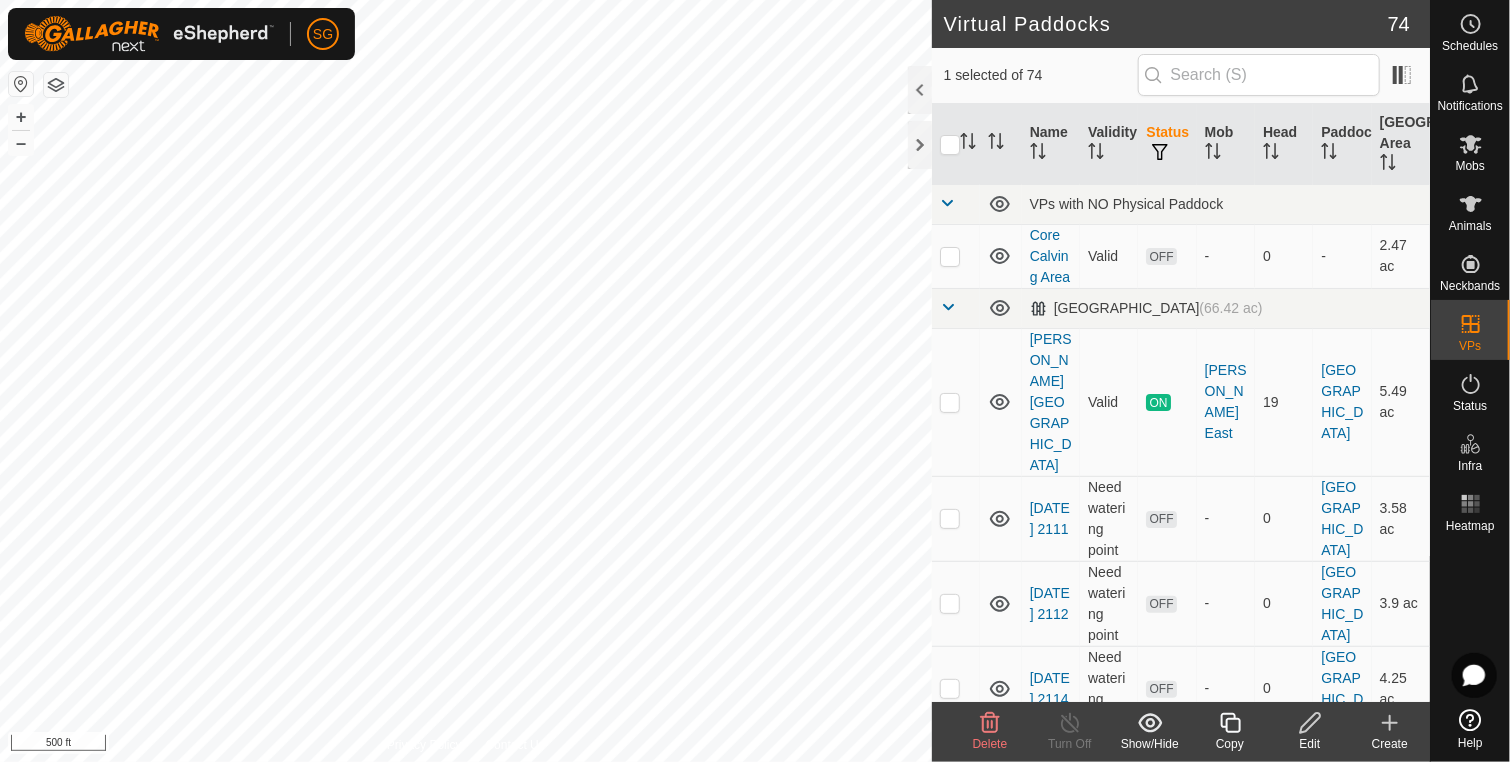 click 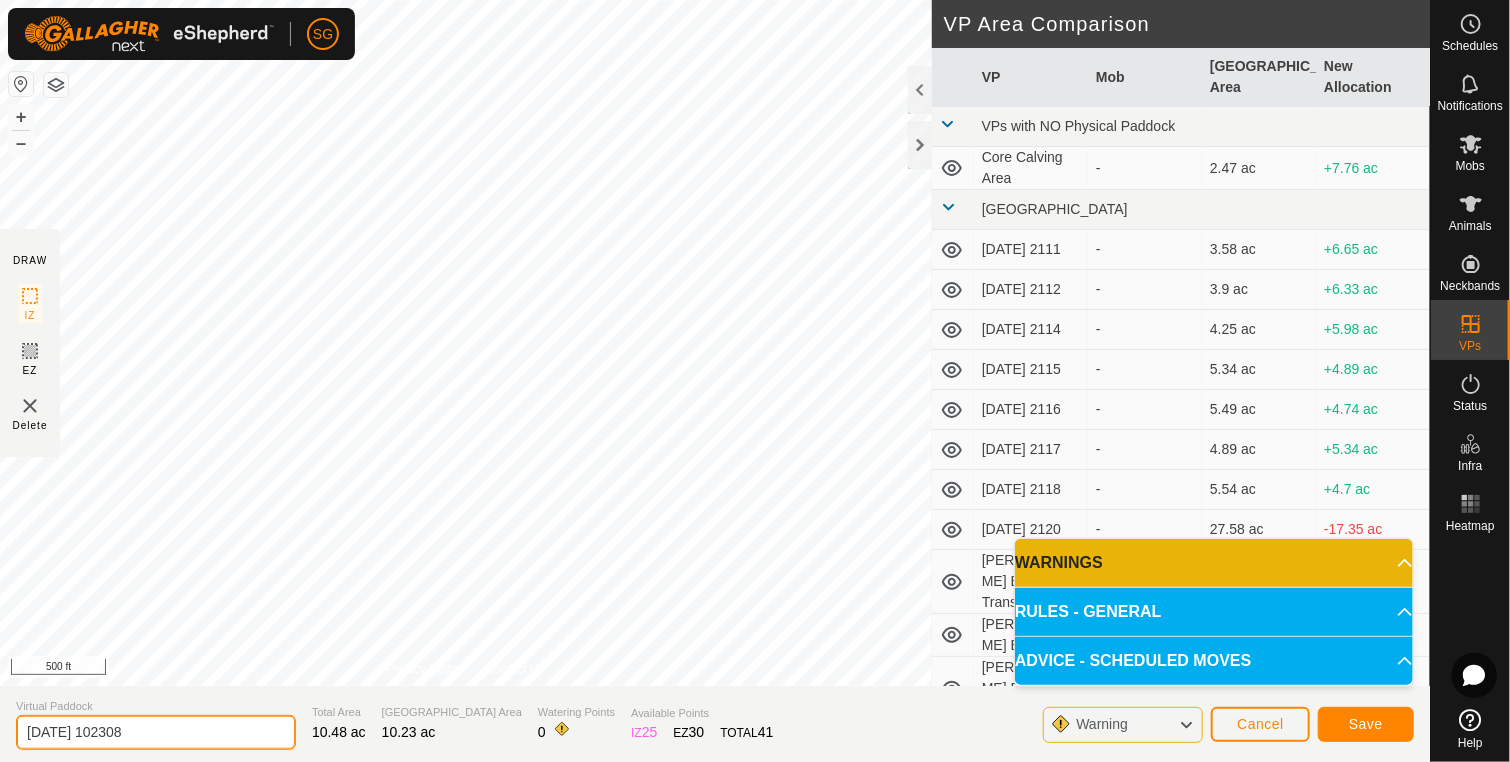 click on "[DATE] 102308" 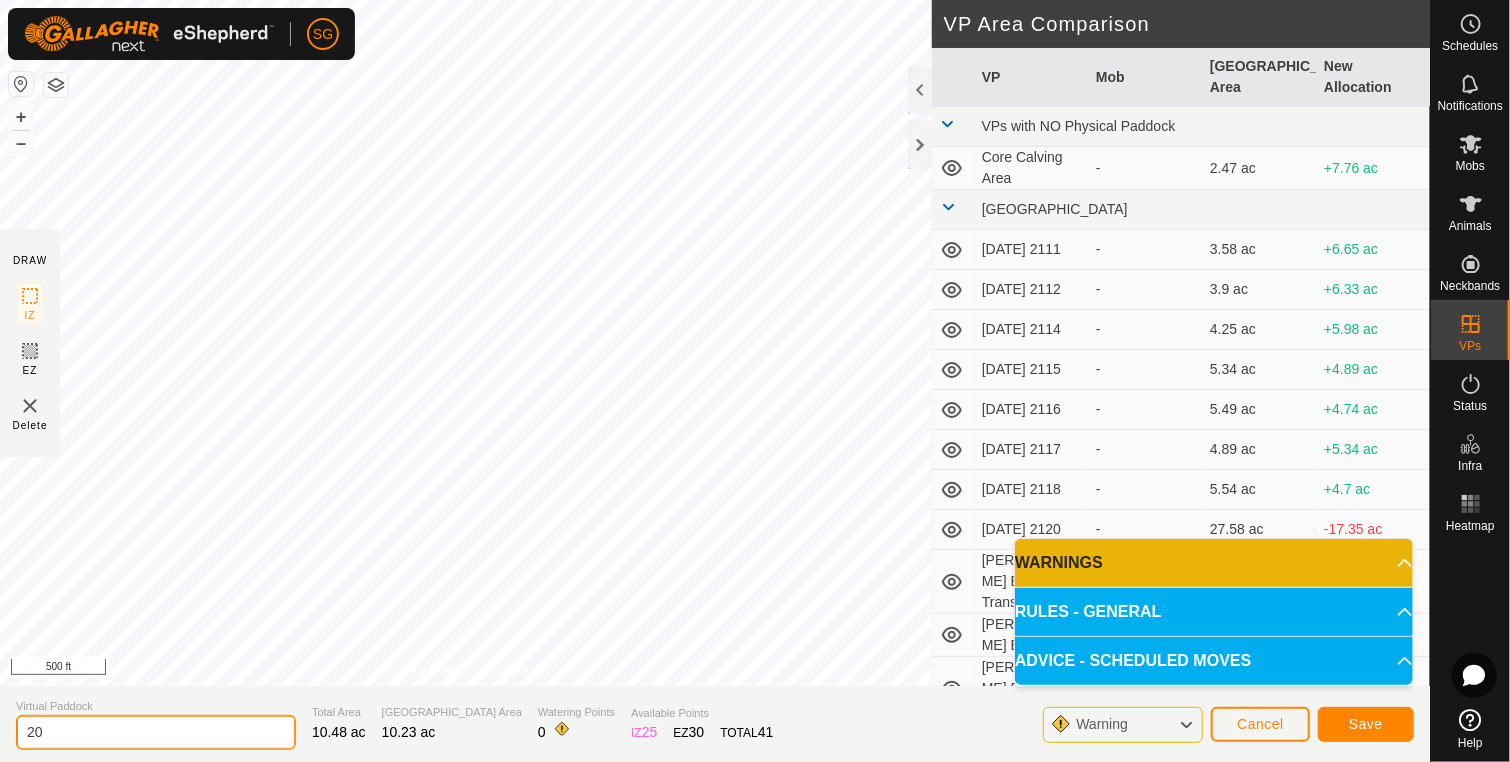 type on "2" 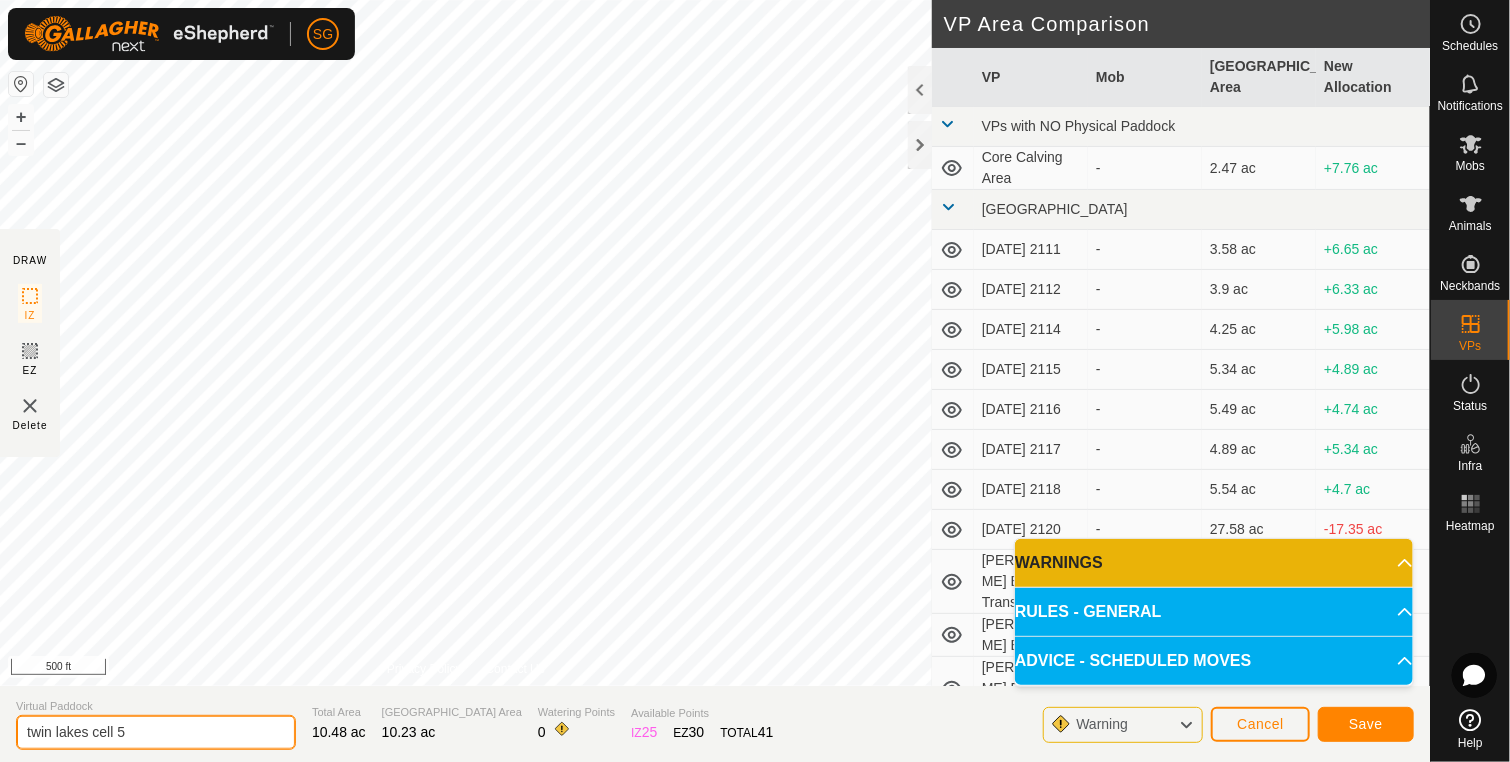 click on "twin lakes cell 5" 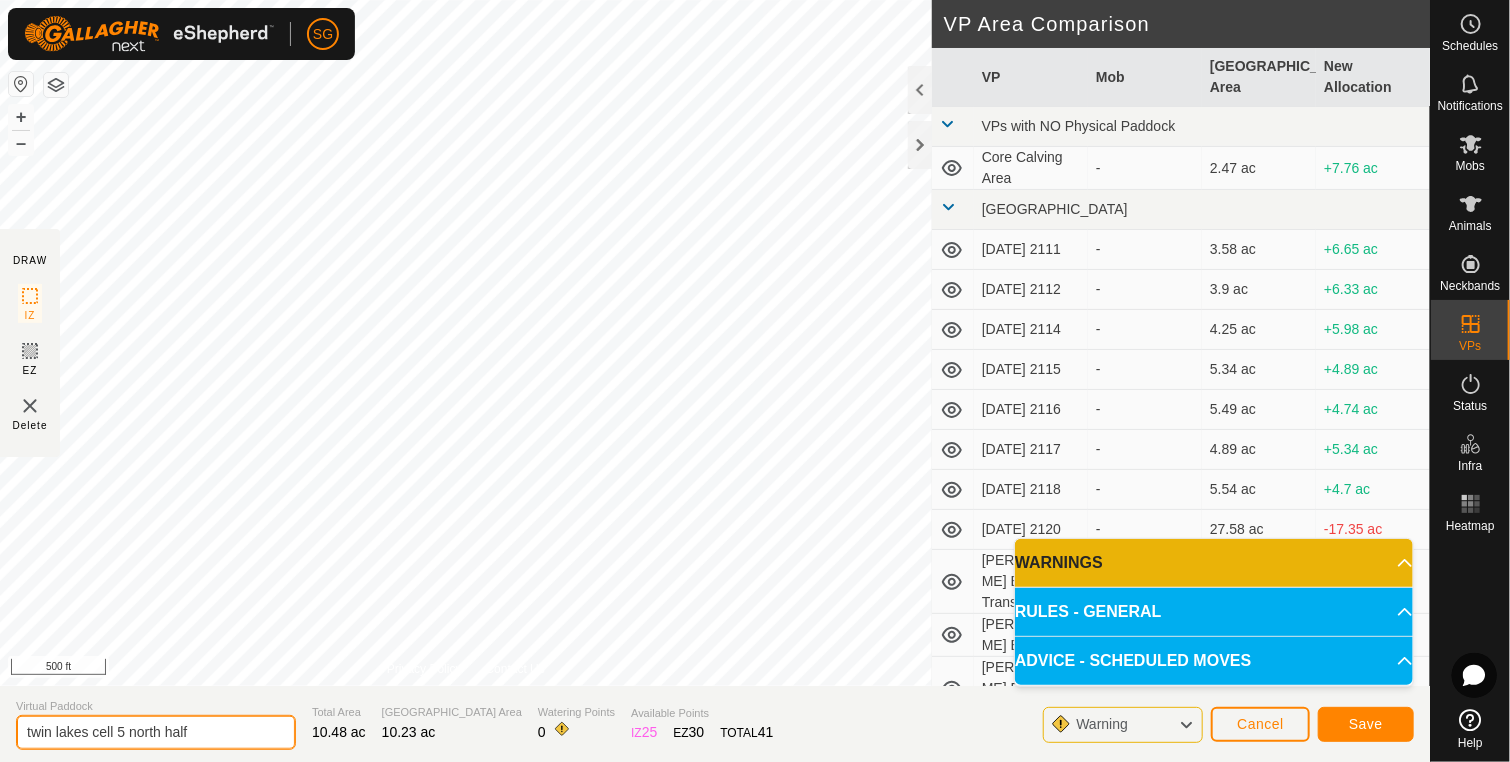 type on "twin lakes cell 5 north half" 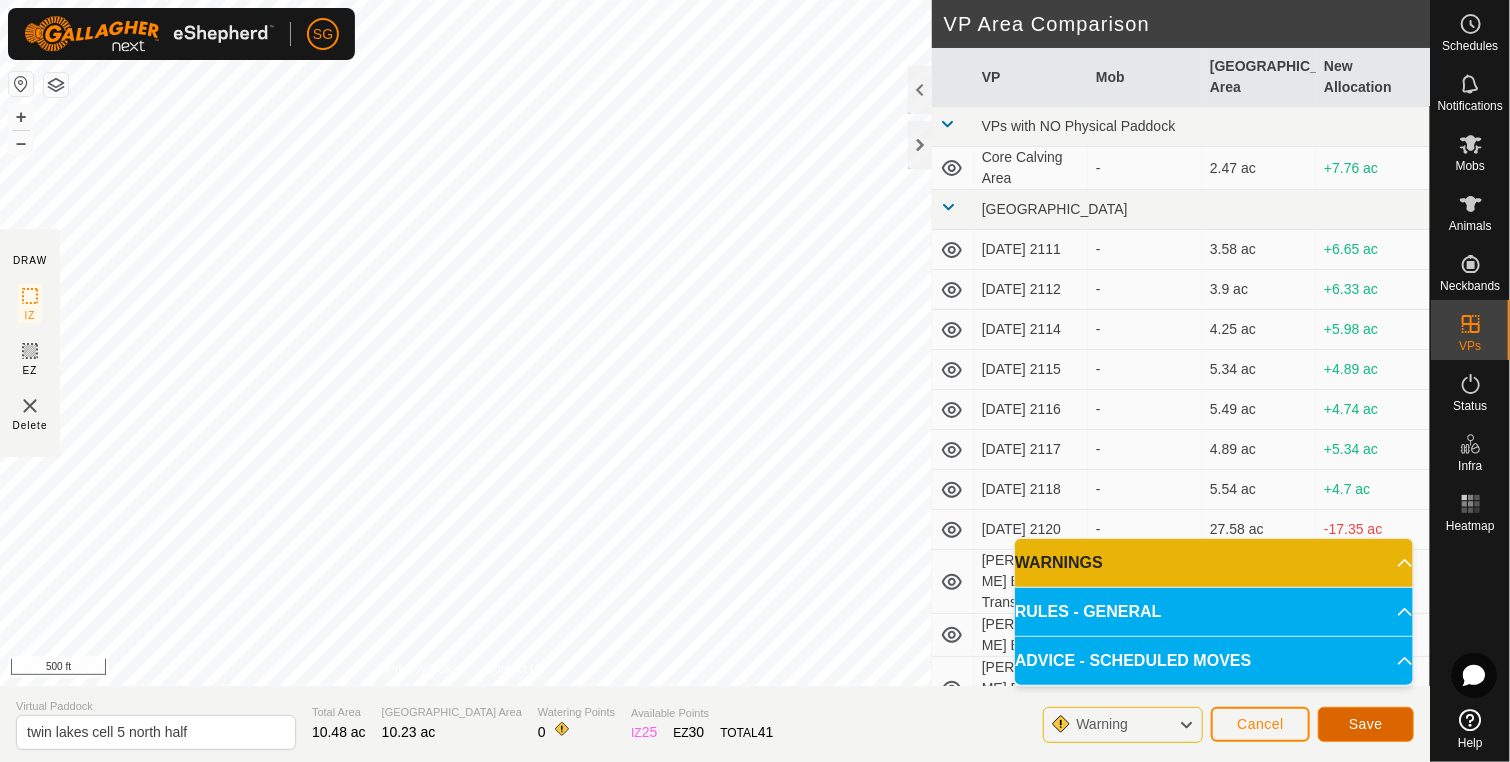 click on "Save" 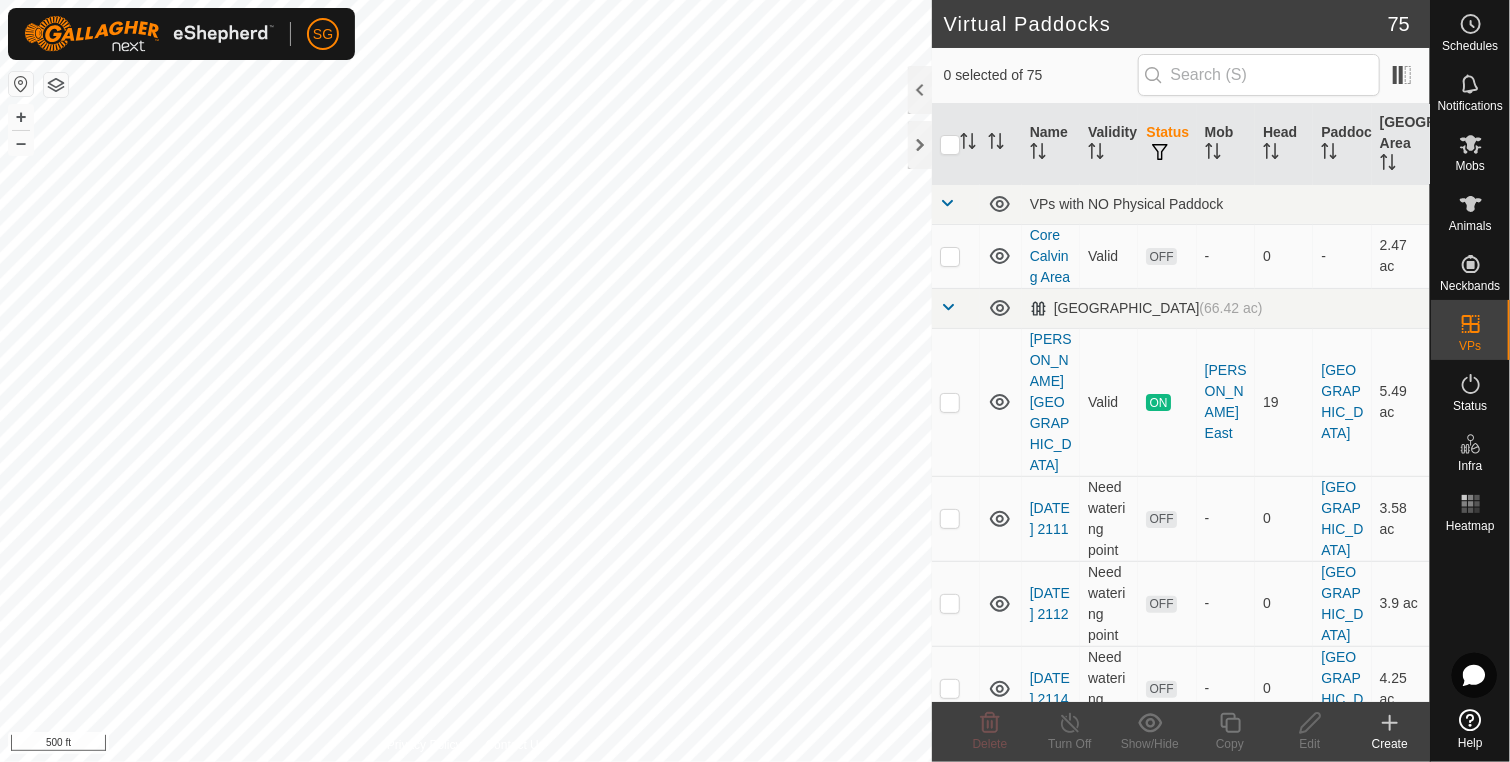 click on "SG Schedules Notifications Mobs Animals Neckbands VPs Status Infra Heatmap Help Virtual Paddocks 75 0 selected of 75     Name   Validity   Status   Mob   Head   Paddock   Grazing Area   VPs with NO Physical Paddock  Core Calving Area  Valid  OFF  -   0   -   2.47 [PERSON_NAME][GEOGRAPHIC_DATA]   (66.42 ac) [PERSON_NAME][GEOGRAPHIC_DATA]  [GEOGRAPHIC_DATA]  [PERSON_NAME] East   19   [GEOGRAPHIC_DATA]   5.49 ac  [DATE] 2111  Need watering point  OFF  -   0   [GEOGRAPHIC_DATA]   3.58 ac  [DATE] 2112  Need watering point  OFF  -   0   [GEOGRAPHIC_DATA]   3.9 ac  [DATE] 2114  Need watering point  OFF  -   0   [GEOGRAPHIC_DATA]   4.25 ac  [DATE] 2115  Need watering point  OFF  -   0   [GEOGRAPHIC_DATA]   5.34 ac  [DATE] 2116  Valid  OFF  -   0   [GEOGRAPHIC_DATA]   5.49 ac  [DATE] 2117  Need watering point  OFF  -   0   [GEOGRAPHIC_DATA]   4.89 ac  [DATE] 2118  Need watering point  OFF  -   0   [GEOGRAPHIC_DATA]   5.54 ac  [DATE] 2120  Valid  OFF  -   0   [GEOGRAPHIC_DATA]   27.58 [PERSON_NAME] East 1st Transition cell  Valid  OFF  -   0   11.66 ac" at bounding box center (755, 381) 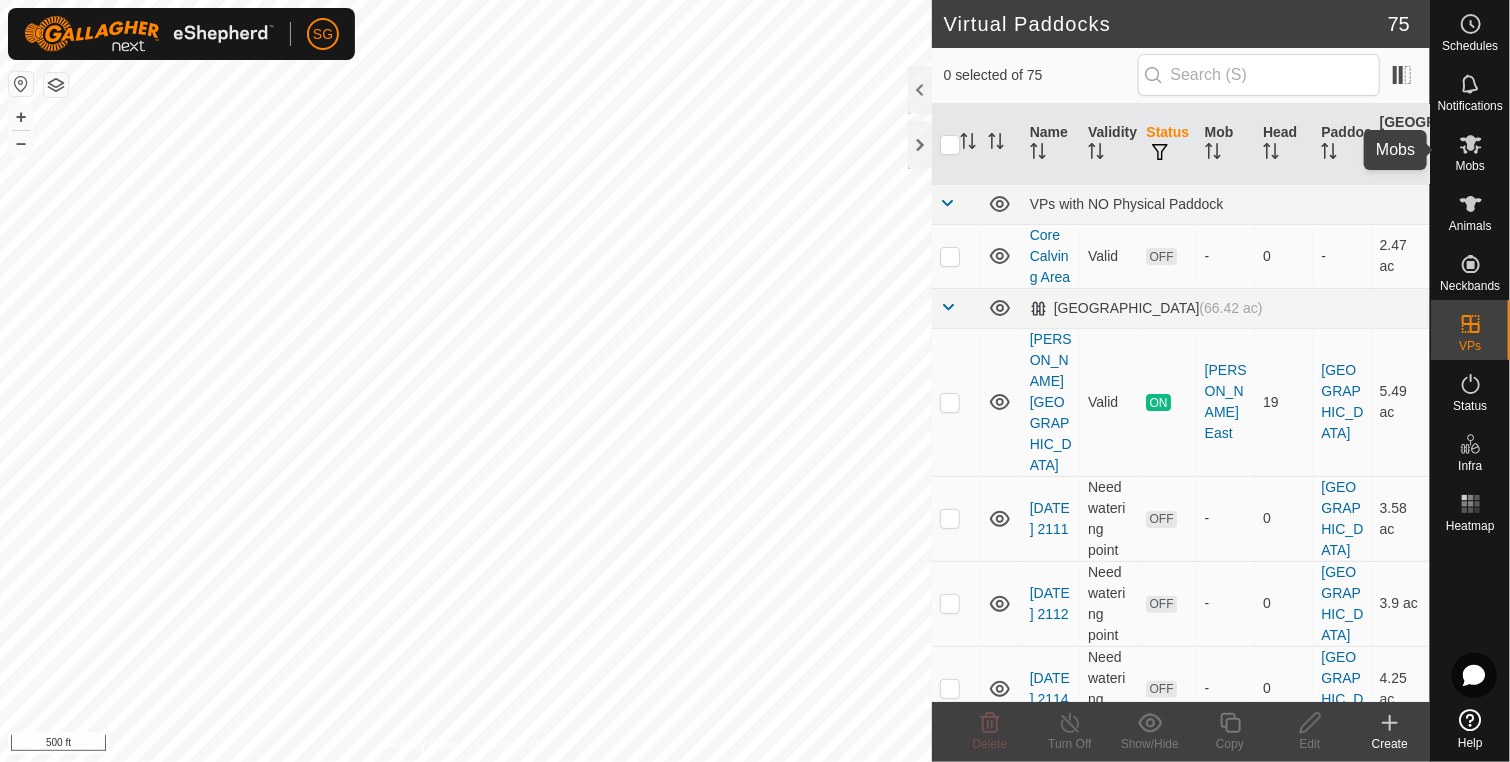 click 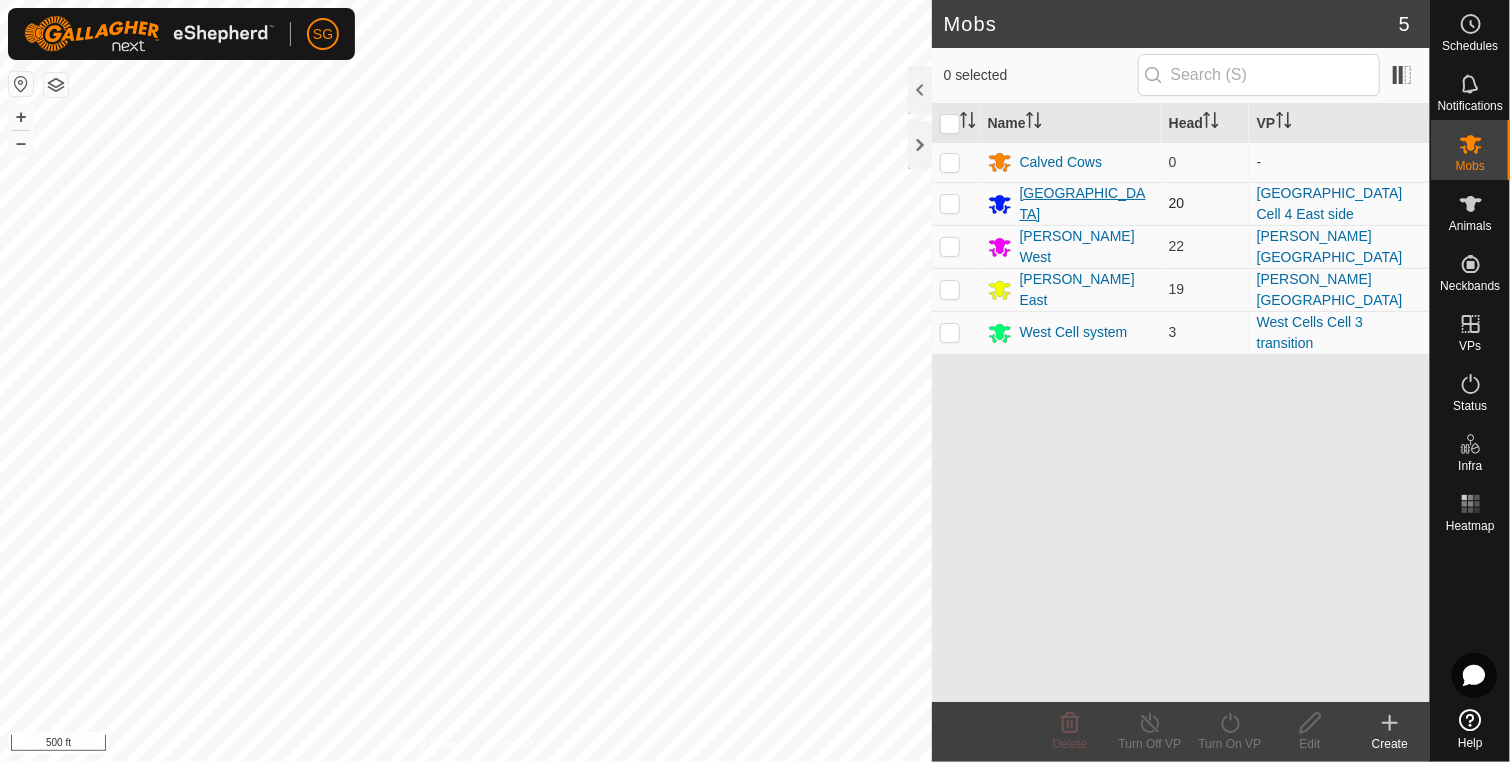 click on "[GEOGRAPHIC_DATA]" at bounding box center [1086, 204] 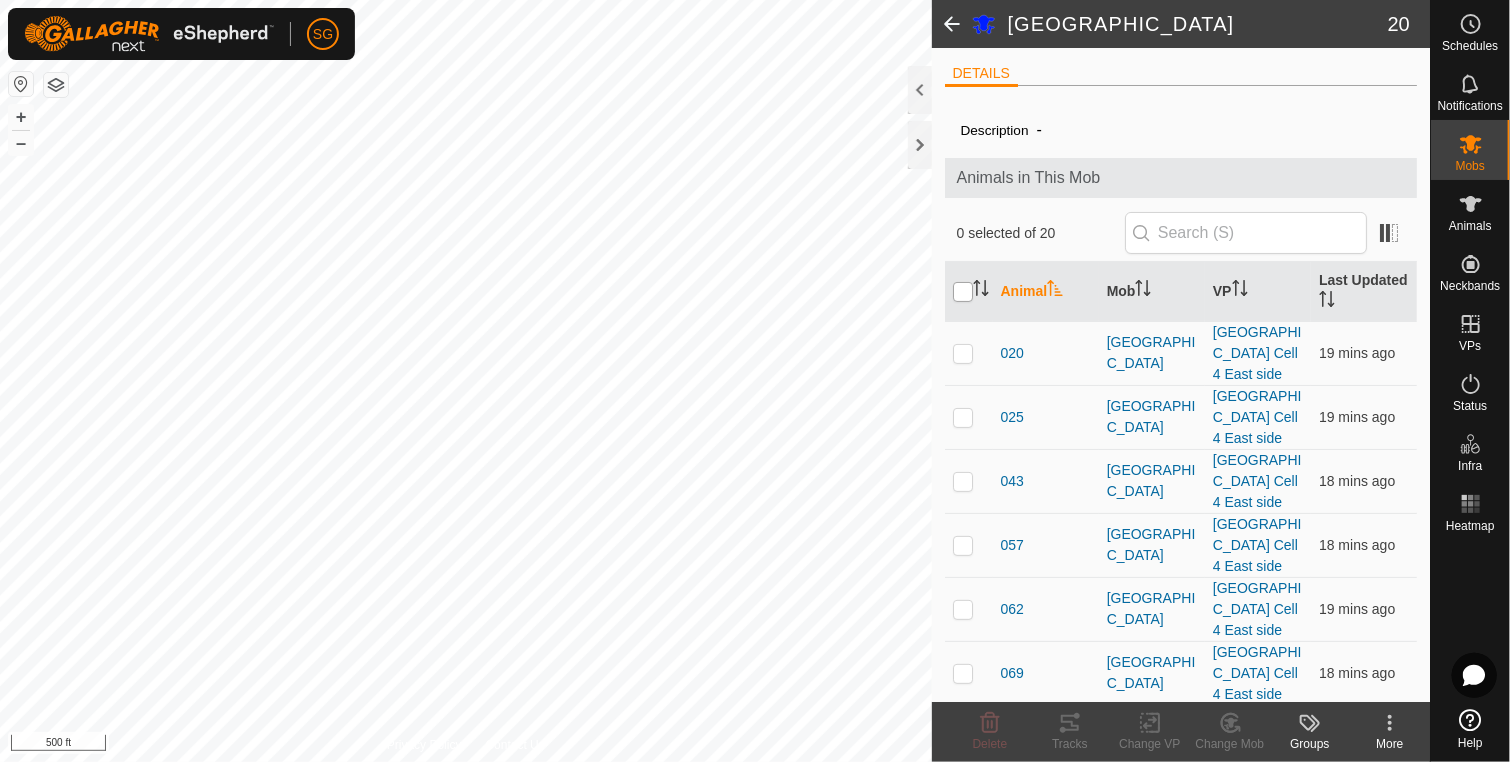 click at bounding box center [963, 292] 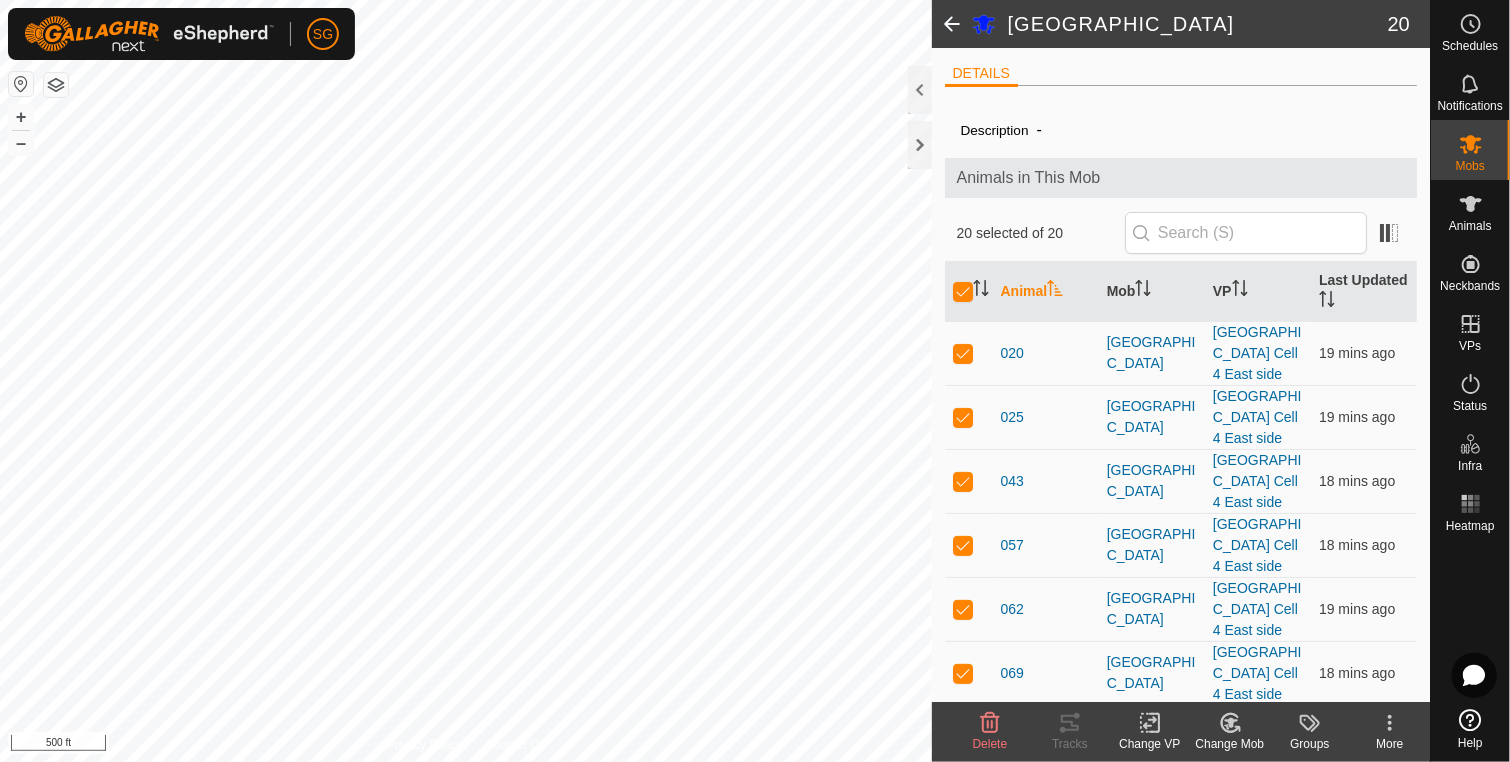 click 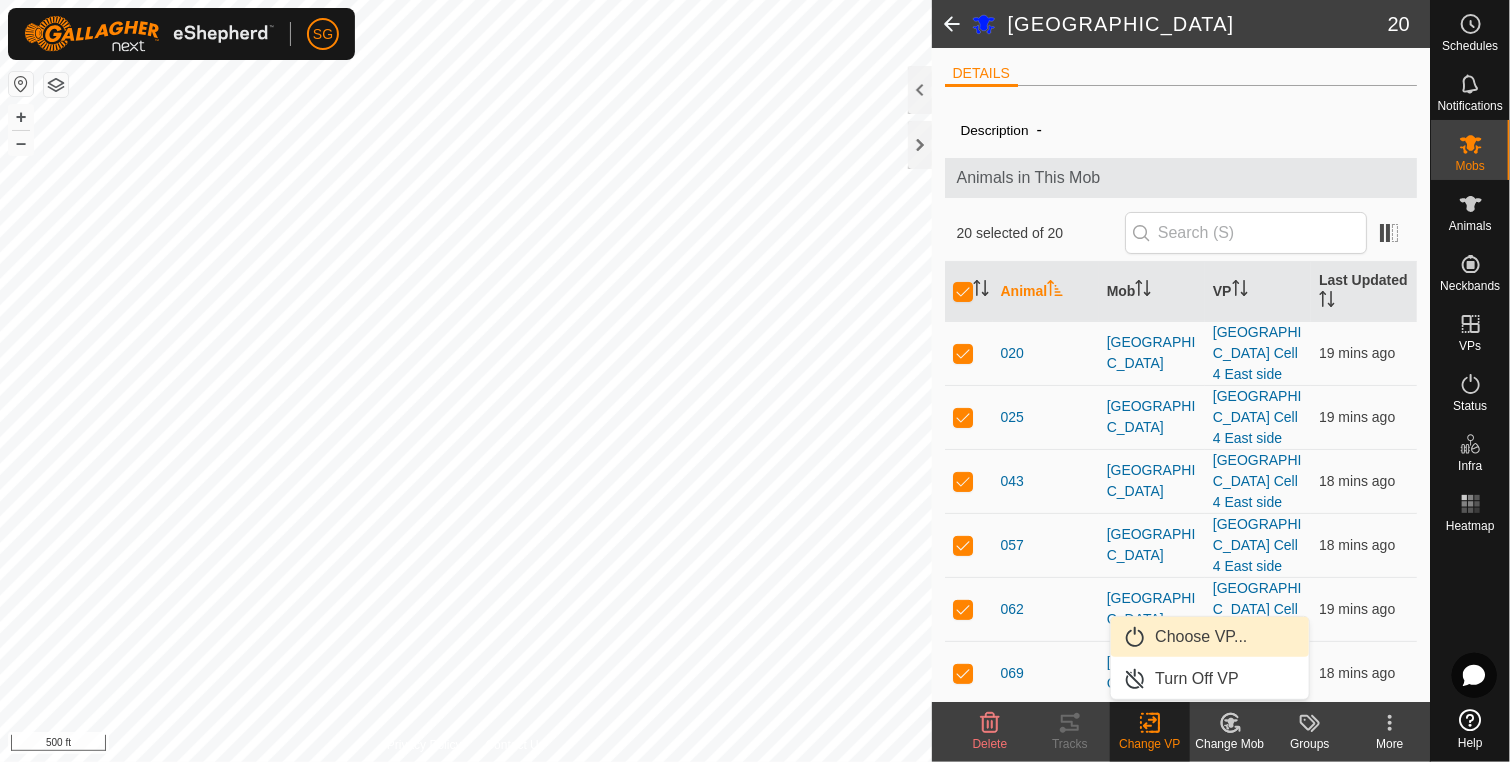 click on "Choose VP..." at bounding box center (1210, 637) 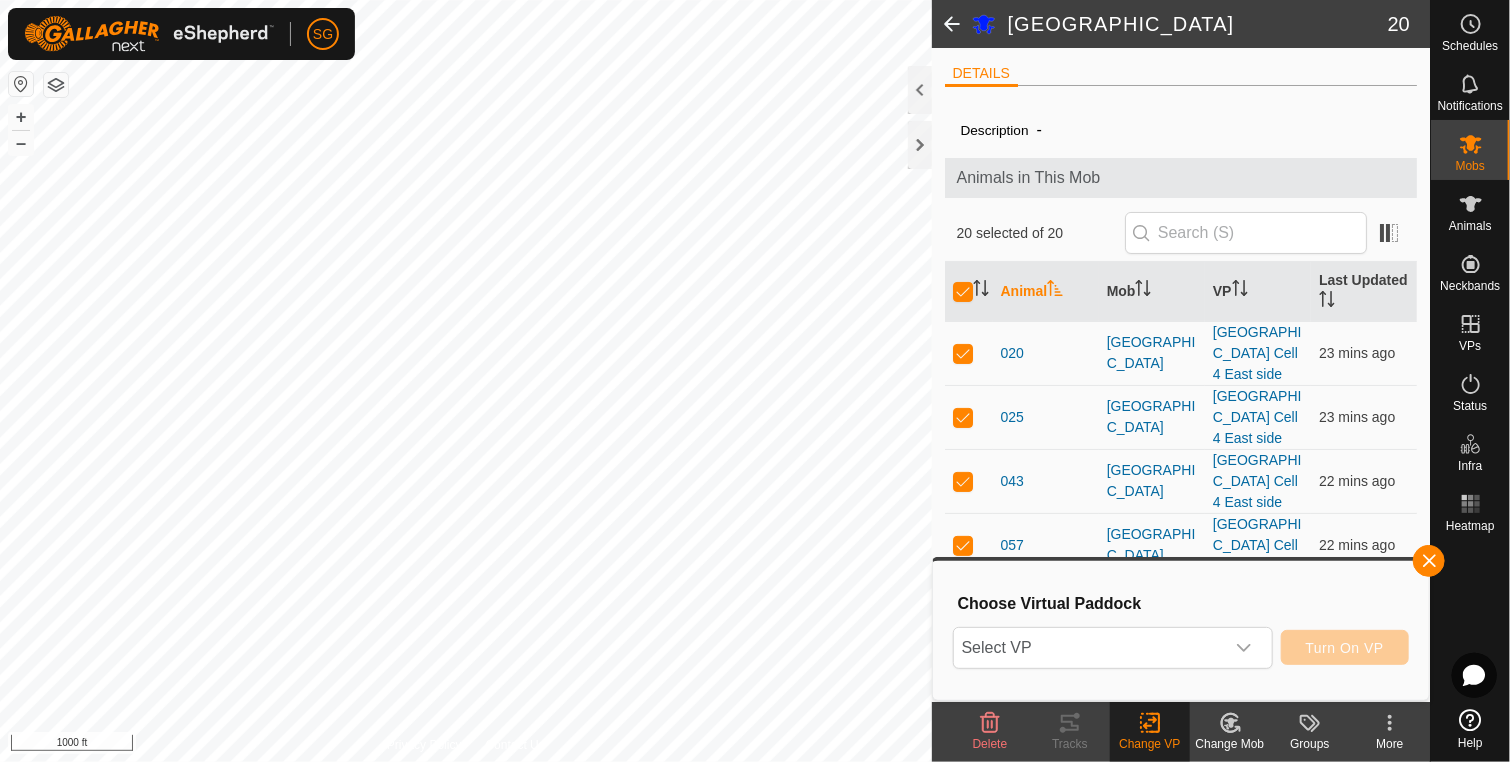 click 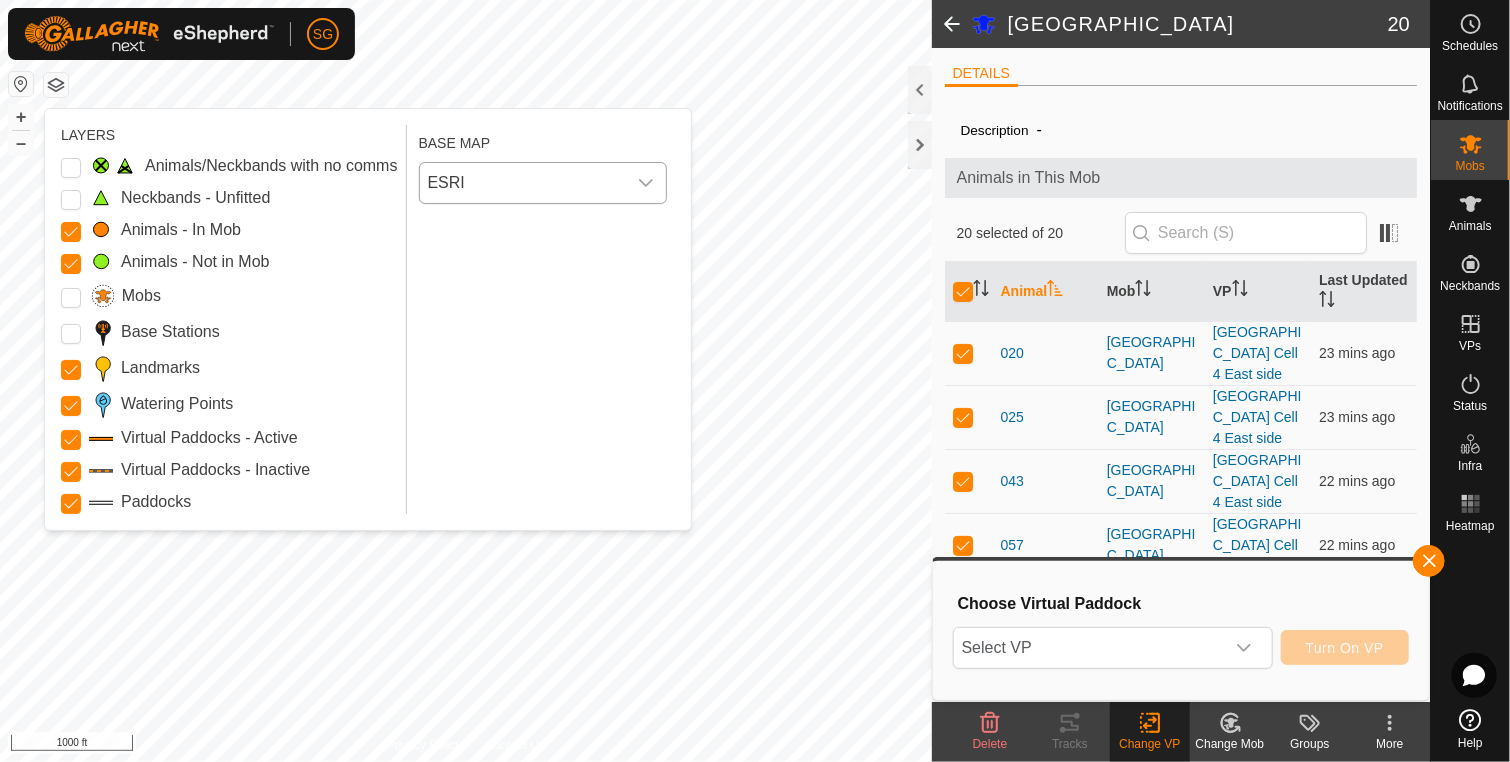click 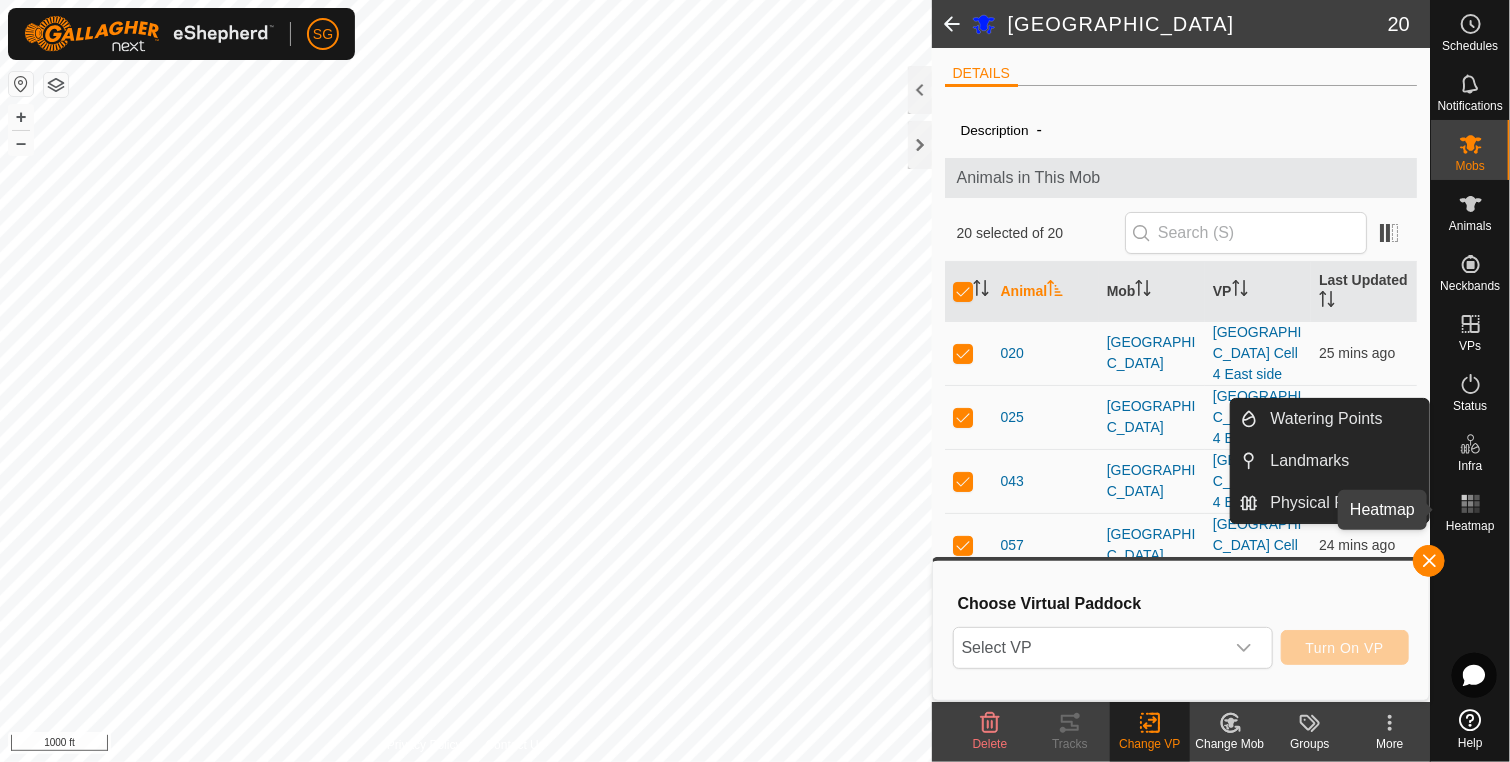 click 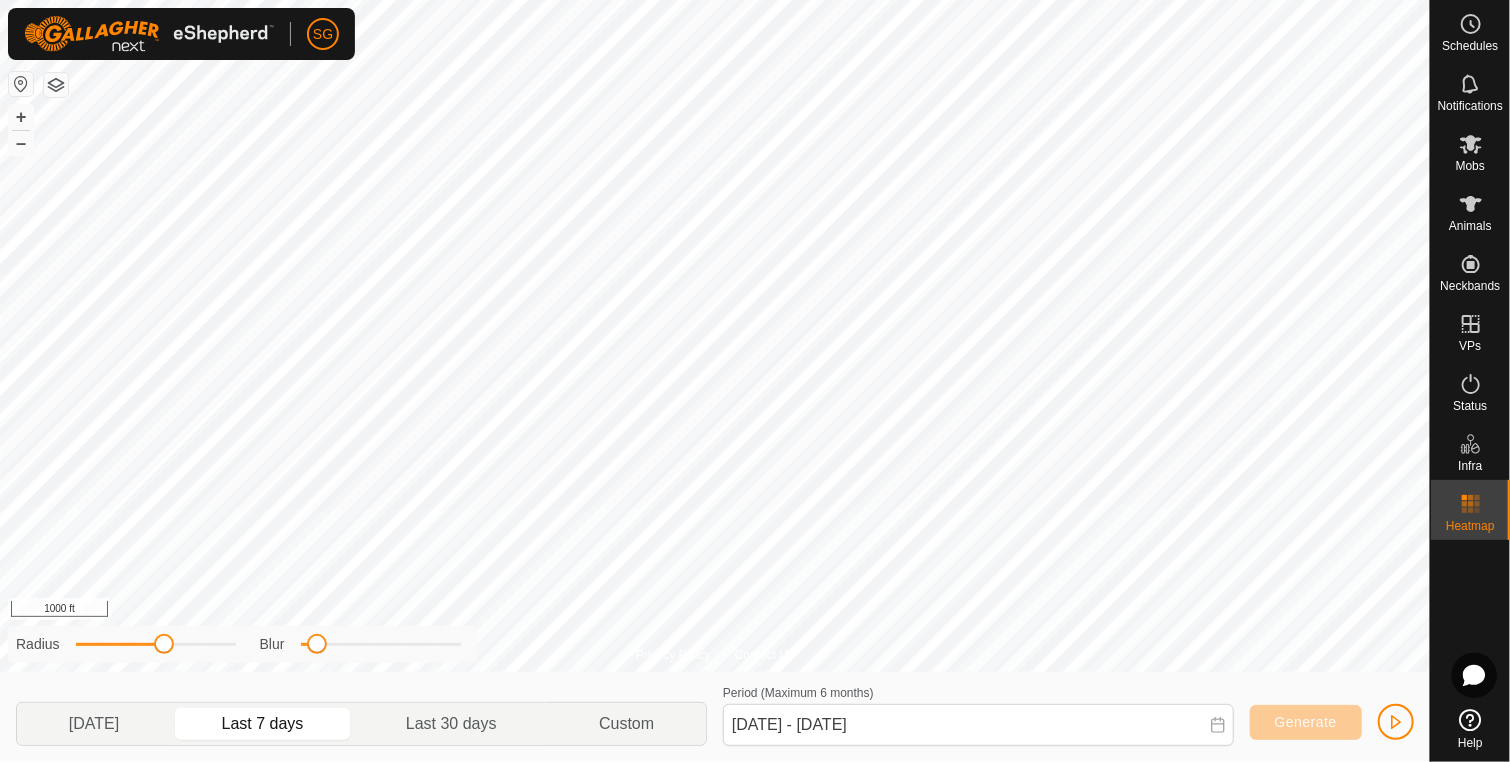 click 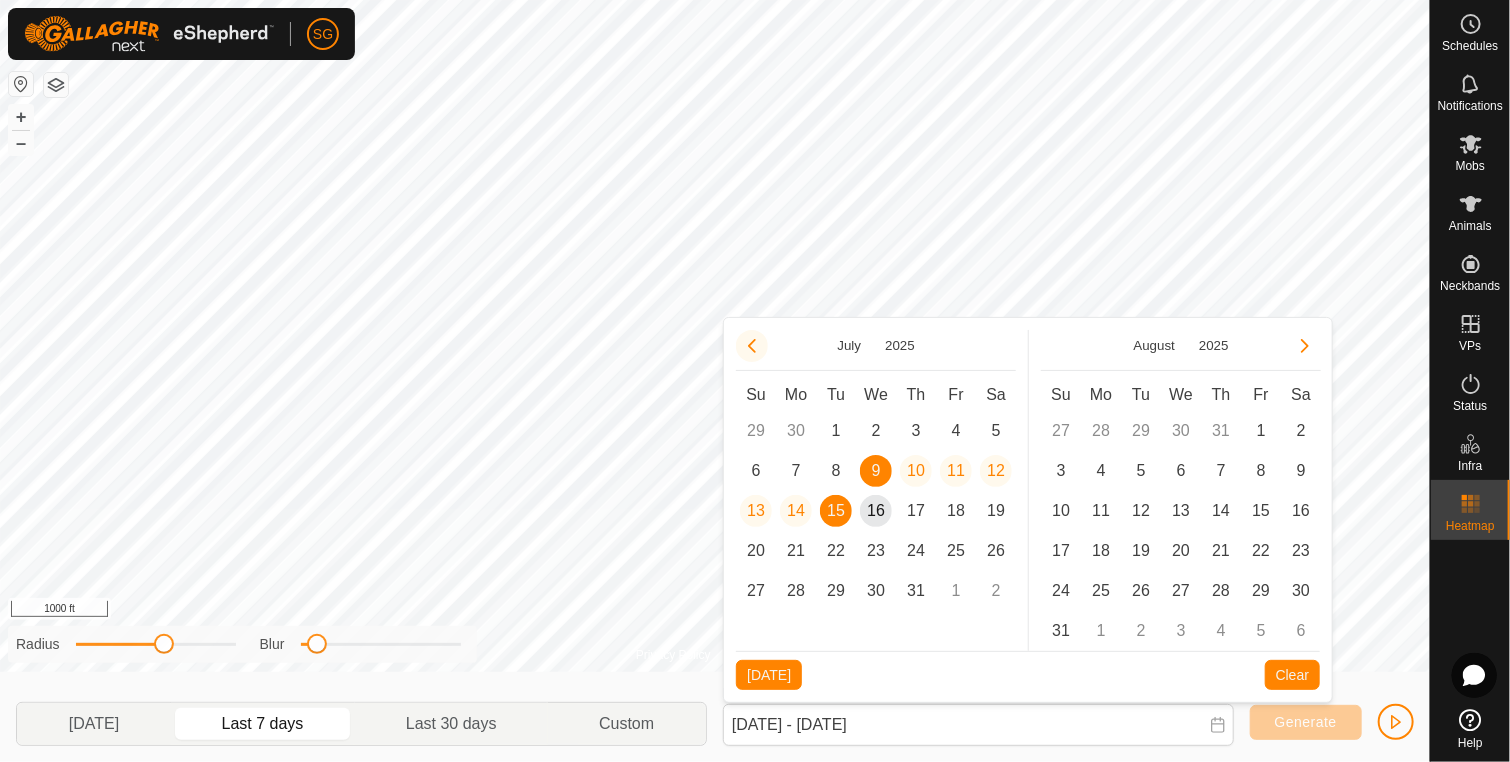 click at bounding box center [752, 346] 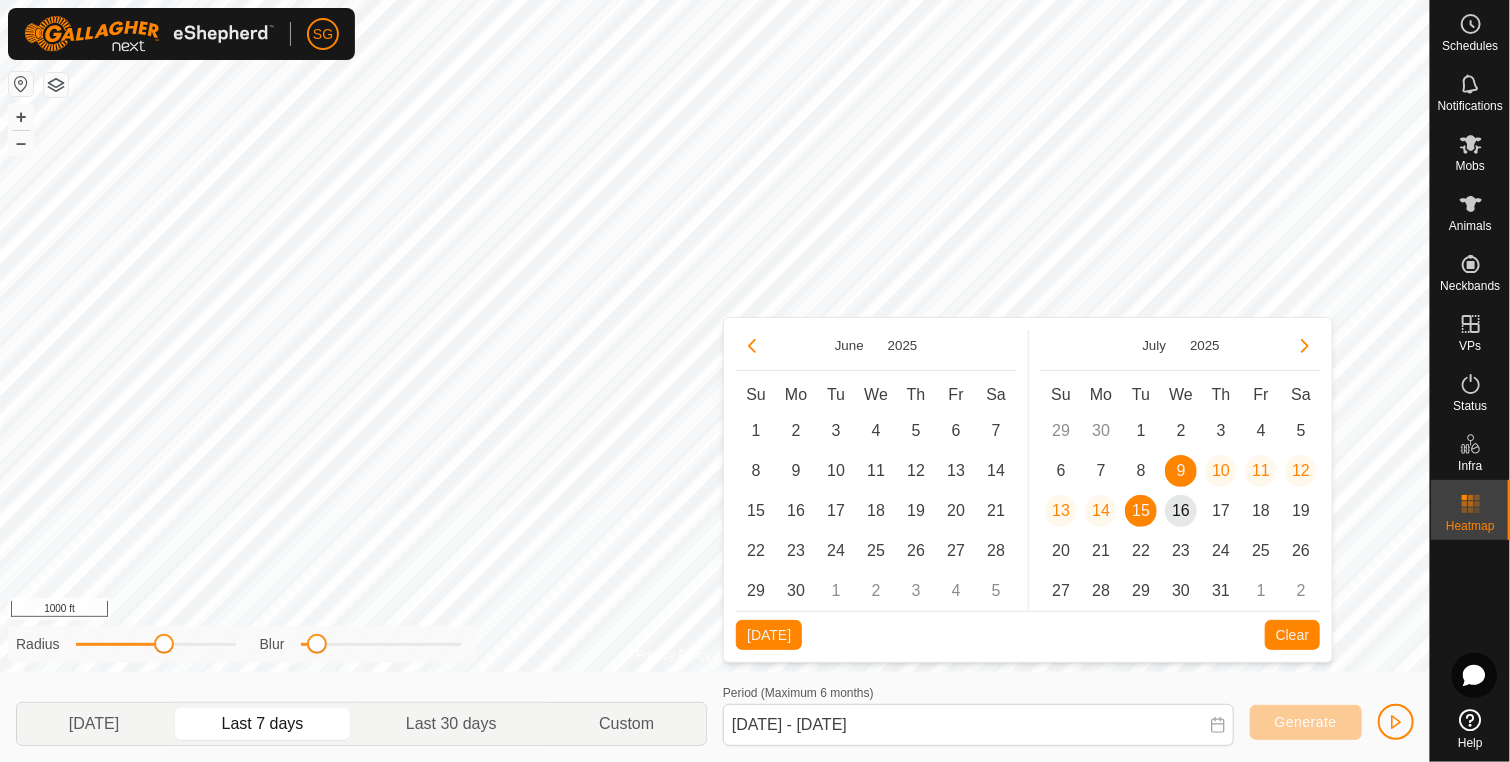 click at bounding box center (752, 346) 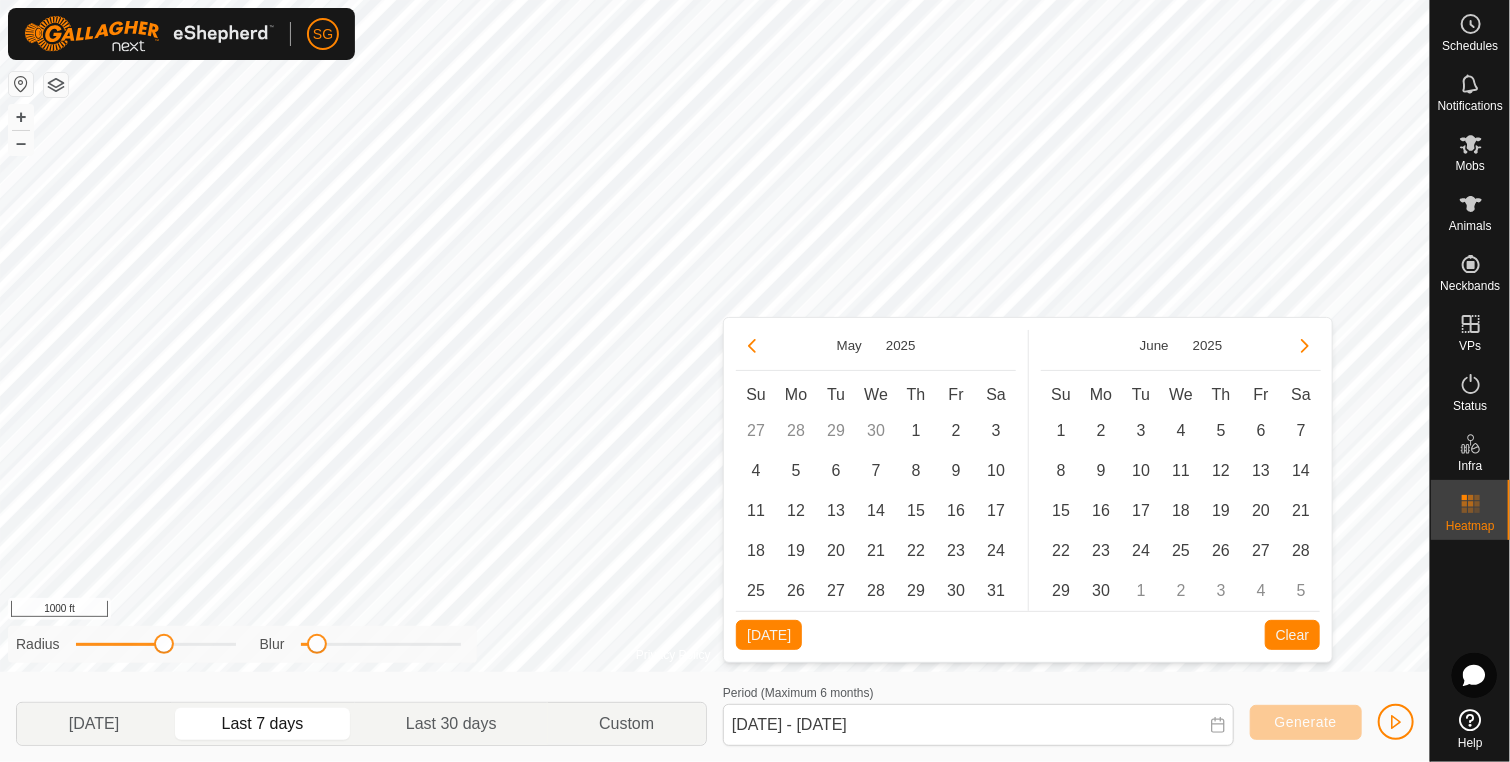 click at bounding box center (752, 346) 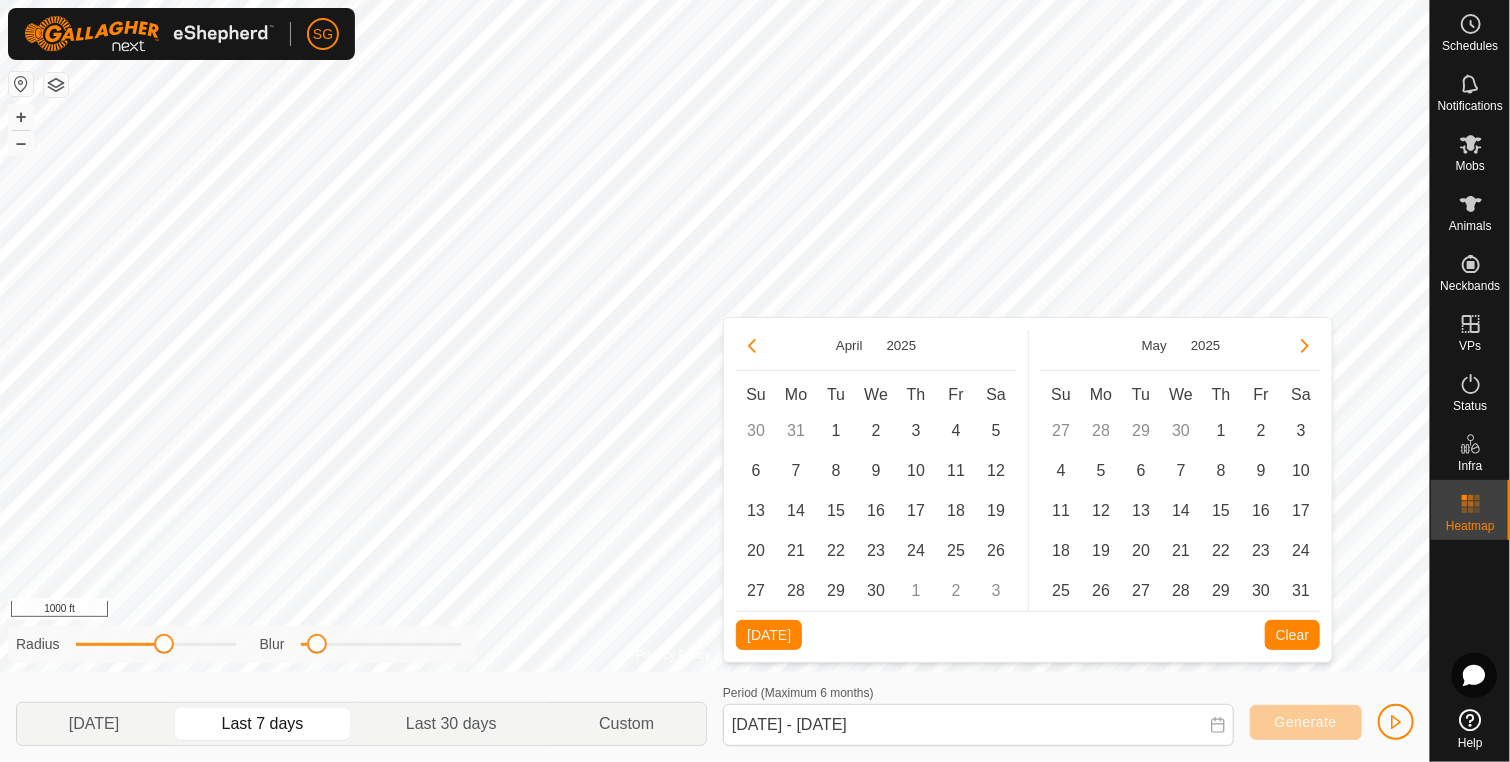 click at bounding box center (752, 346) 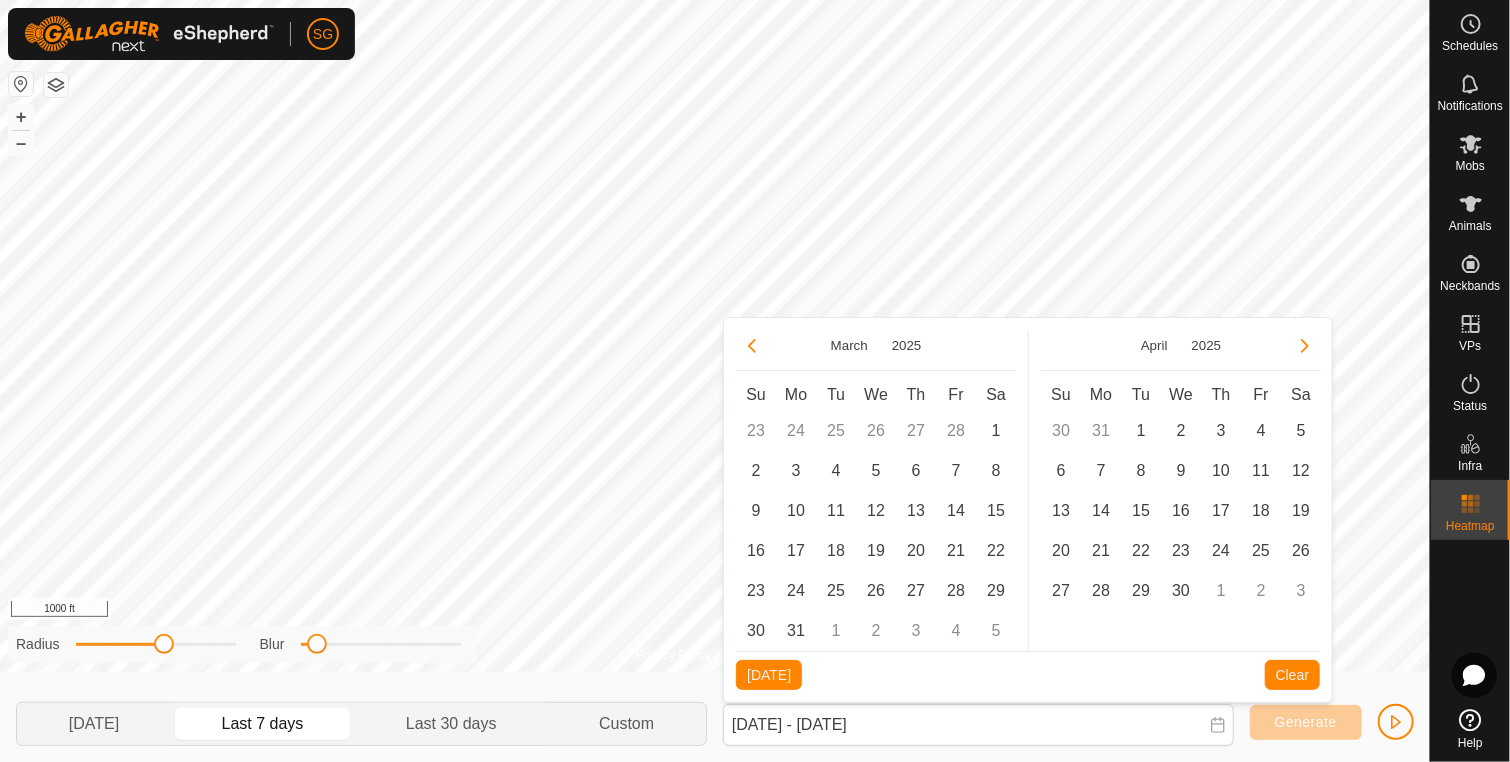 click at bounding box center [752, 346] 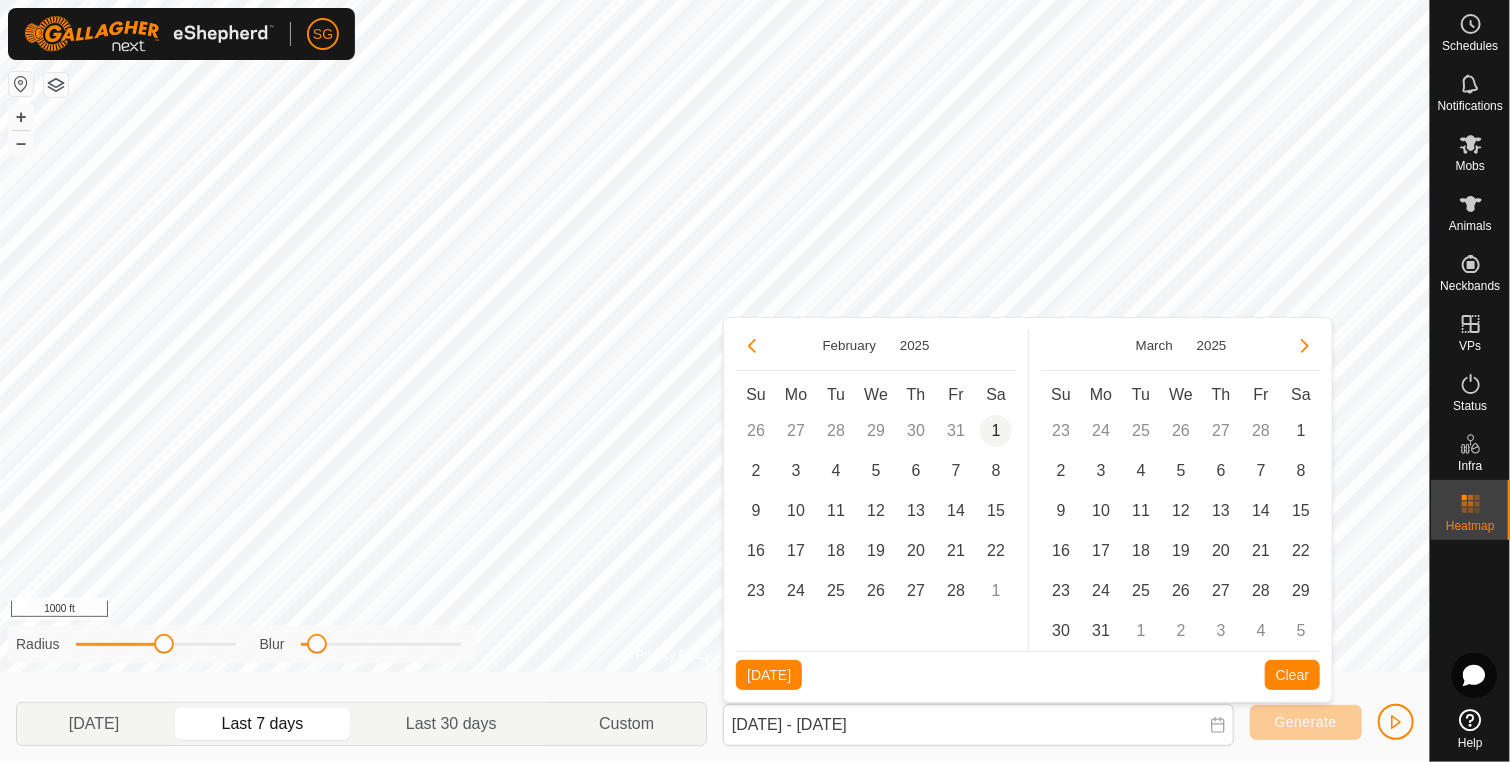click on "1" at bounding box center (996, 431) 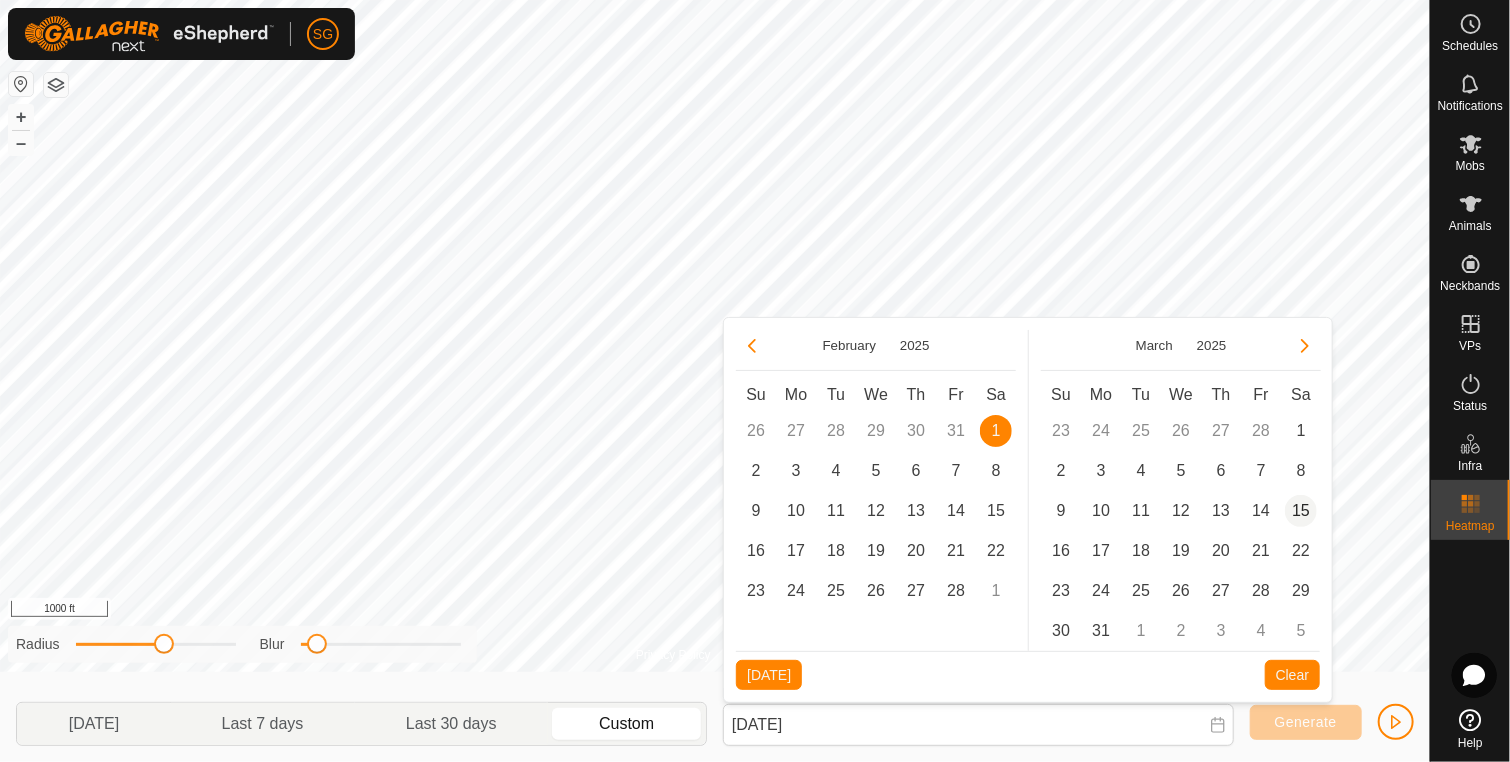 click on "15" at bounding box center [1301, 511] 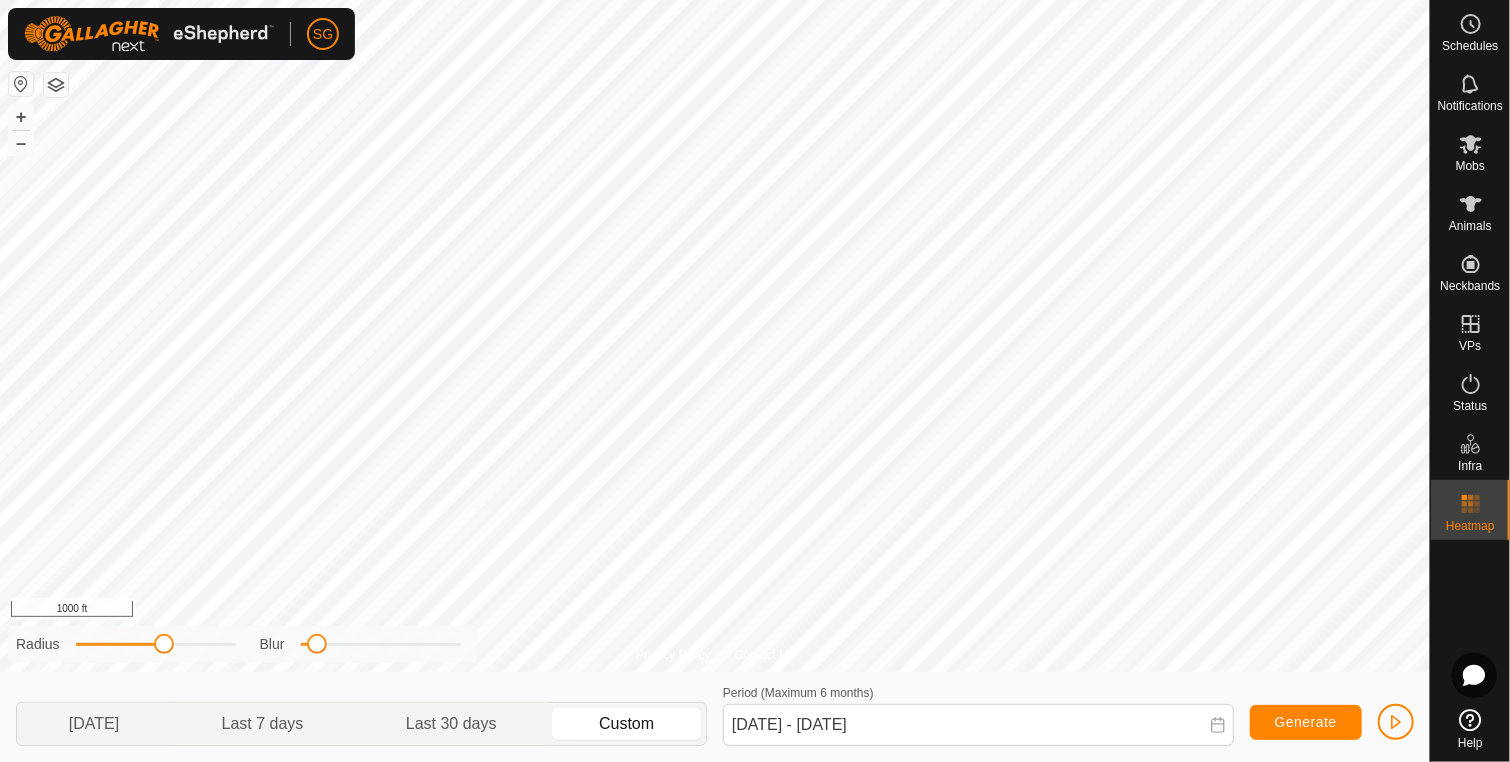 drag, startPoint x: 171, startPoint y: 653, endPoint x: 203, endPoint y: 654, distance: 32.01562 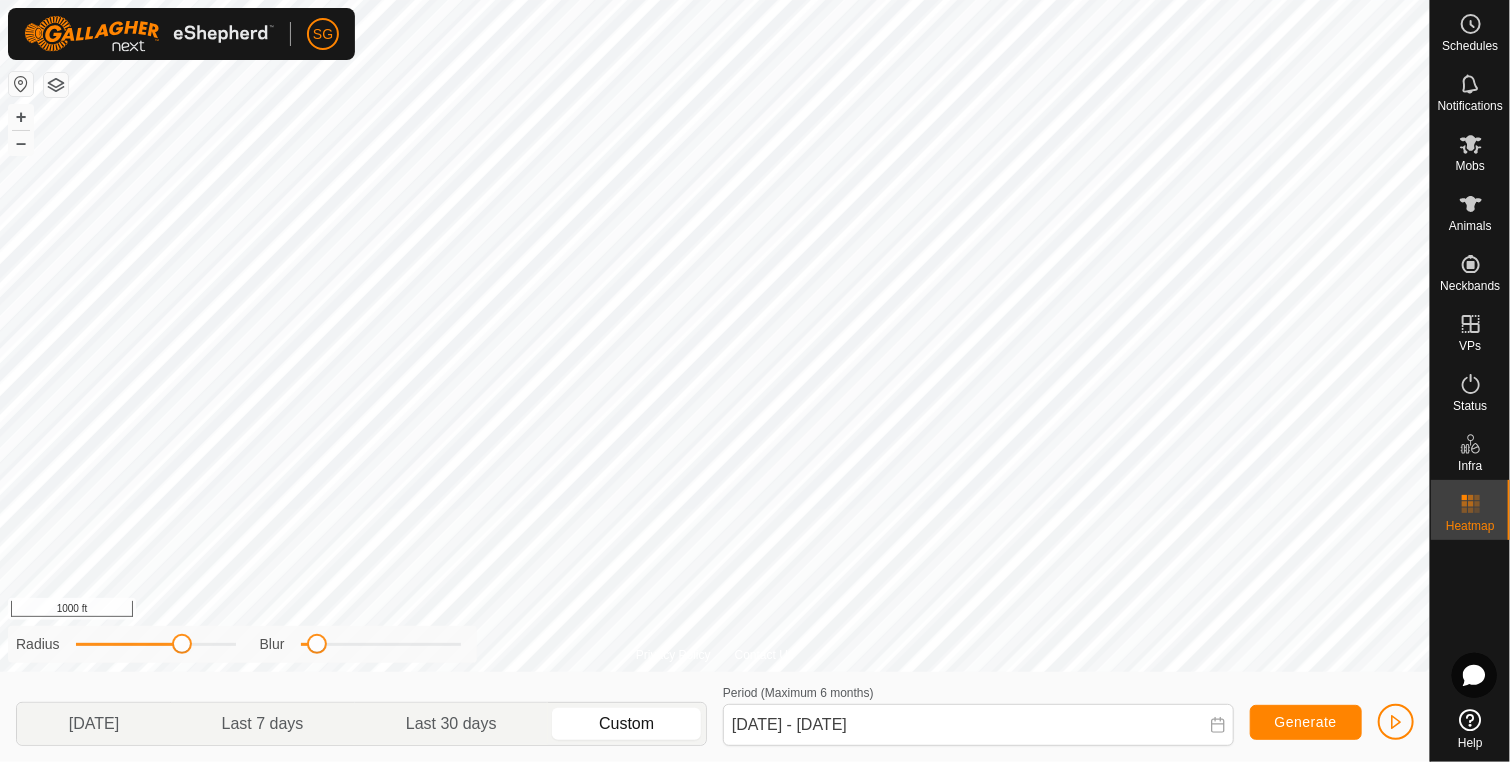 drag, startPoint x: 172, startPoint y: 647, endPoint x: 180, endPoint y: 654, distance: 10.630146 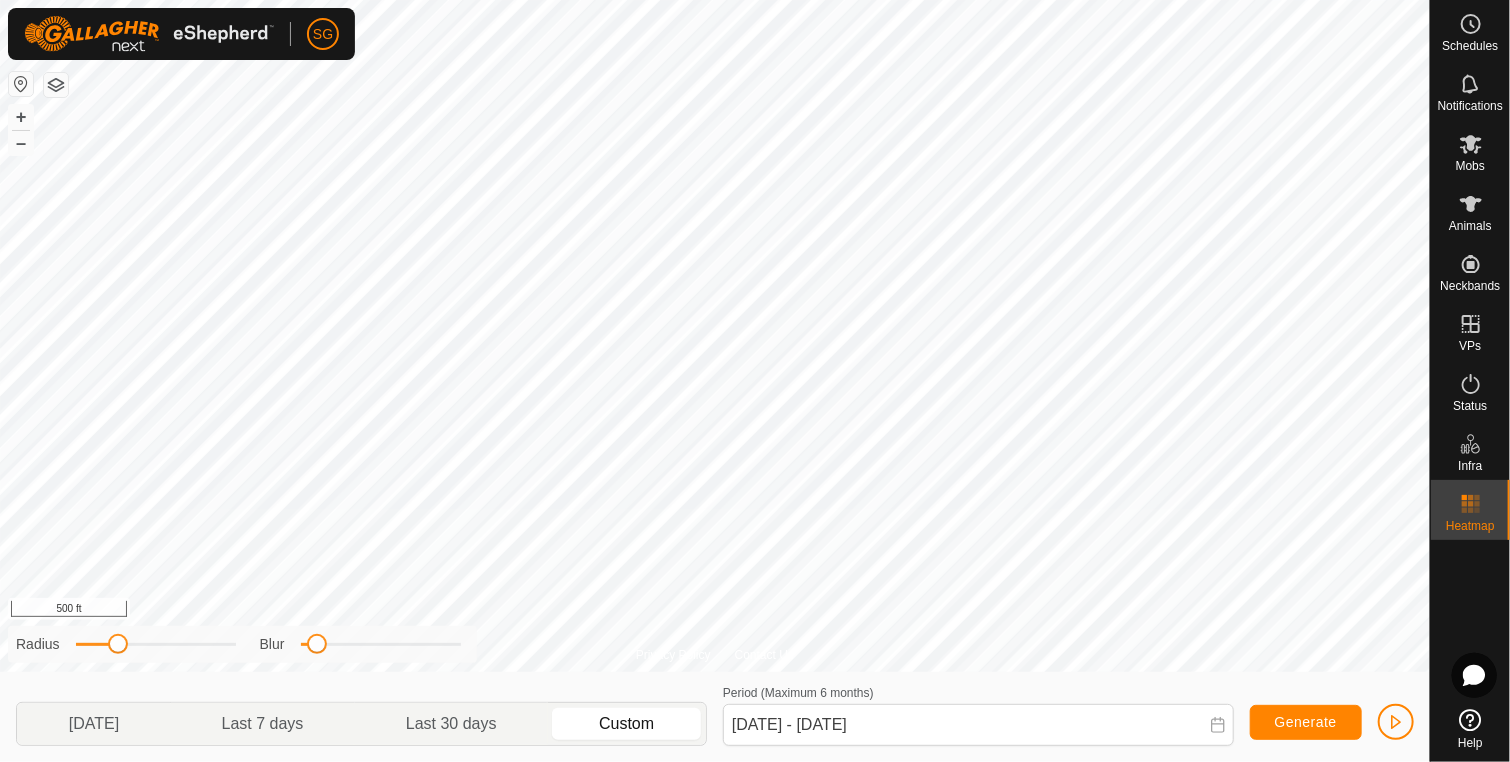 drag, startPoint x: 182, startPoint y: 650, endPoint x: 124, endPoint y: 661, distance: 59.03389 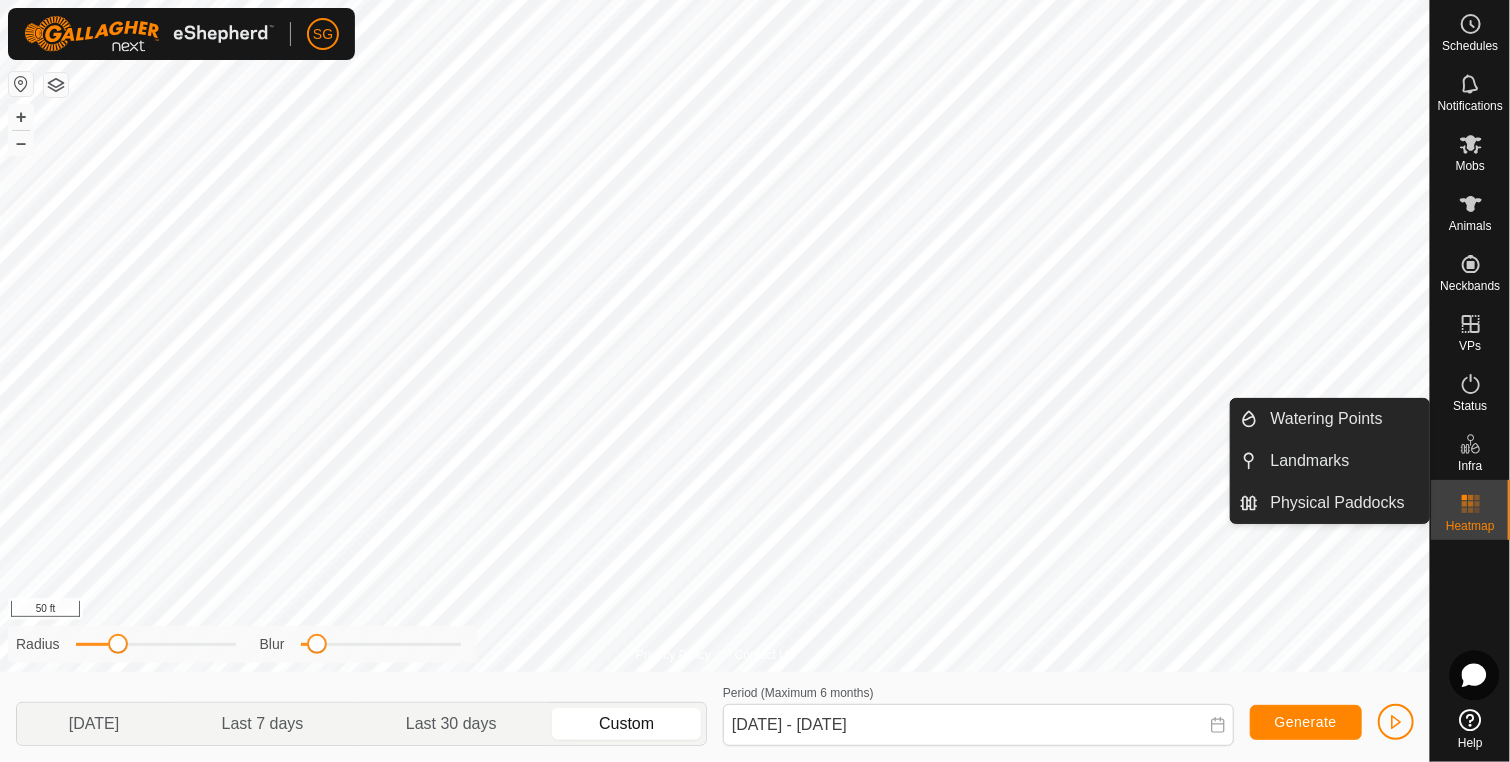 click 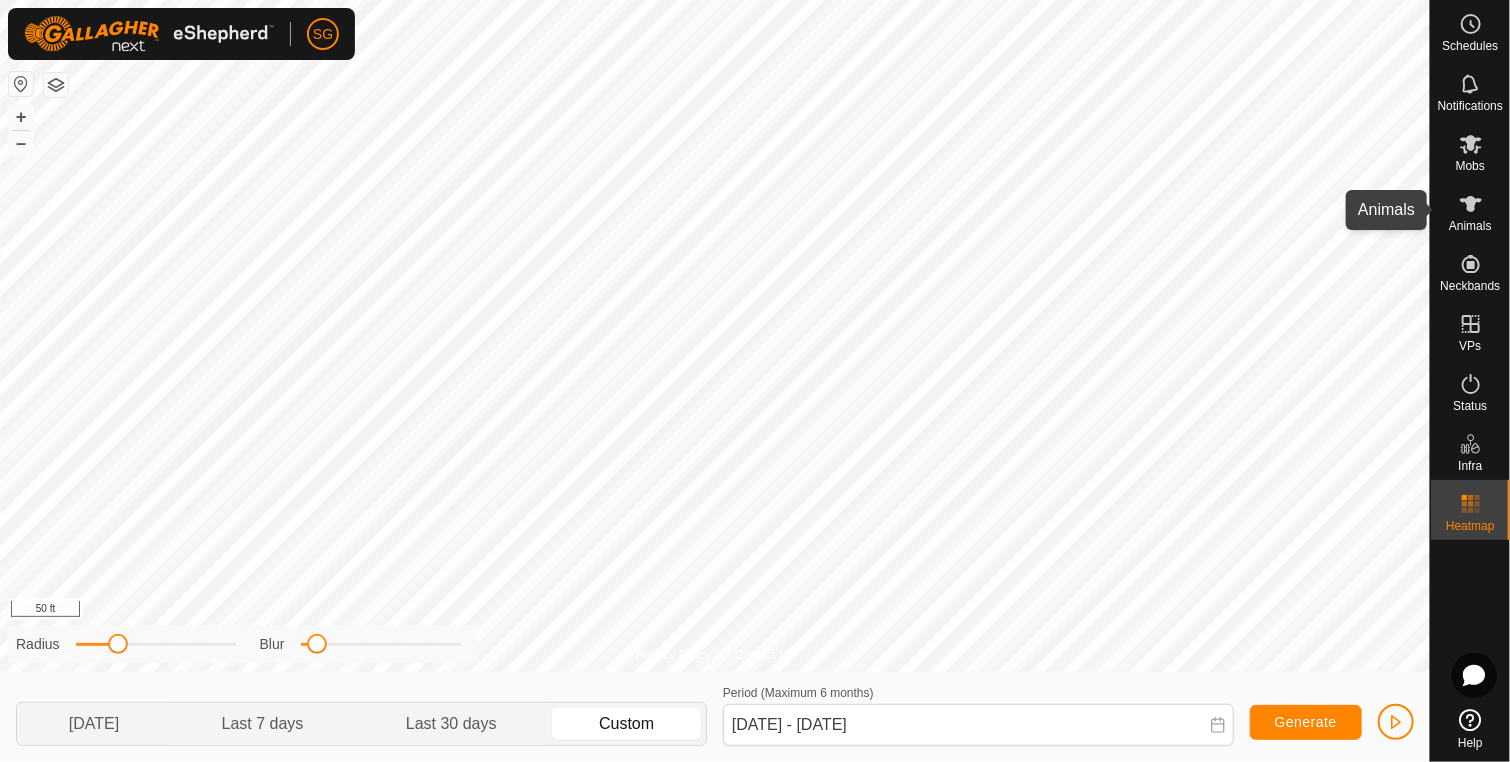 click 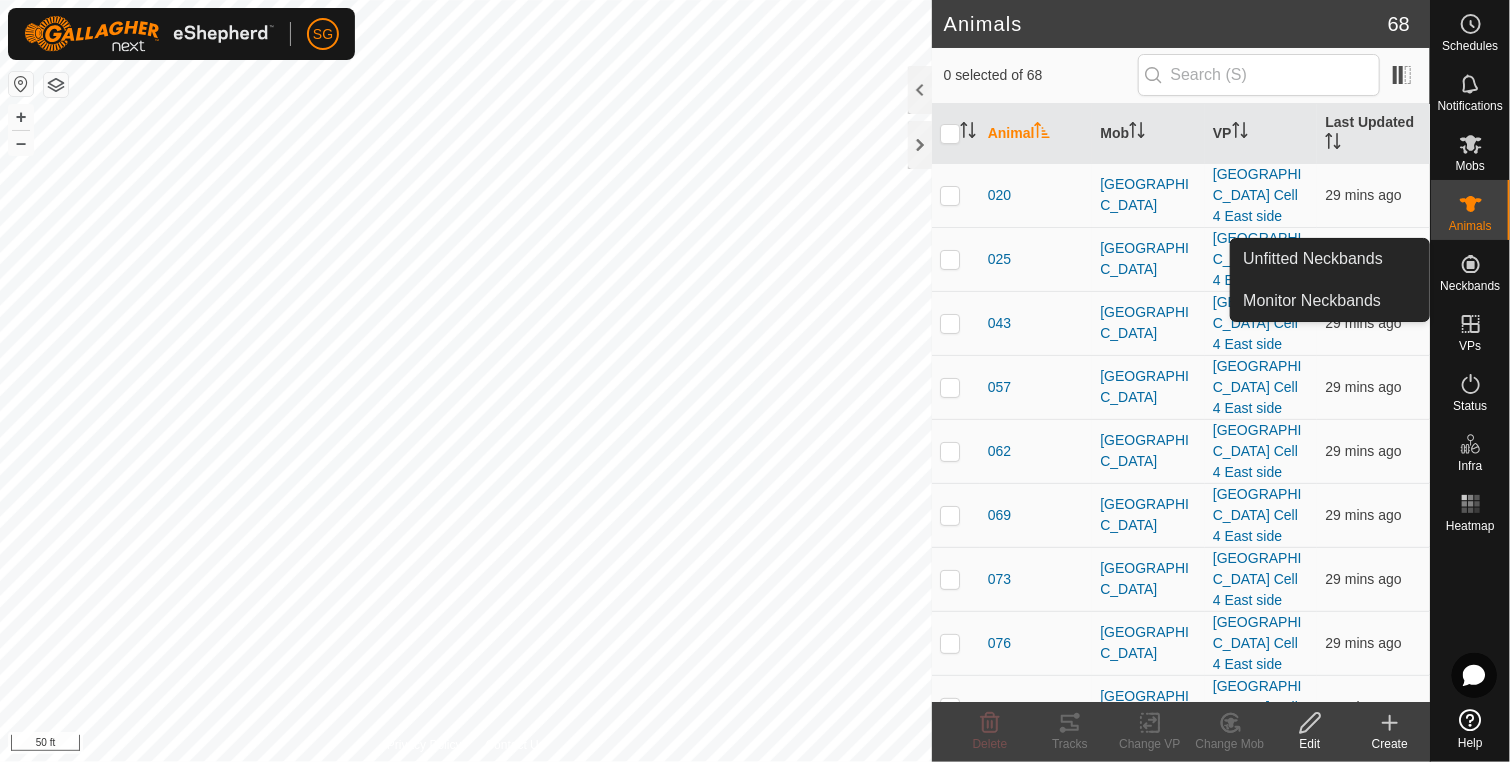 click 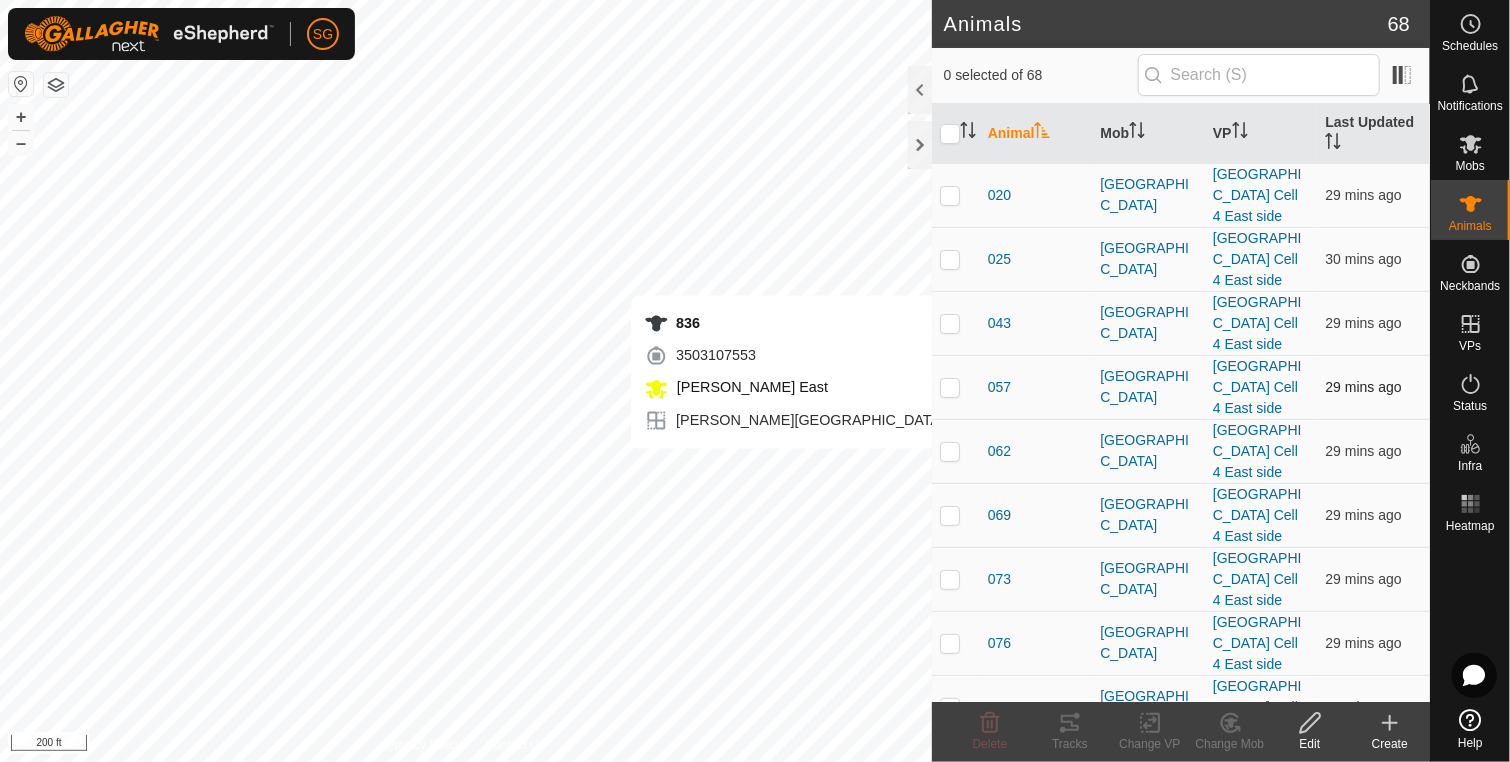 checkbox on "true" 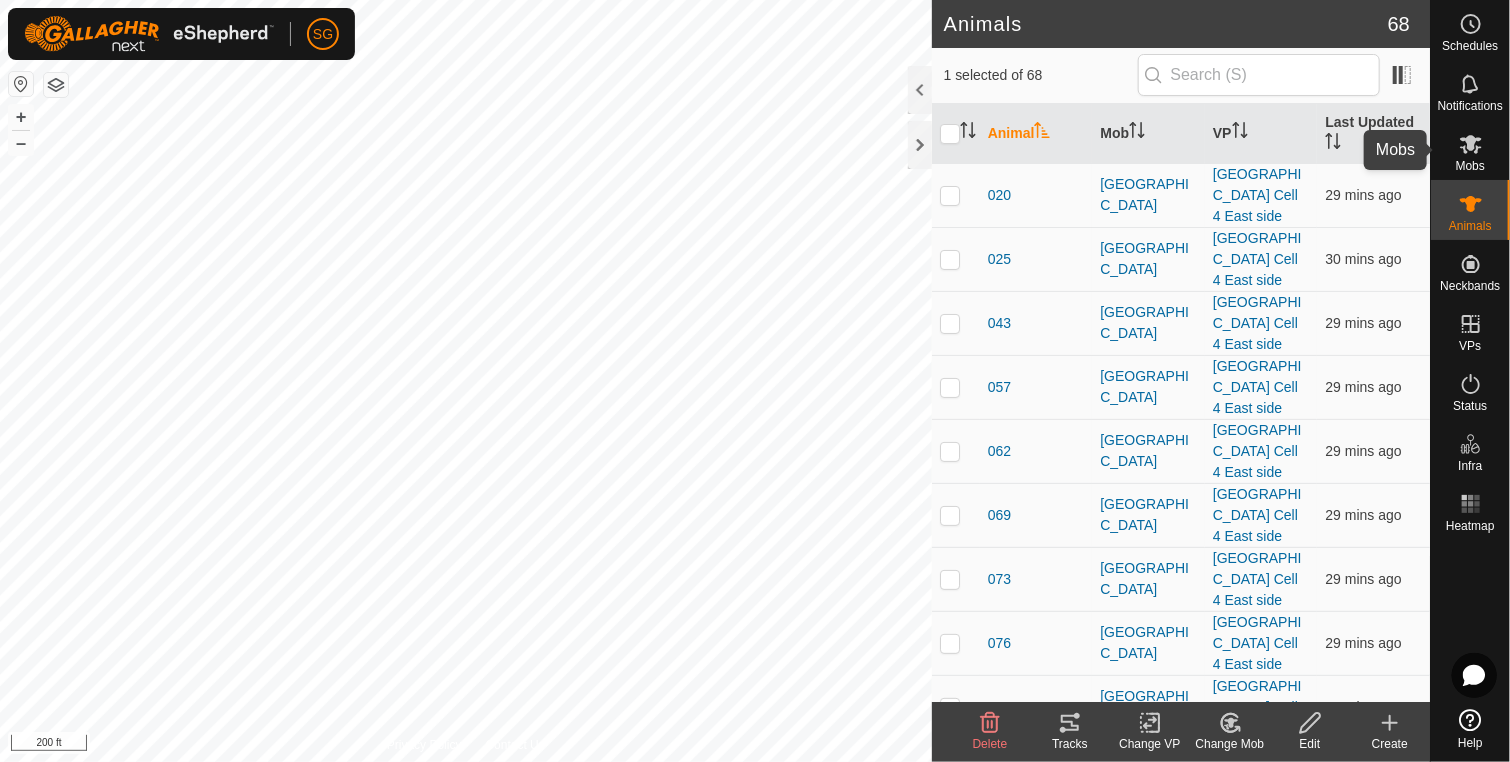 click 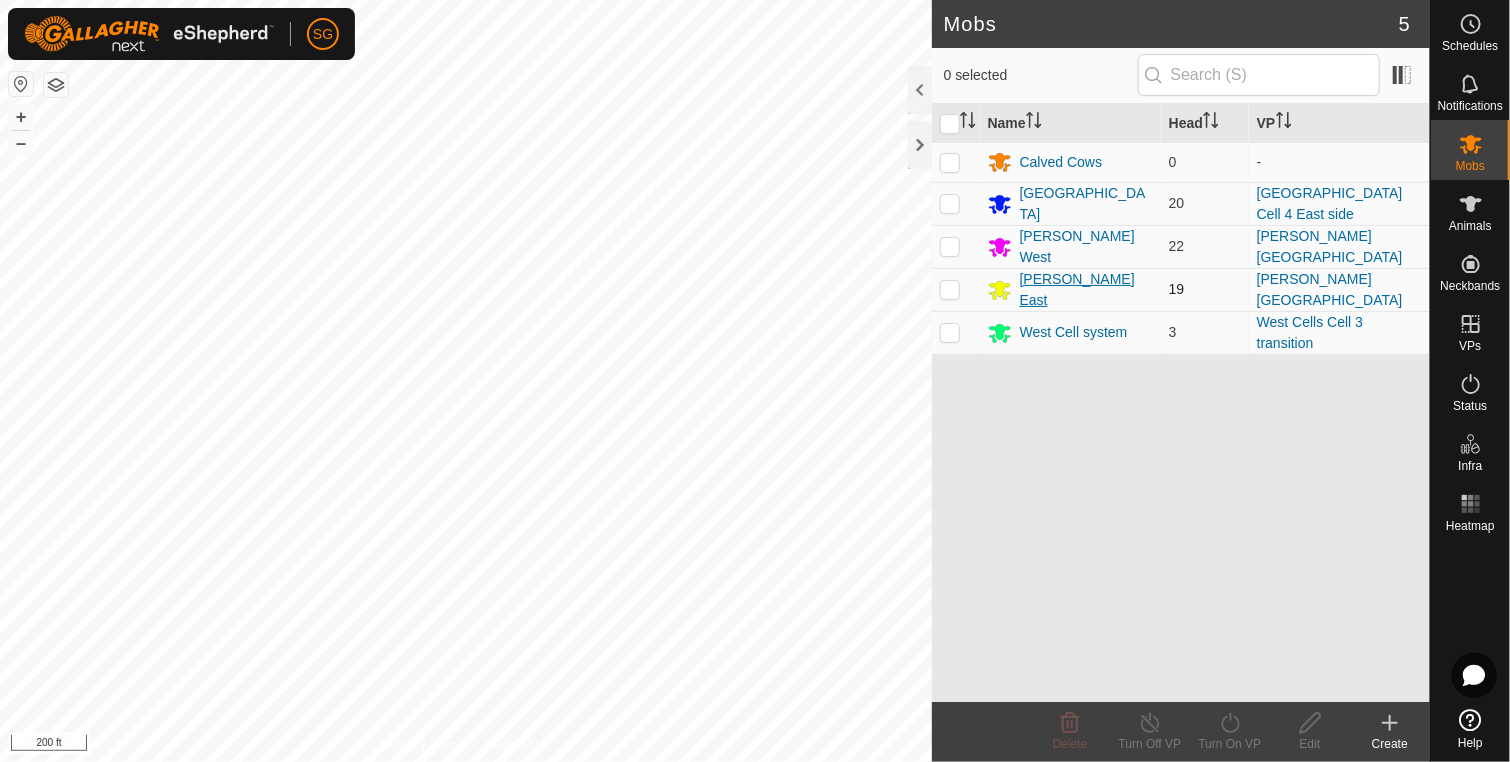 click on "[PERSON_NAME] East" at bounding box center (1086, 290) 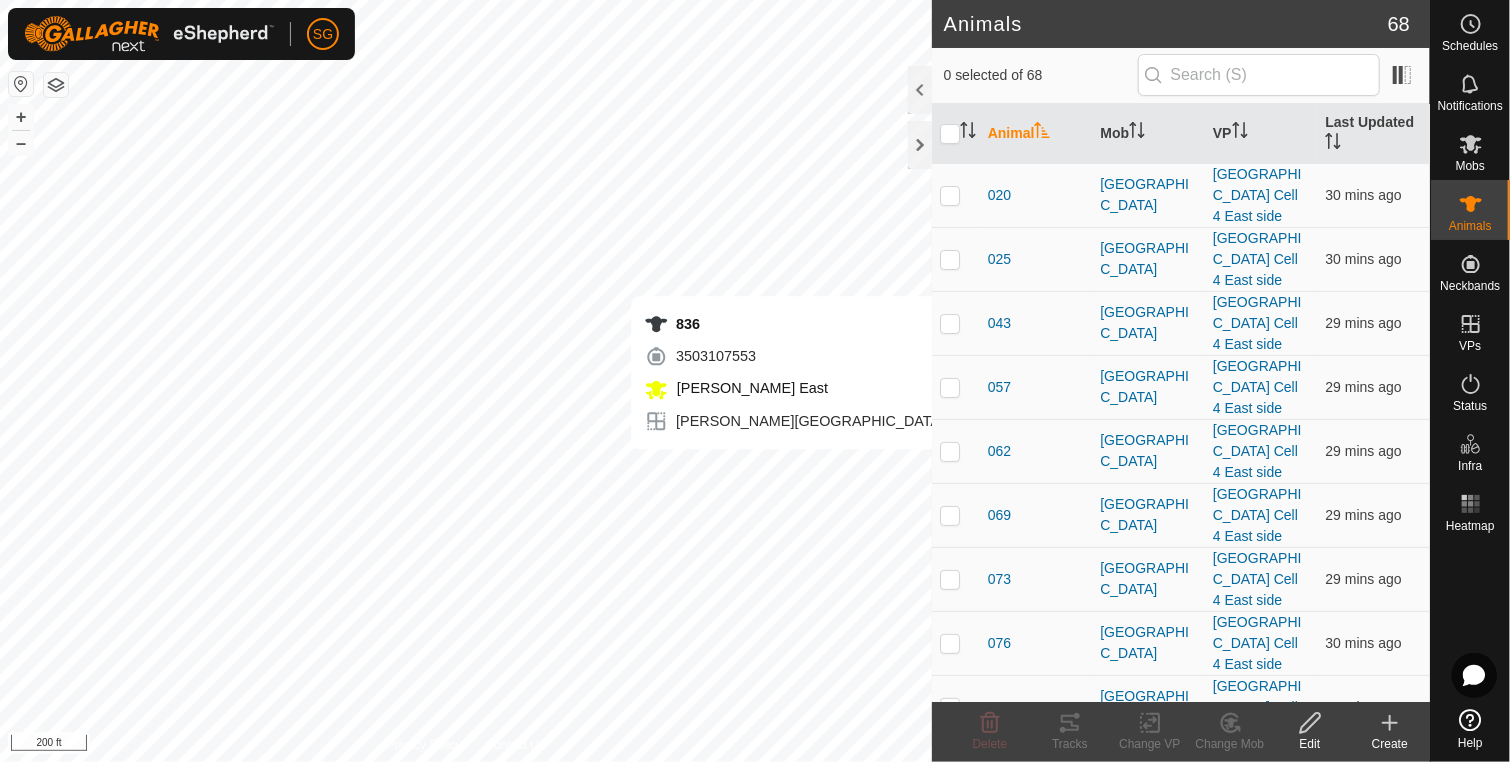 checkbox on "true" 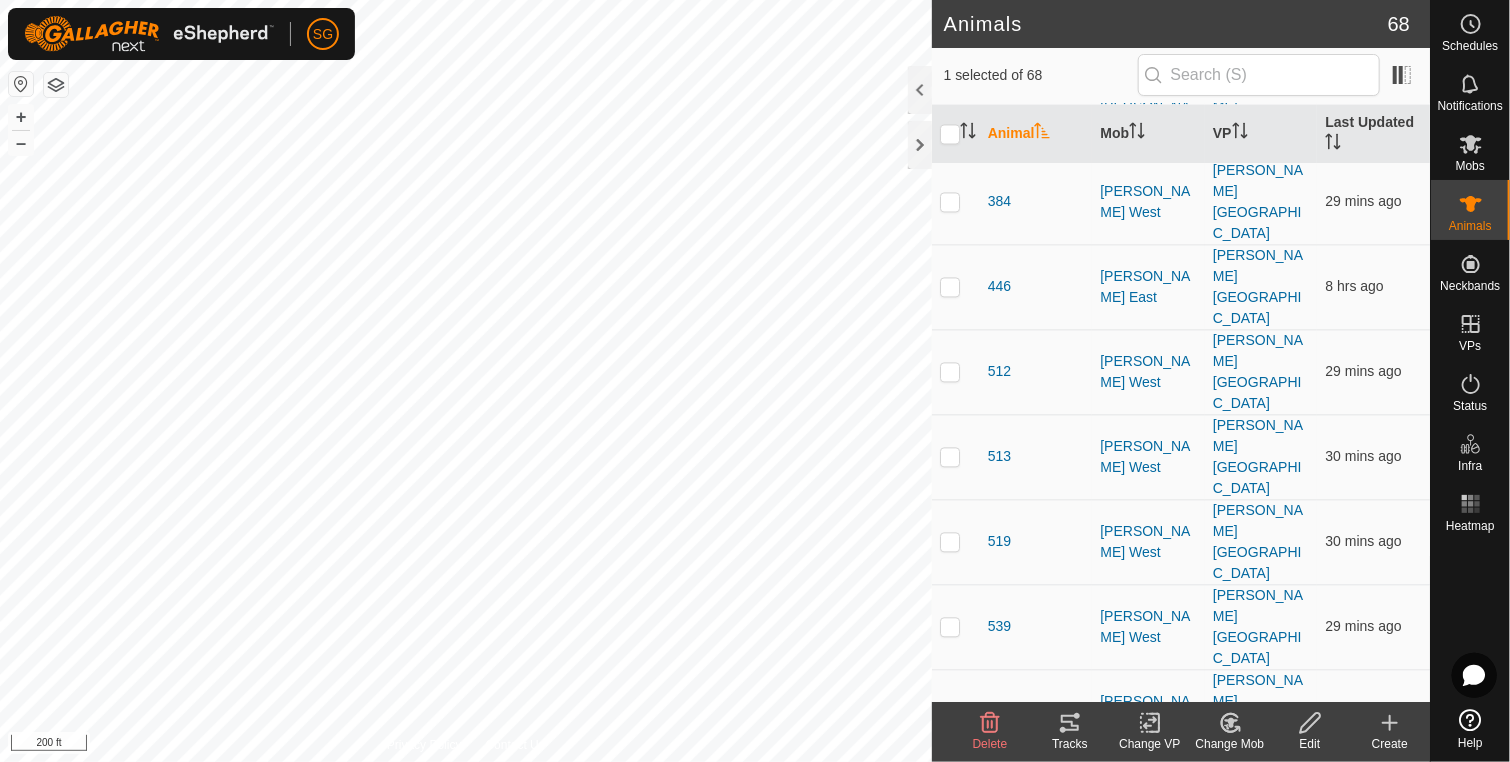 scroll, scrollTop: 2600, scrollLeft: 0, axis: vertical 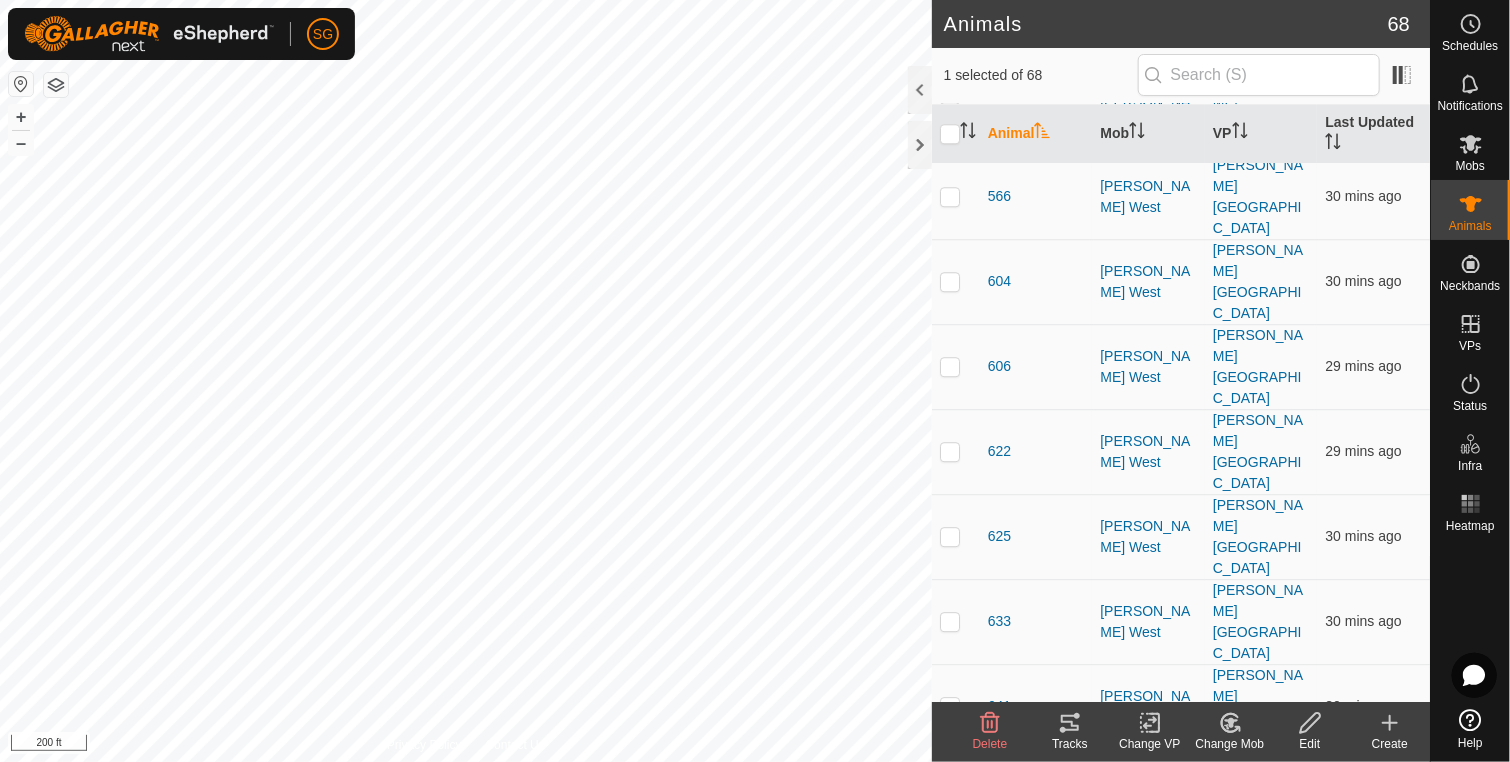 click on "836" at bounding box center (999, 1596) 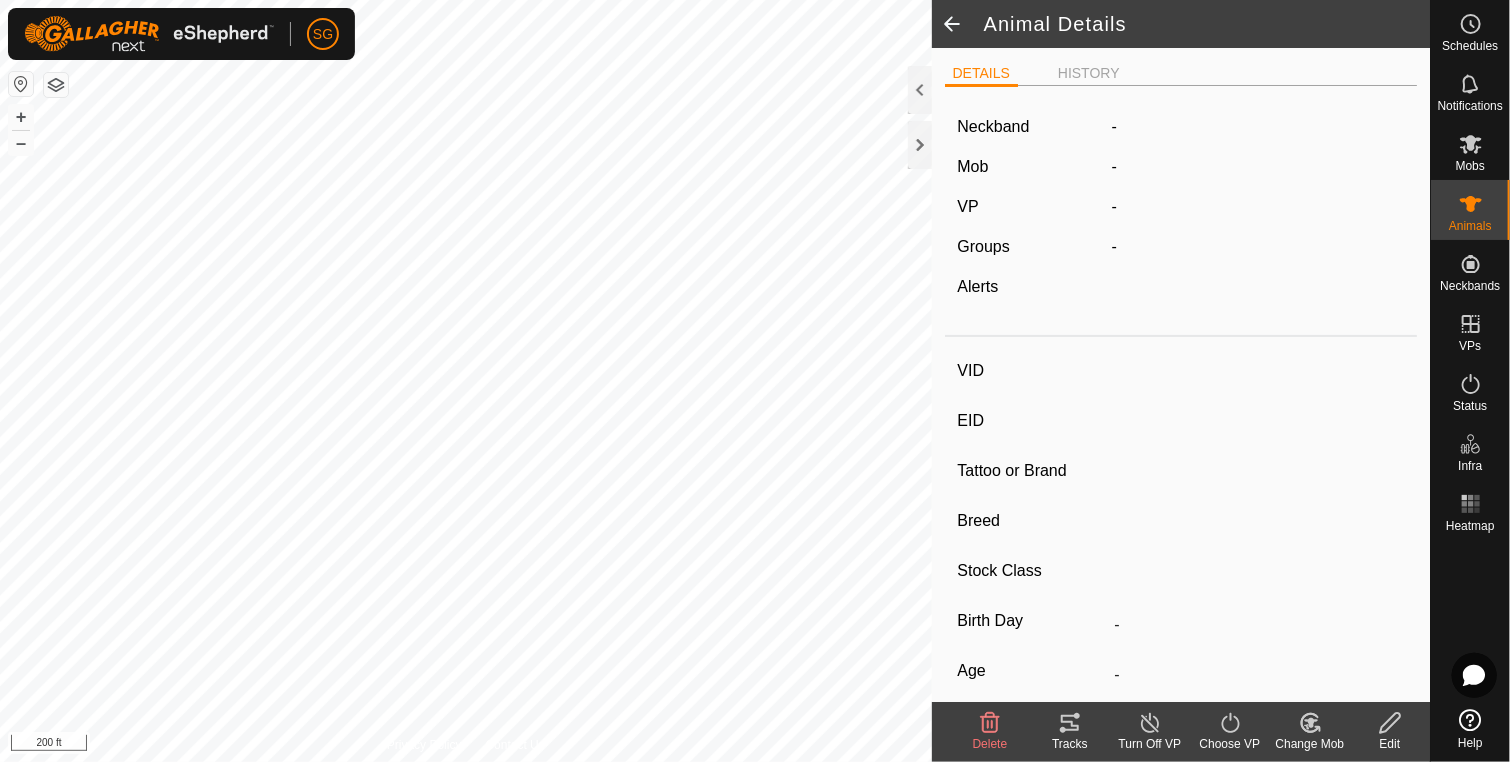 type on "836" 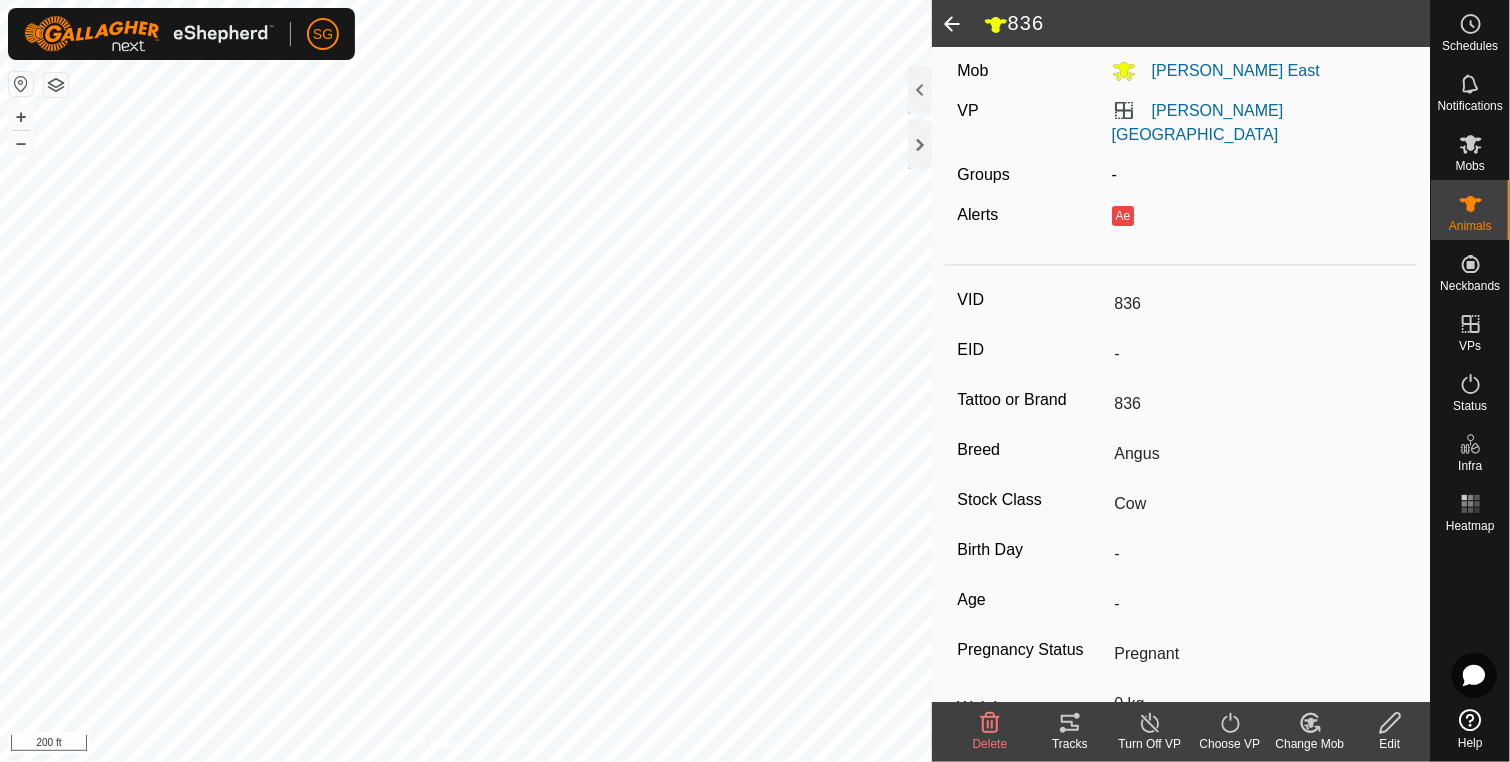 scroll, scrollTop: 217, scrollLeft: 0, axis: vertical 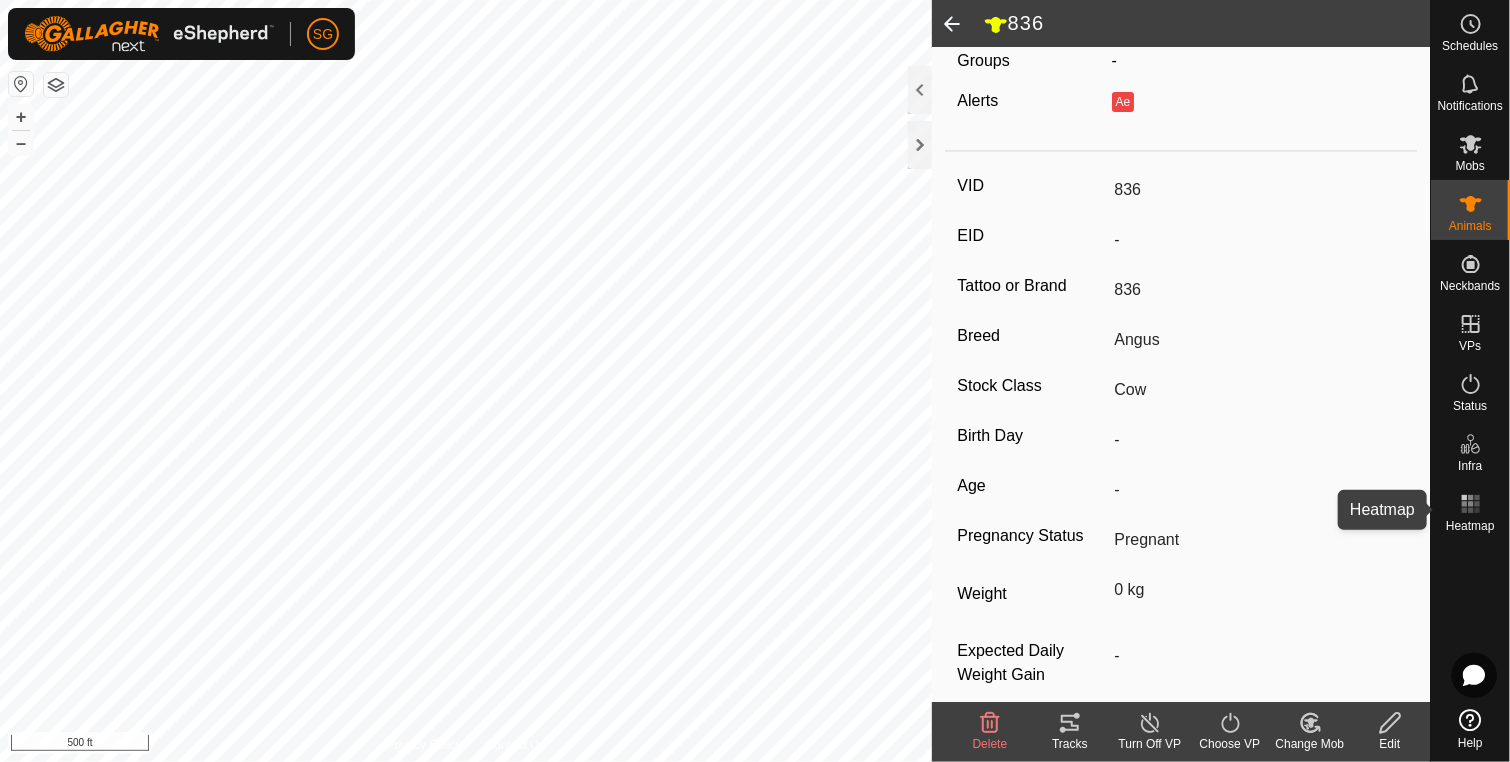 click 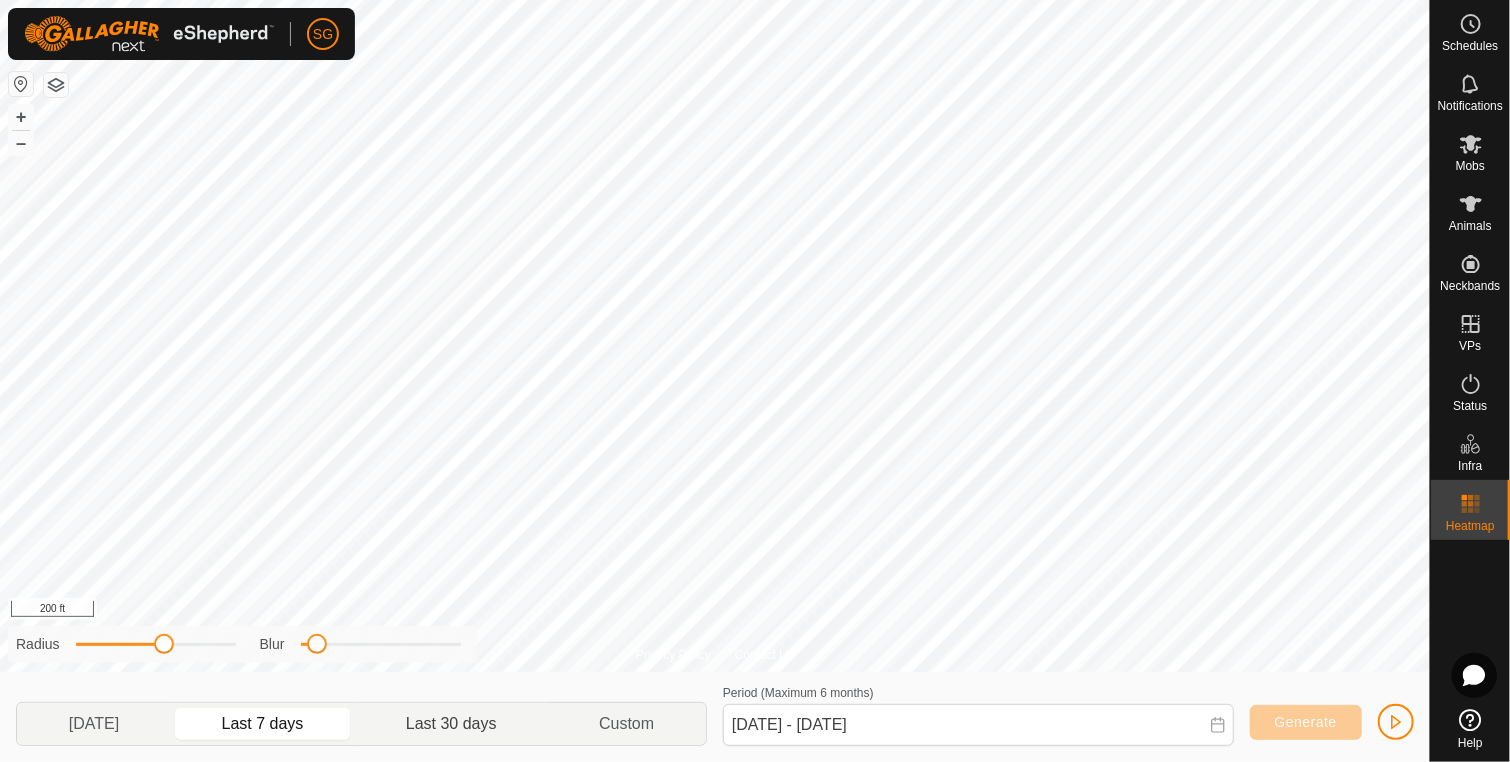 click on "Last 30 days" 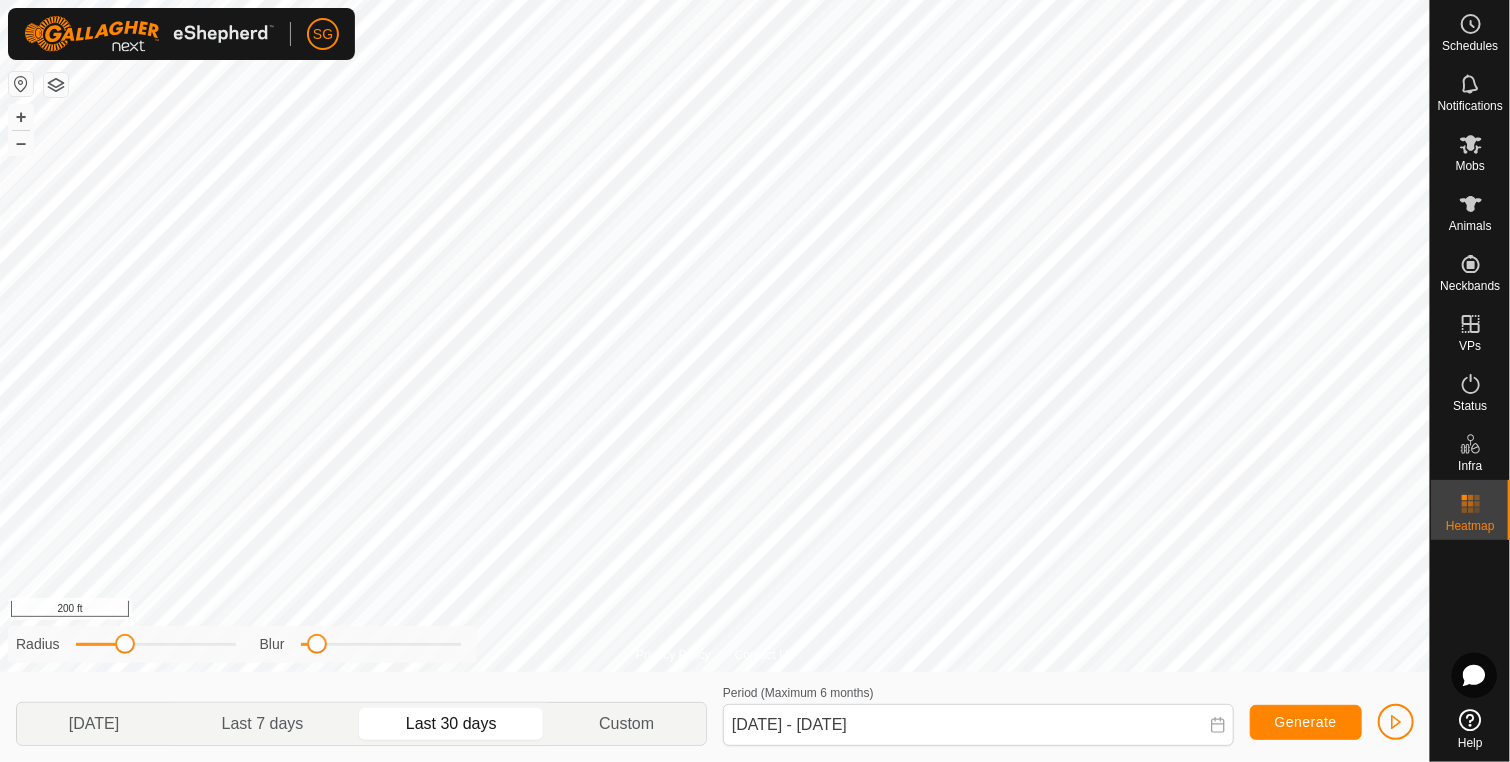 drag, startPoint x: 162, startPoint y: 651, endPoint x: 127, endPoint y: 655, distance: 35.22783 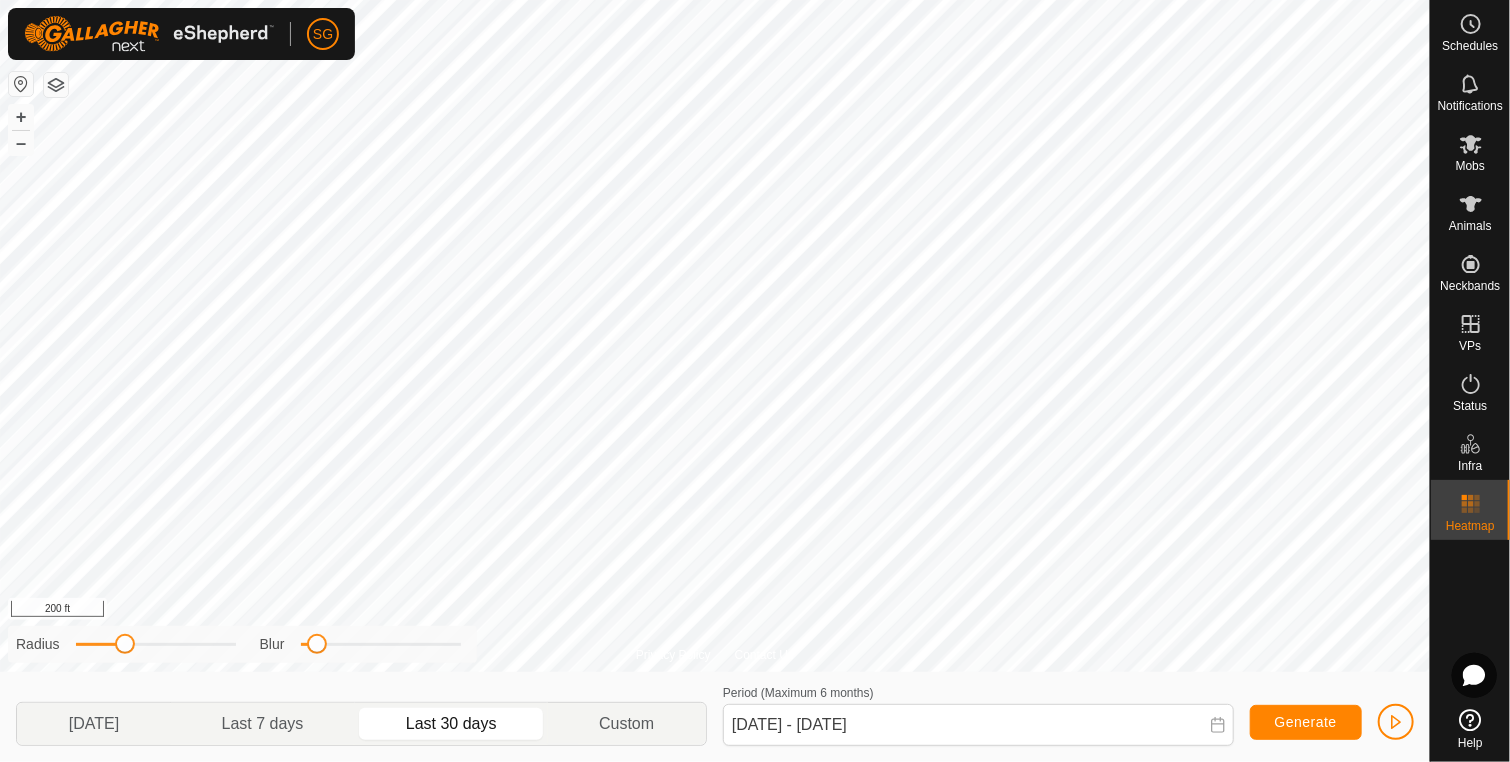 click on "SG Schedules Notifications Mobs Animals Neckbands VPs Status Infra Heatmap Help Privacy Policy Contact Us
633
2430289918
[PERSON_NAME] West
[PERSON_NAME] West NE Corner + – ⇧ i 200 ft Radius Blur [DATE] Last 7 days Last 30 days Custom Period (Maximum 6 months)  [DATE] - [DATE] Generate" at bounding box center [755, 381] 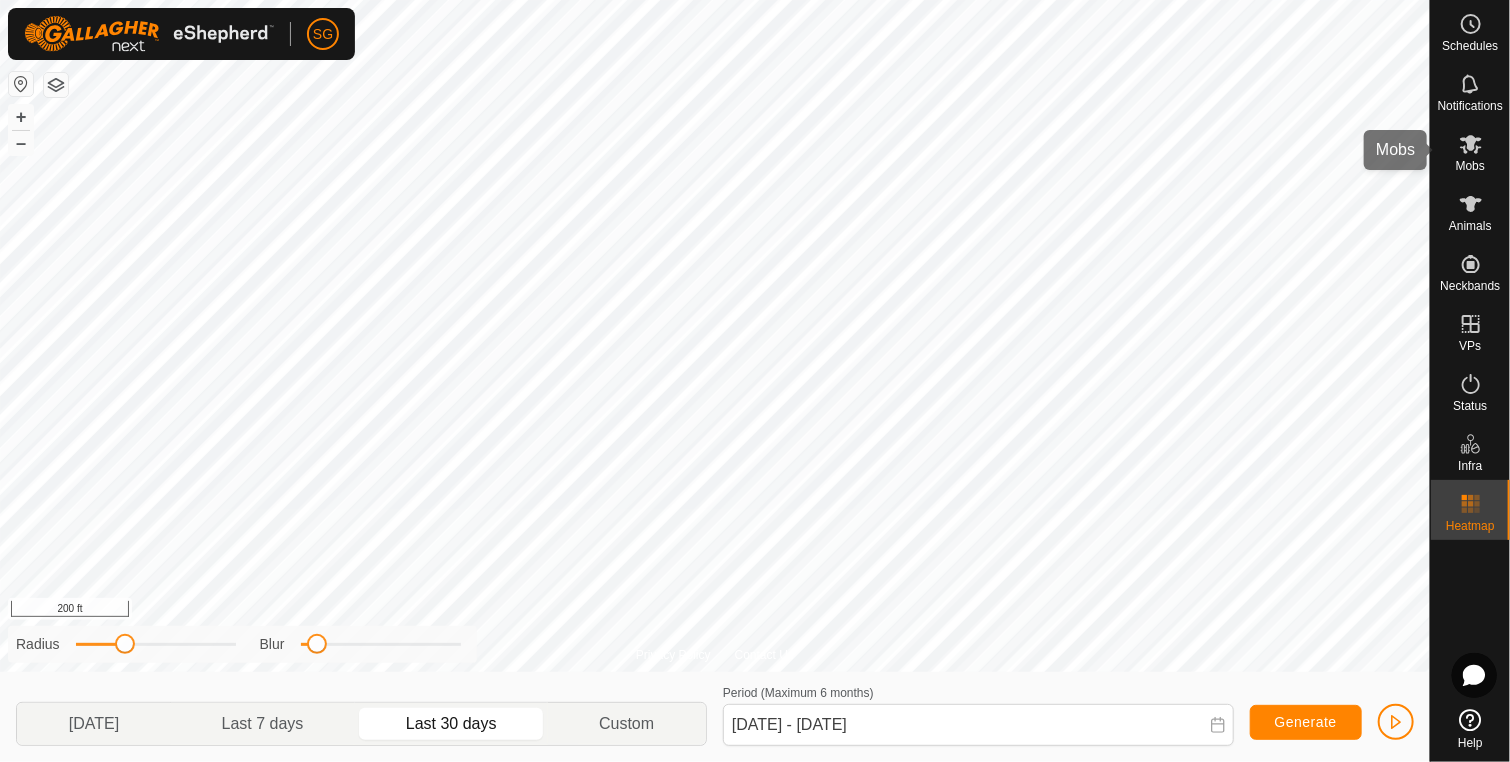 click 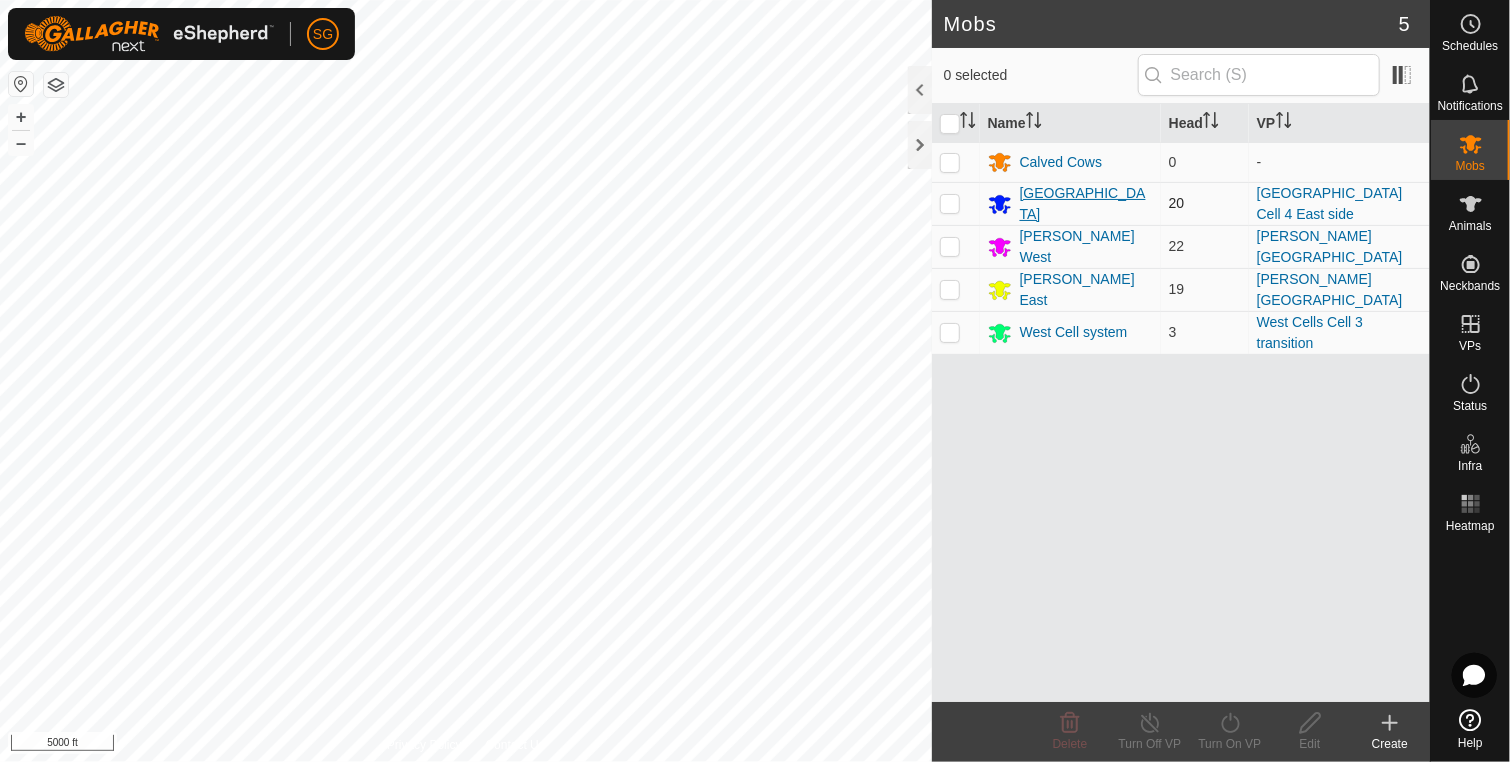 click on "[GEOGRAPHIC_DATA]" at bounding box center (1086, 204) 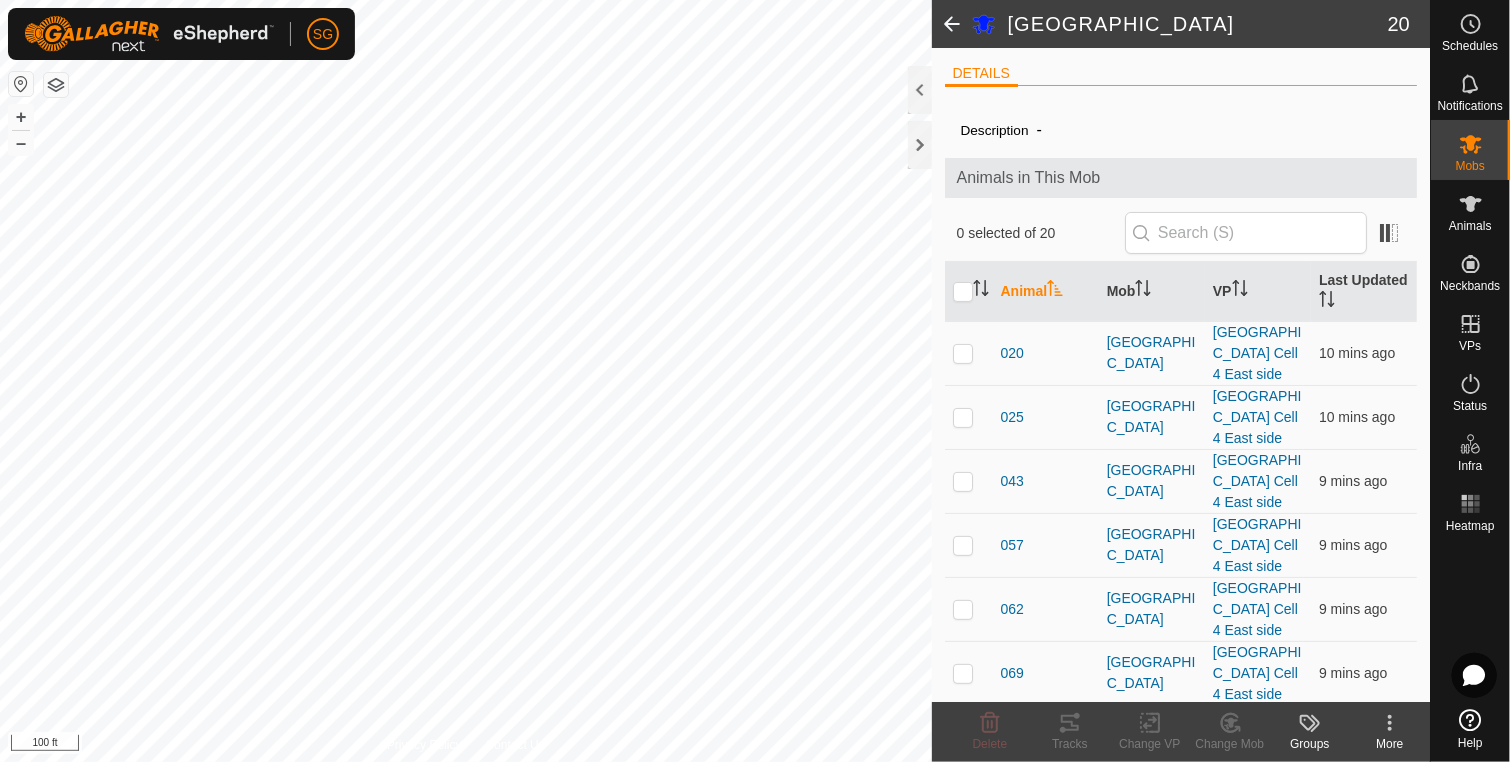 click on "SG Schedules Notifications Mobs Animals Neckbands VPs Status Infra Heatmap Help [GEOGRAPHIC_DATA] 20  DETAILS  Description  - Animals in This Mob  0 selected of 20   Animal   Mob   VP   Last Updated   020   [GEOGRAPHIC_DATA]  [GEOGRAPHIC_DATA] Cell 4 East side  10 mins ago  025   [GEOGRAPHIC_DATA]  [GEOGRAPHIC_DATA] Cell 4 East side  10 mins ago  043   [GEOGRAPHIC_DATA]  [GEOGRAPHIC_DATA] Cell 4 East side  9 mins ago  057   [GEOGRAPHIC_DATA]  [GEOGRAPHIC_DATA] Cell 4 East side  9 mins ago  062   [GEOGRAPHIC_DATA]  [GEOGRAPHIC_DATA] Cell 4 East side  9 mins ago  069   [GEOGRAPHIC_DATA]  [GEOGRAPHIC_DATA] Cell 4 East side  9 mins ago  073   [GEOGRAPHIC_DATA]  [GEOGRAPHIC_DATA] Cell 4 East side  9 mins ago  076   [GEOGRAPHIC_DATA]  [GEOGRAPHIC_DATA]  10 mins ago  080   [GEOGRAPHIC_DATA]  [GEOGRAPHIC_DATA] Cell 4 East side  10 mins ago  088   [GEOGRAPHIC_DATA] Cell 4 East side  10 mins ago  094   [GEOGRAPHIC_DATA] Cell 4 East side  10 mins ago  107   [GEOGRAPHIC_DATA] Cell 4 East side  9 mins ago  112   [GEOGRAPHIC_DATA] Cell 4 East side  9 mins ago  136   [GEOGRAPHIC_DATA] Cell 4 East side" at bounding box center (755, 381) 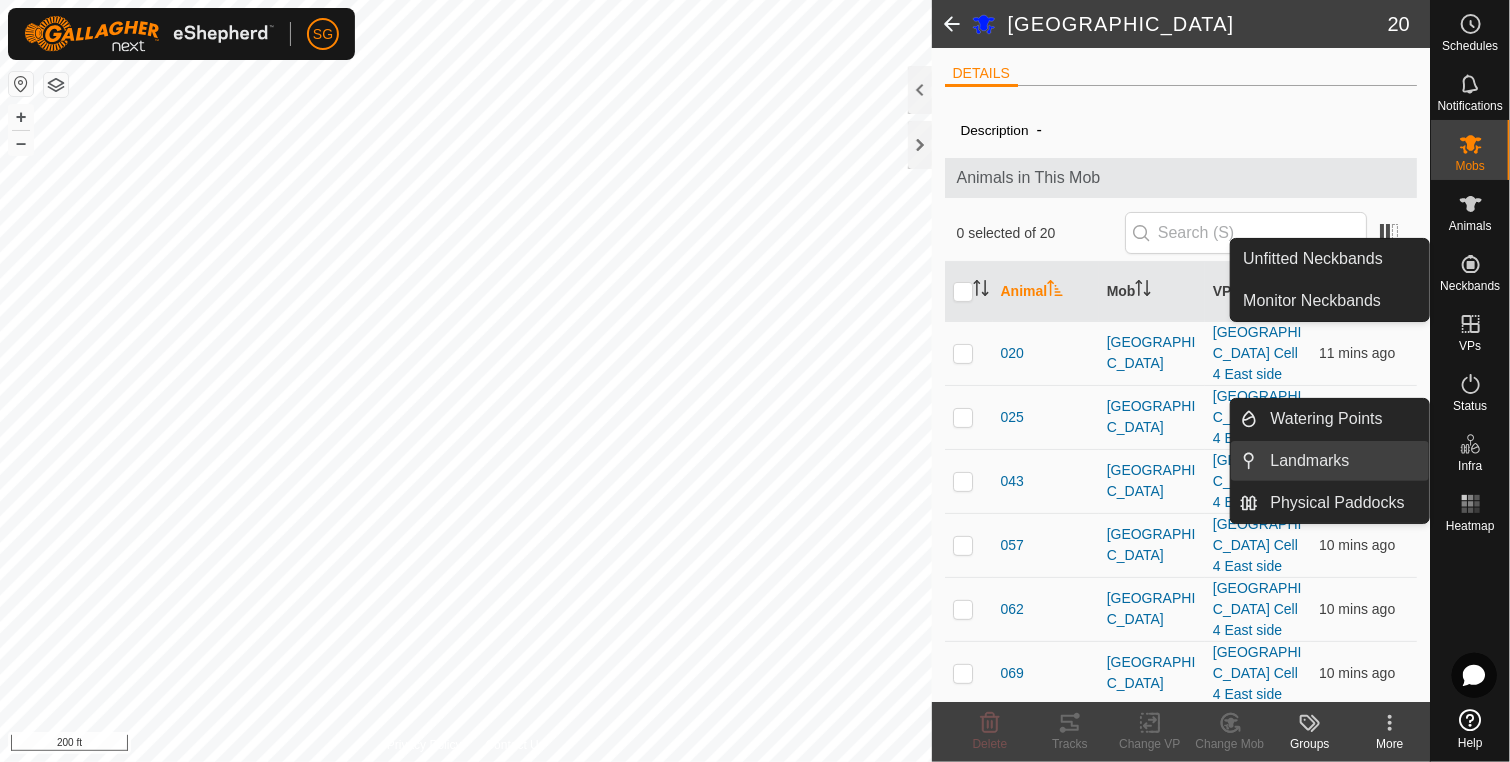 click on "Landmarks" at bounding box center (1344, 461) 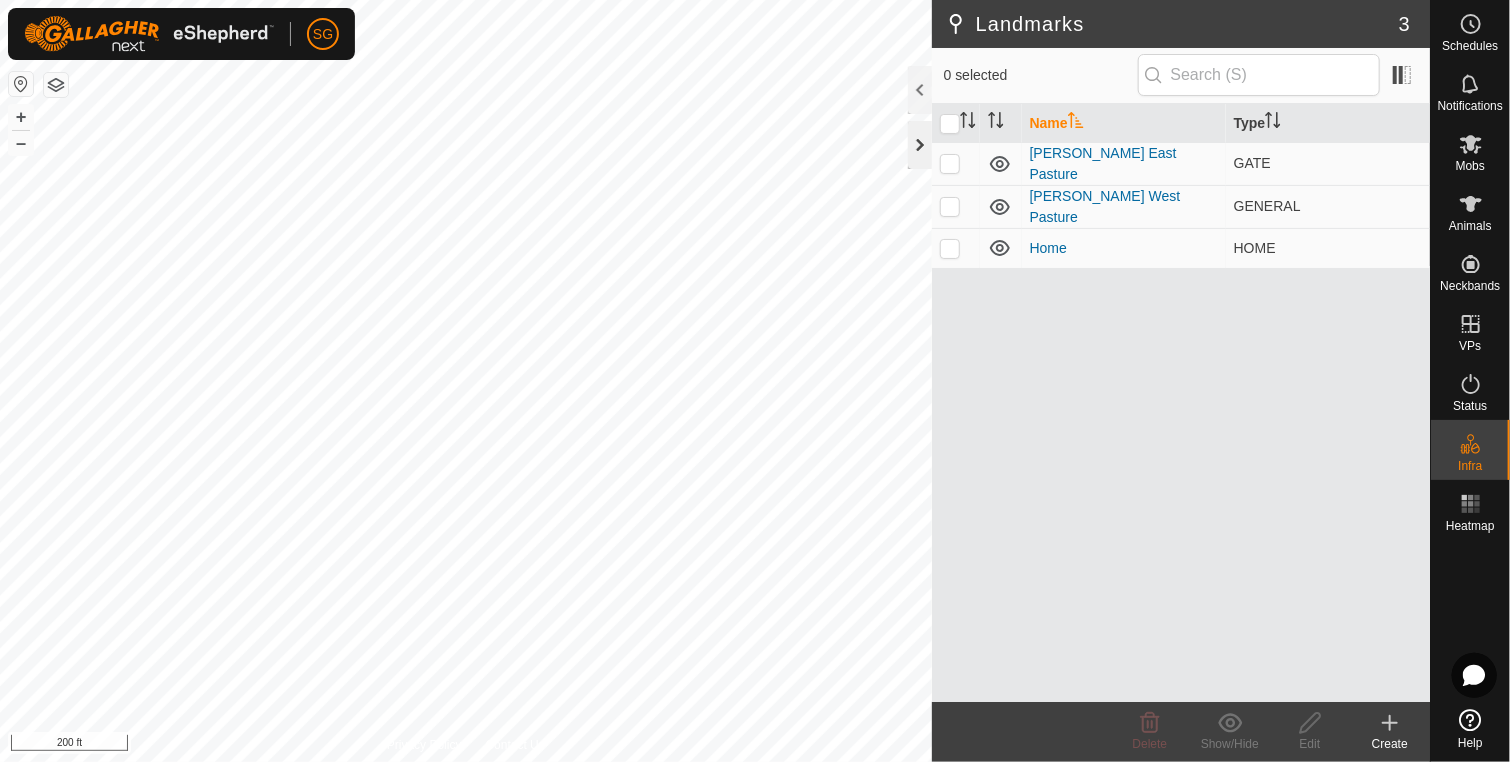 click 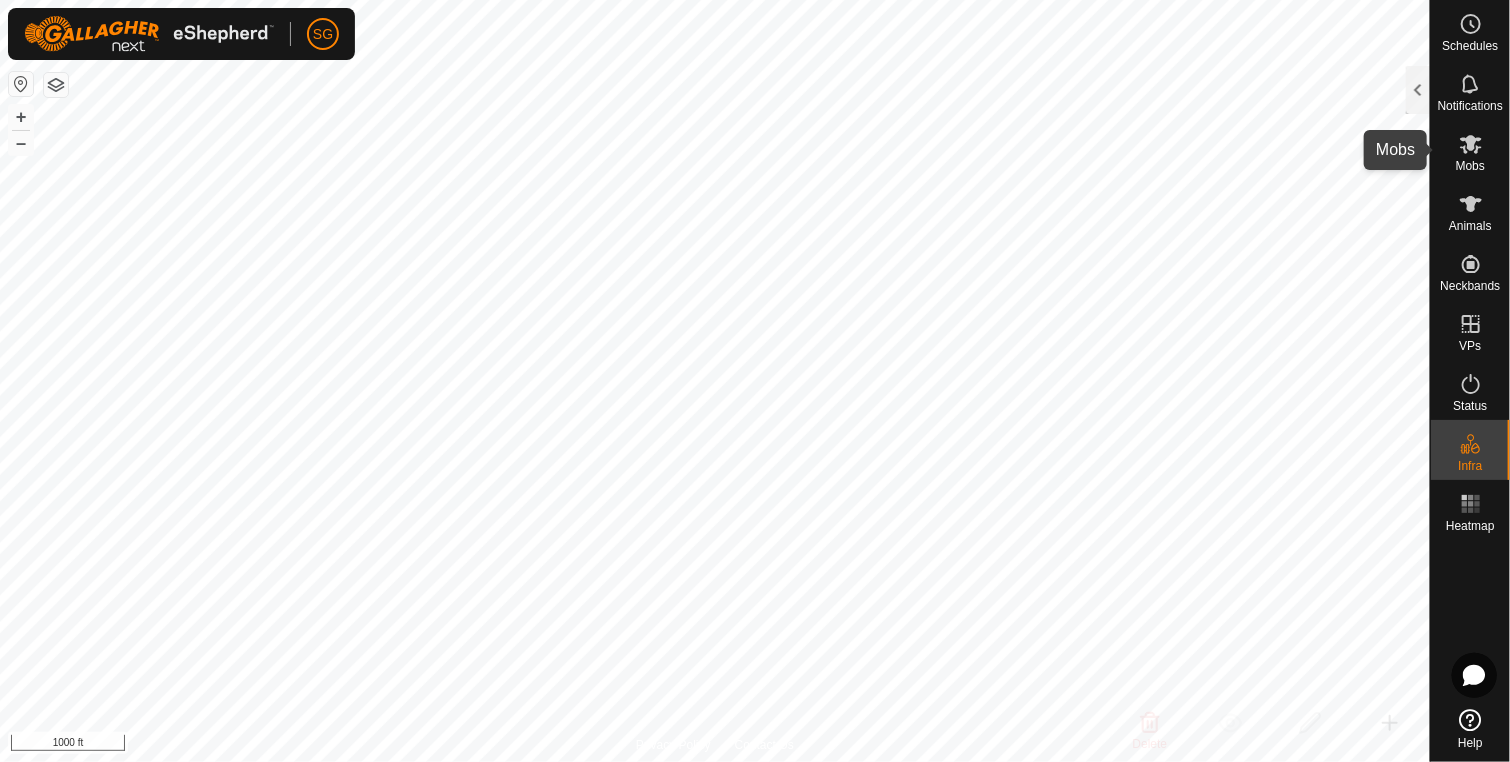 click 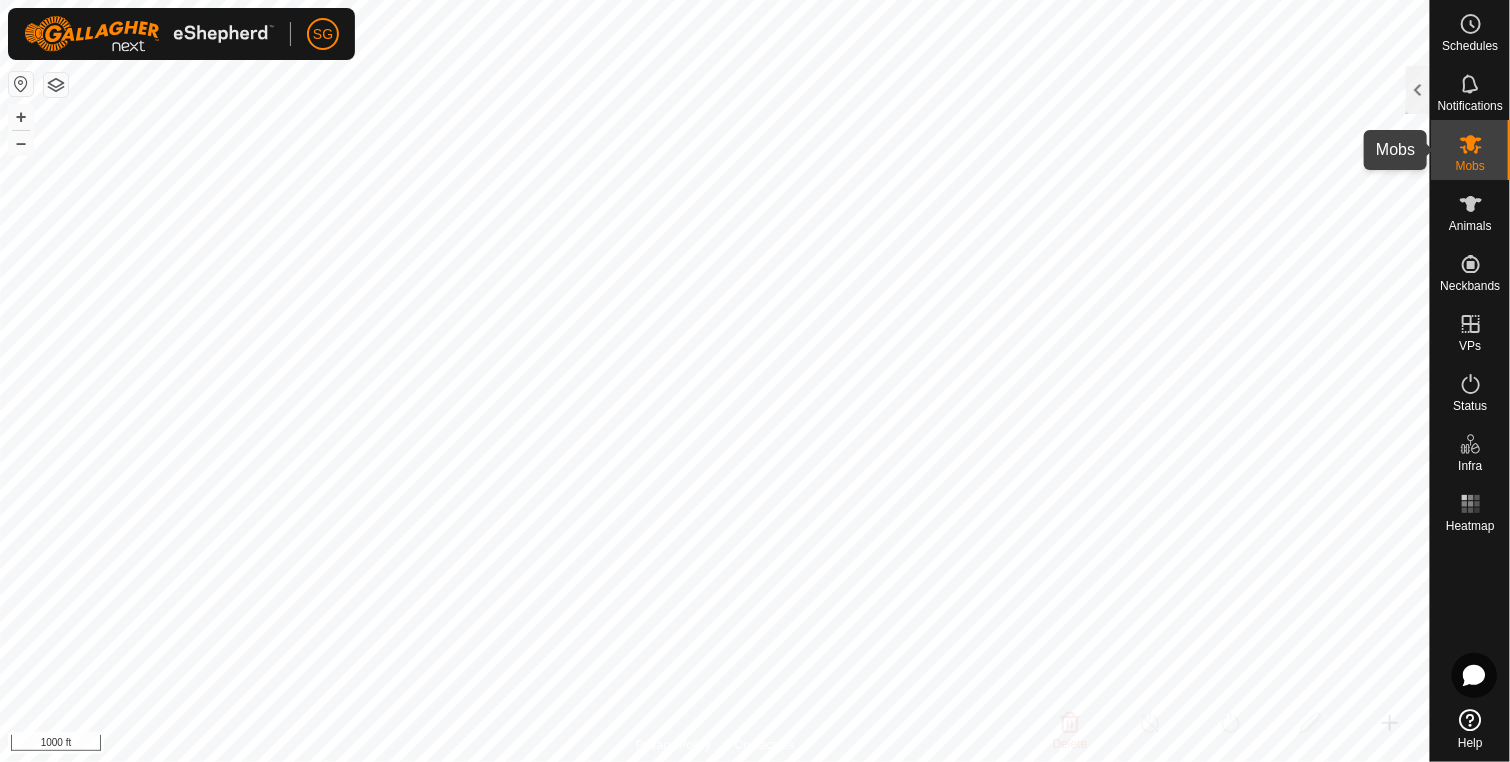 click 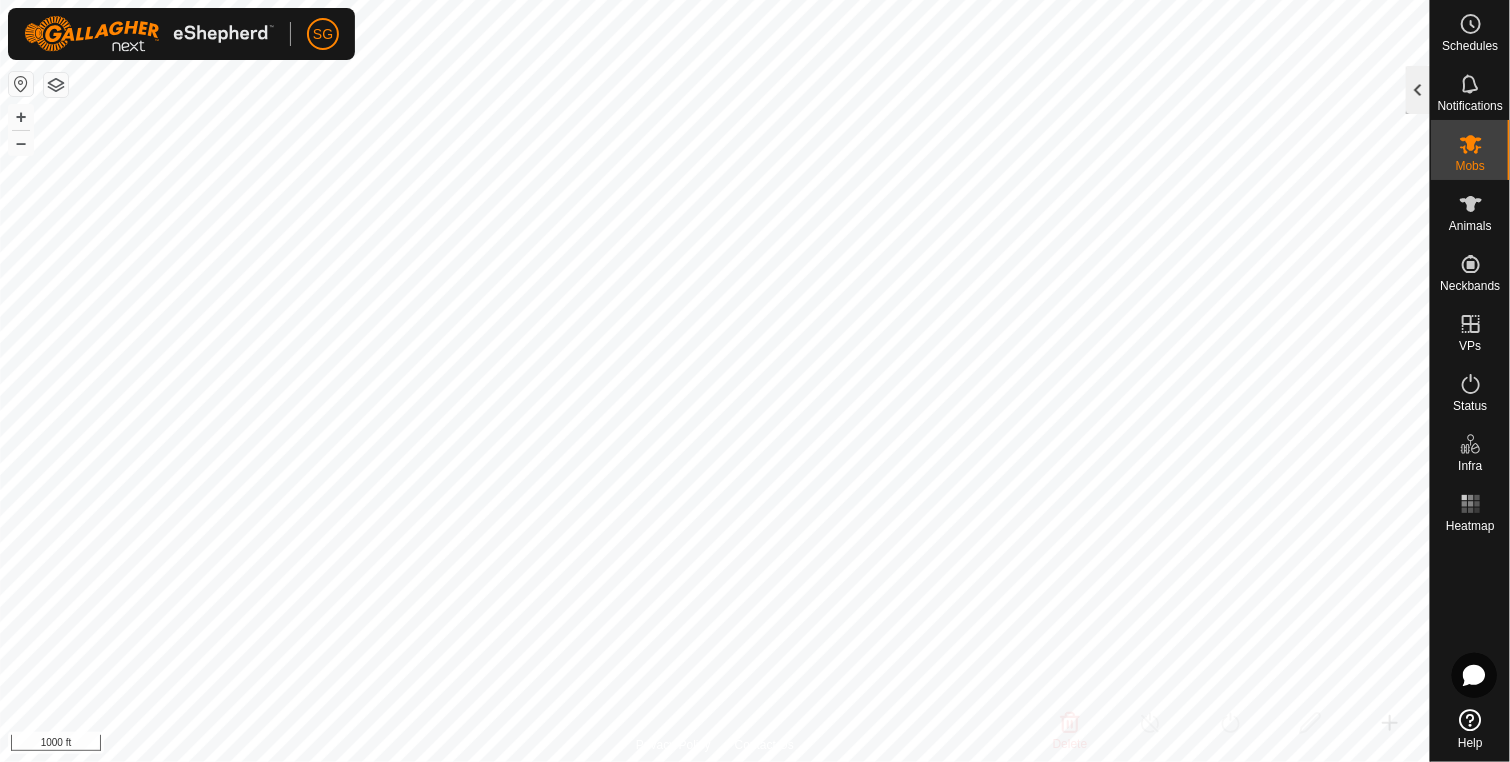 click 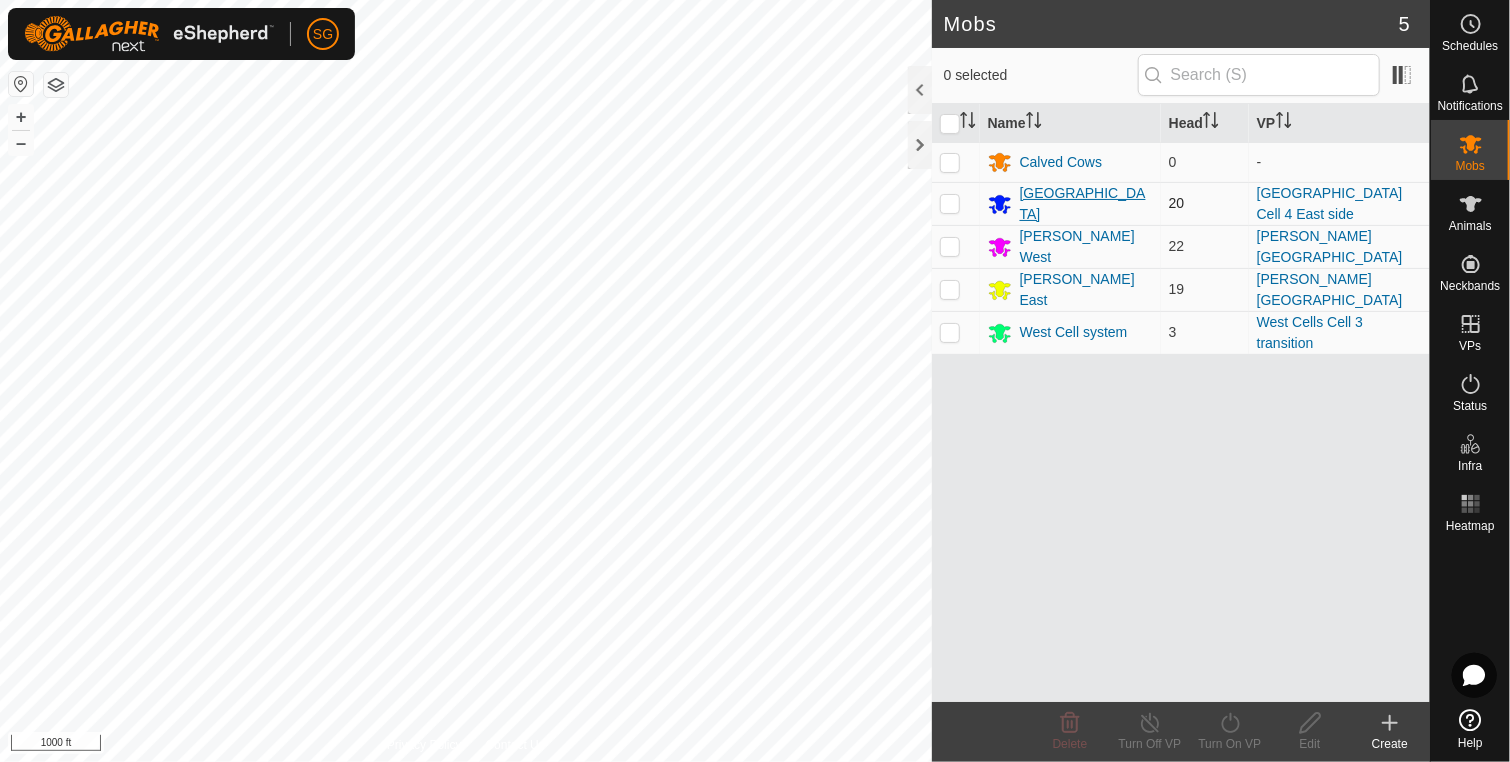 click on "[GEOGRAPHIC_DATA]" at bounding box center (1086, 204) 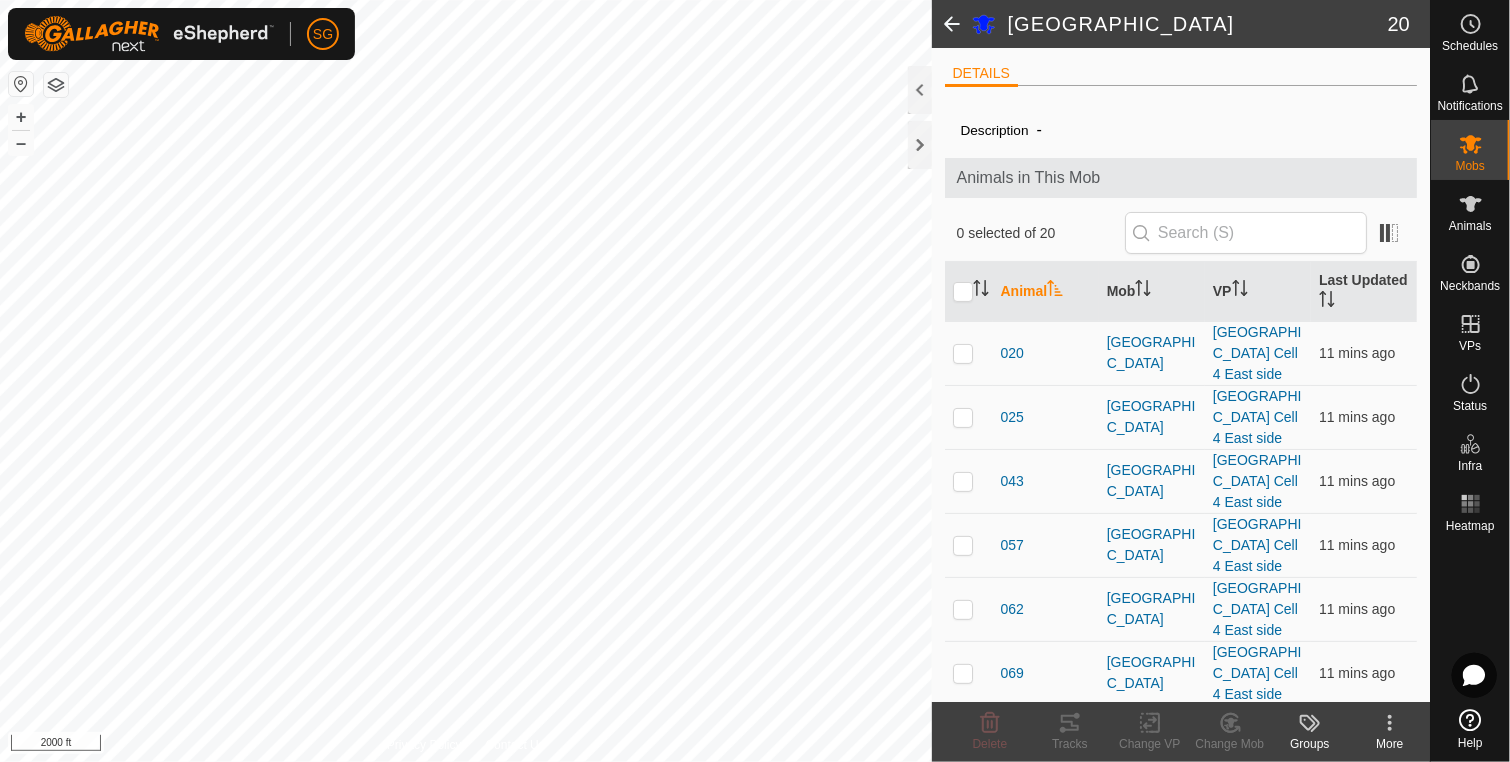 click 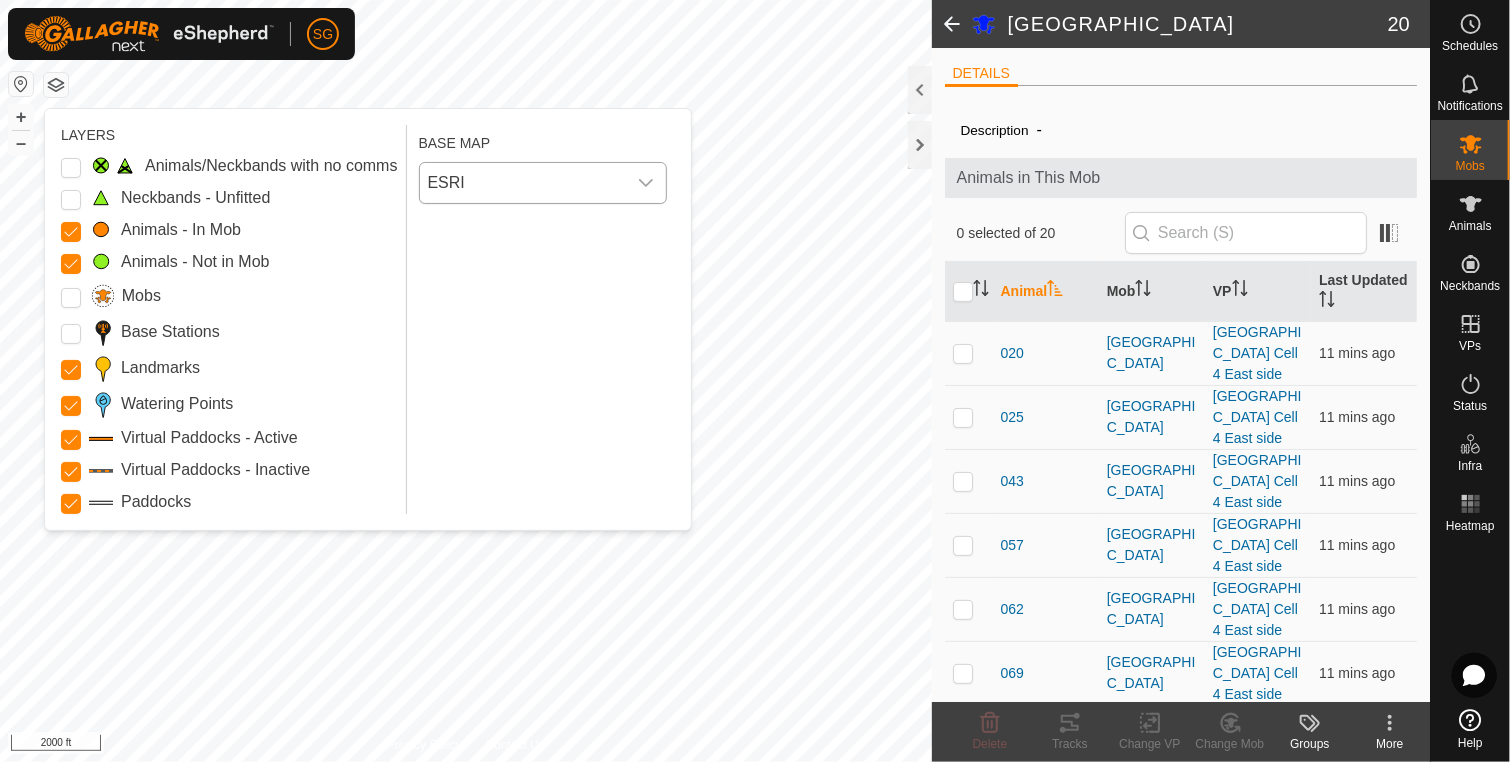click 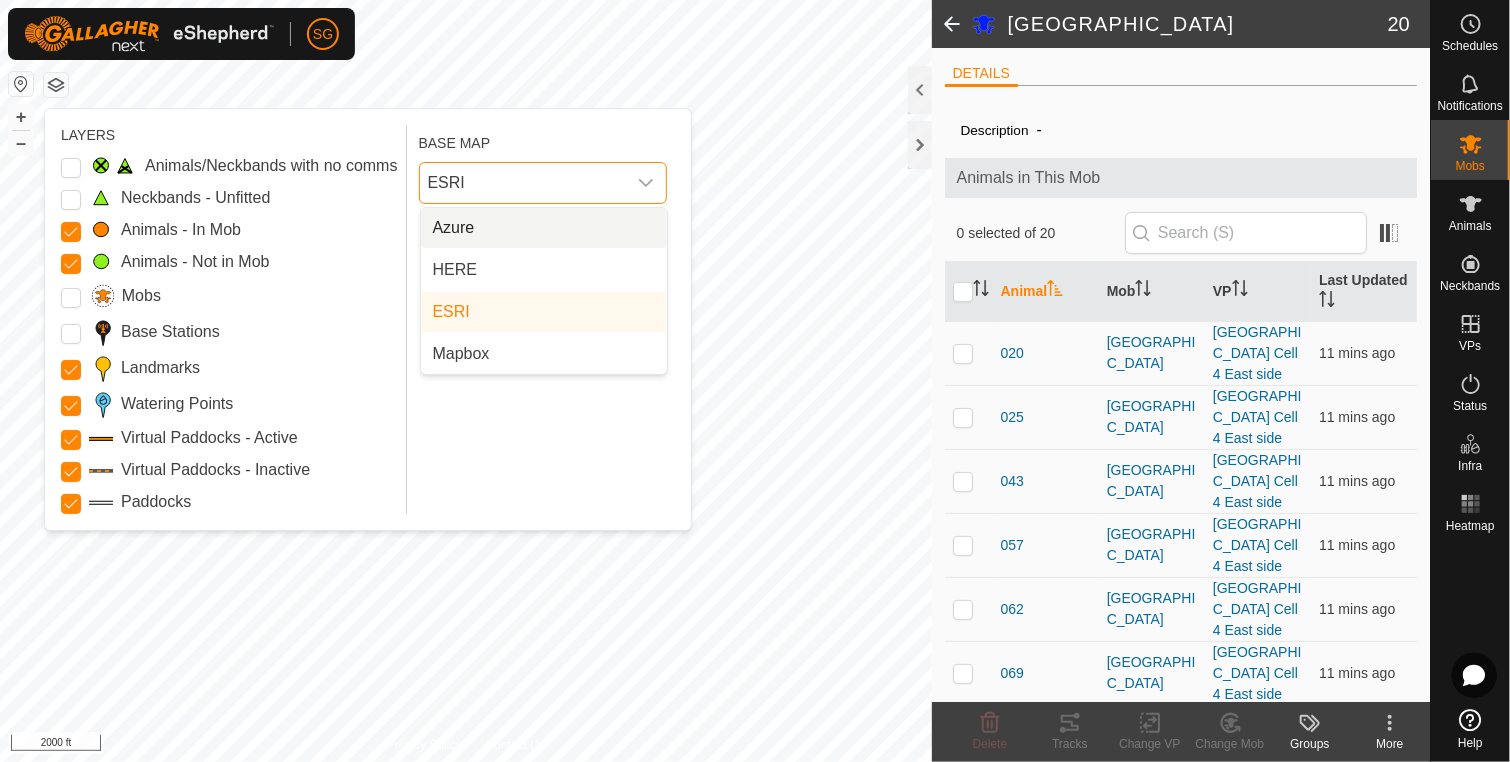 click on "Azure" at bounding box center (544, 228) 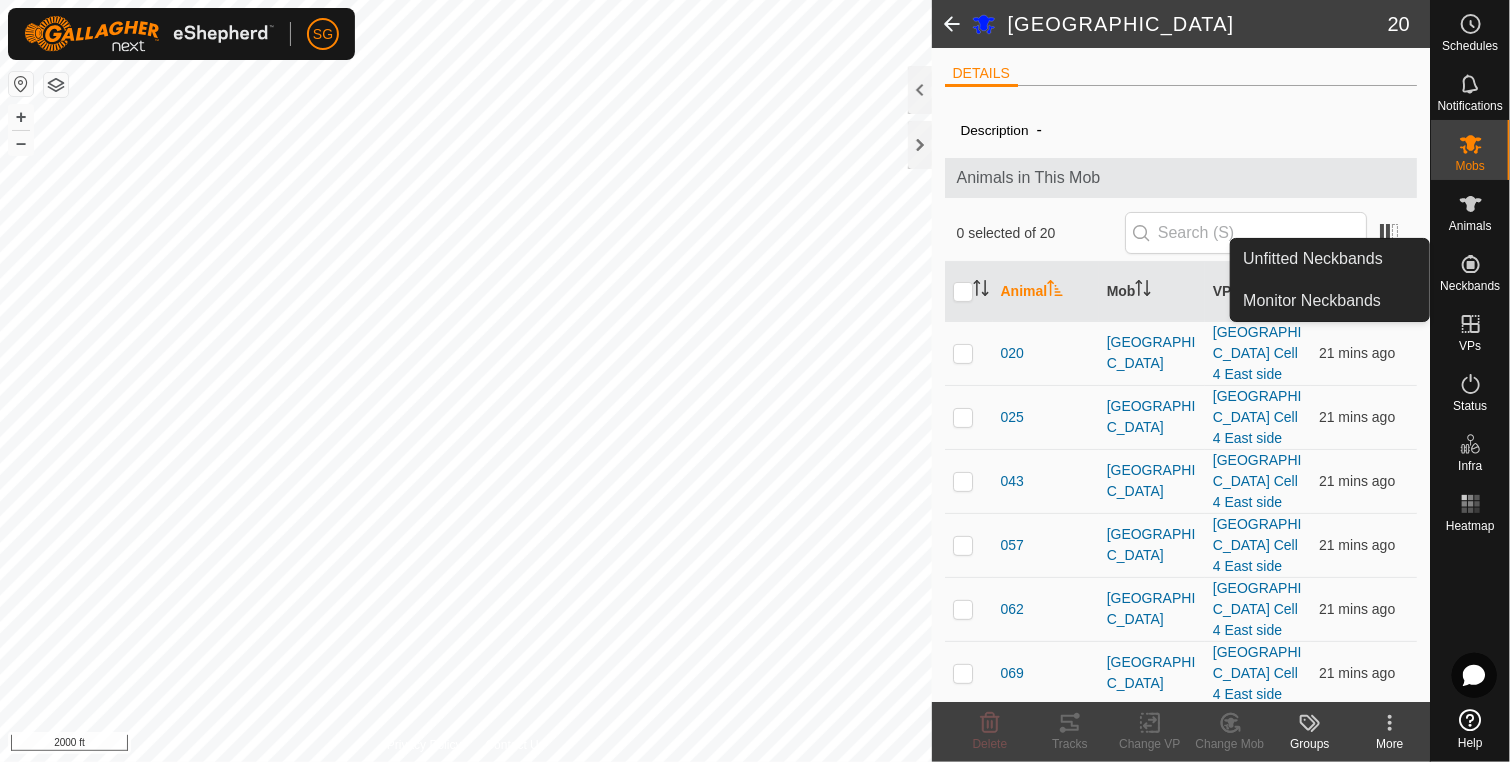 click 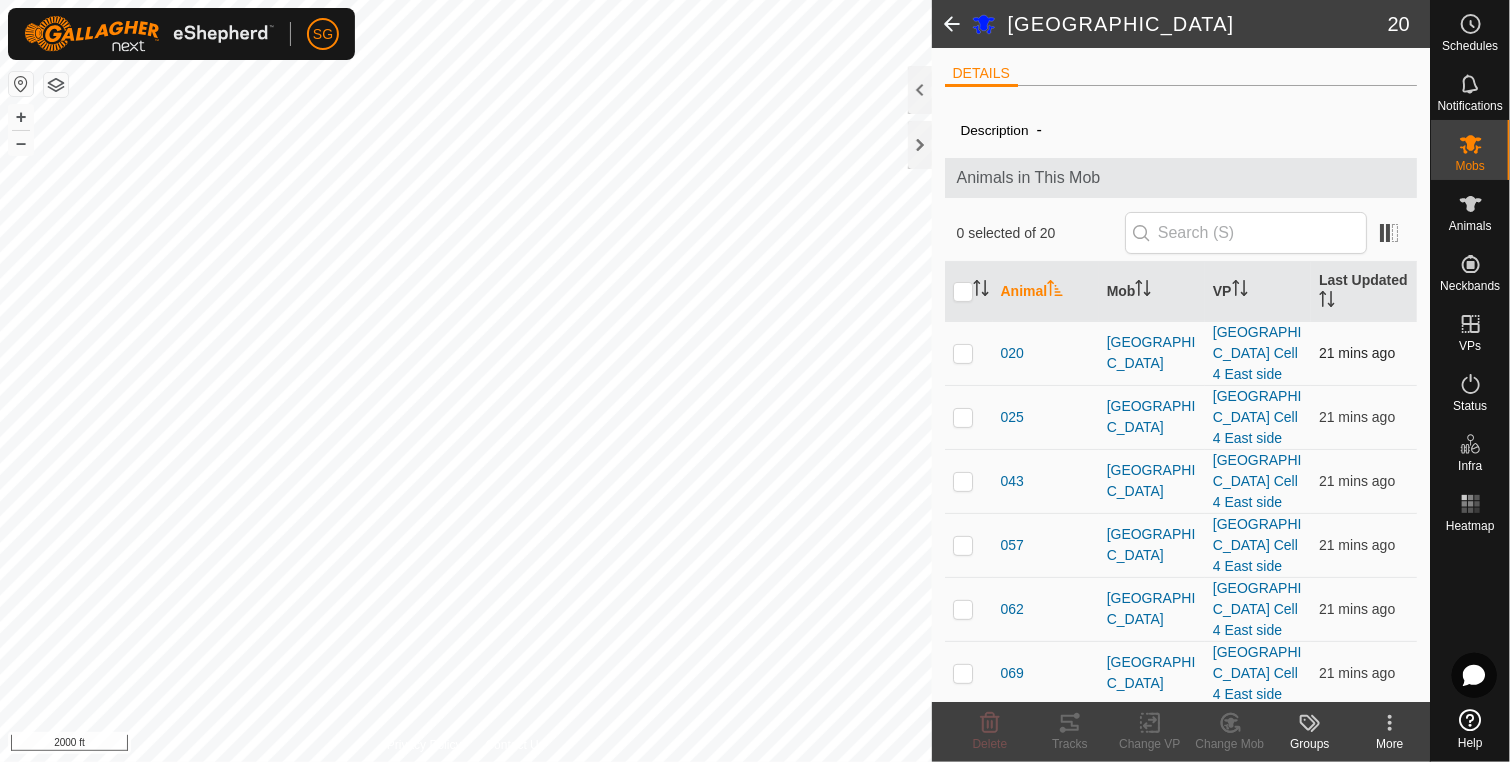 click at bounding box center (963, 353) 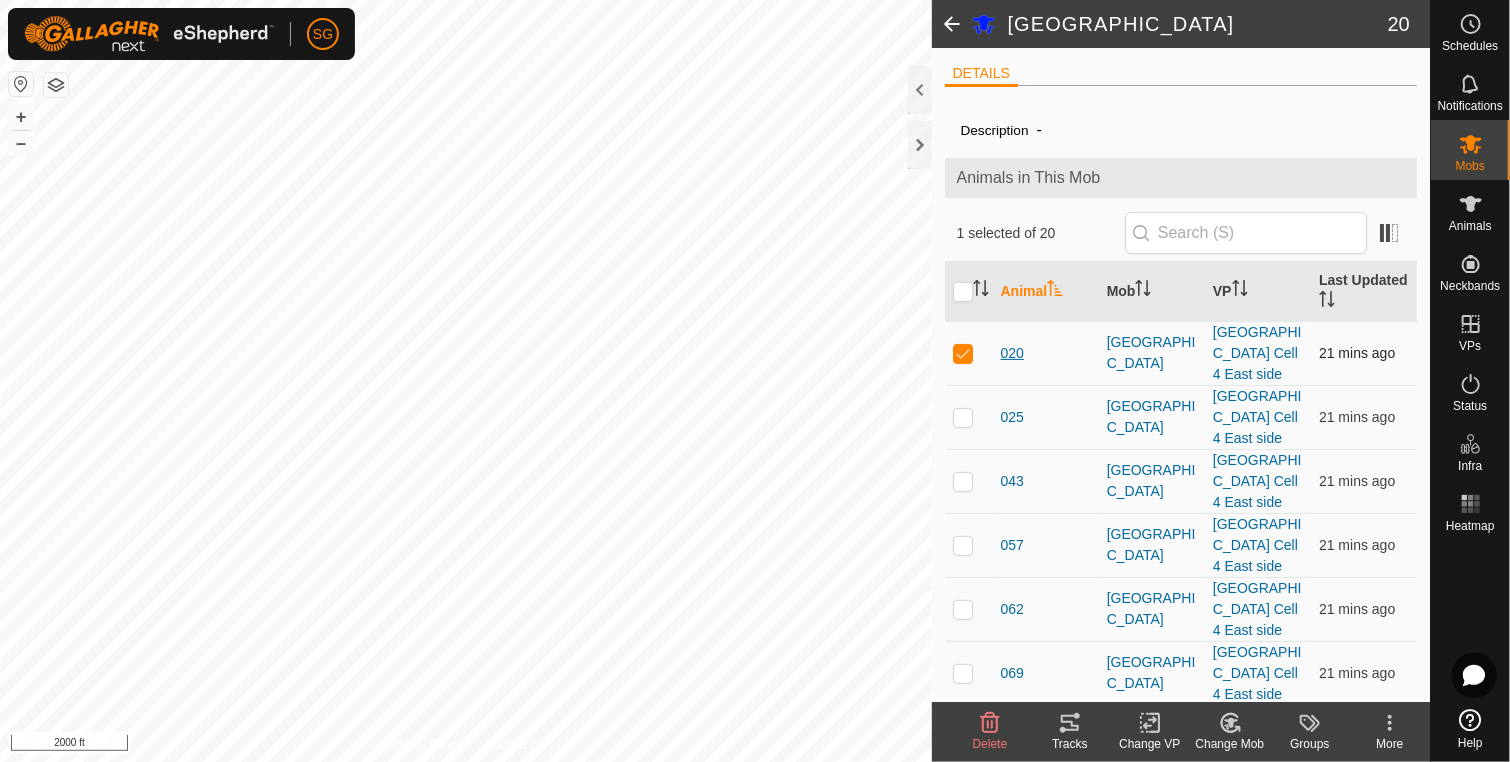 click on "020" at bounding box center (1012, 353) 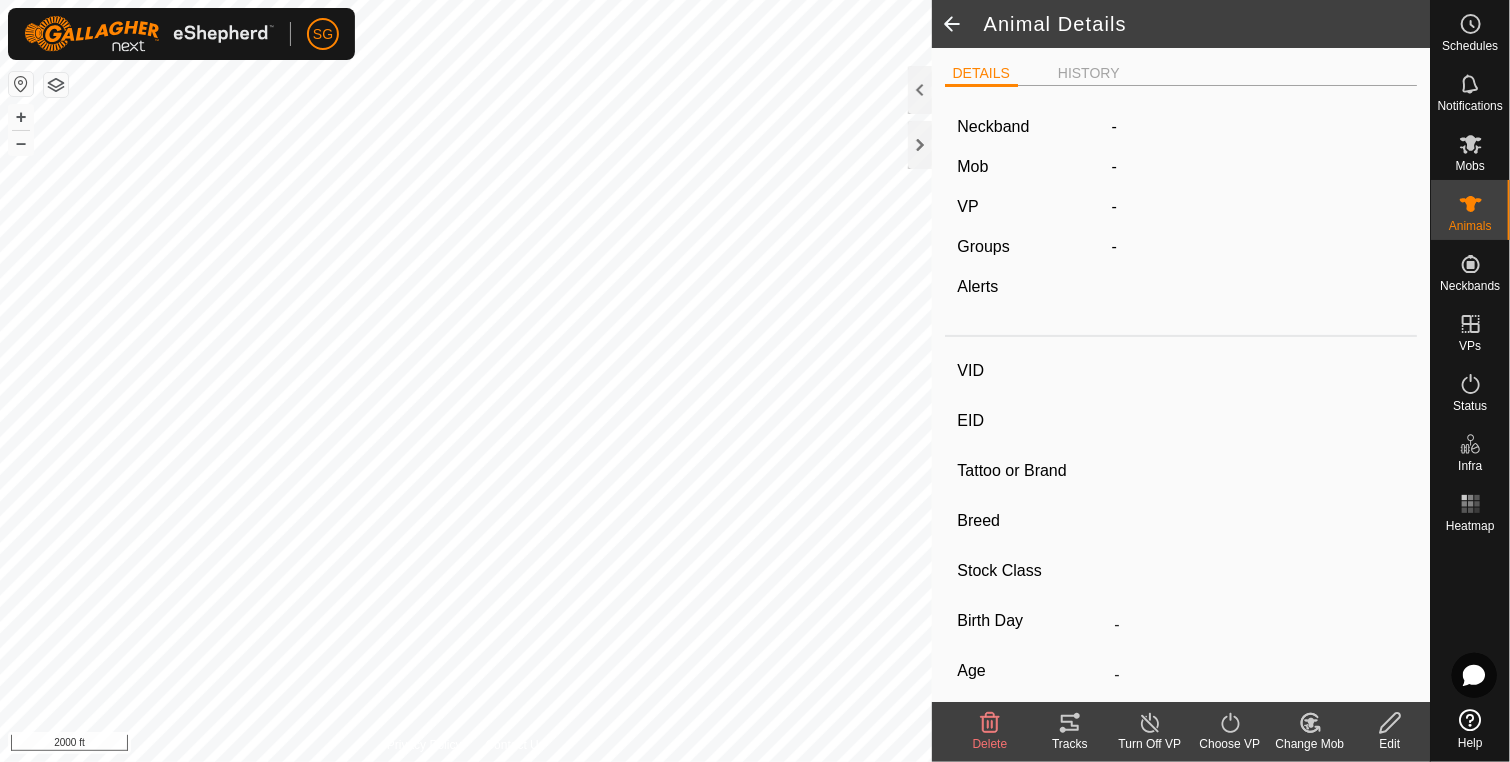 type on "020" 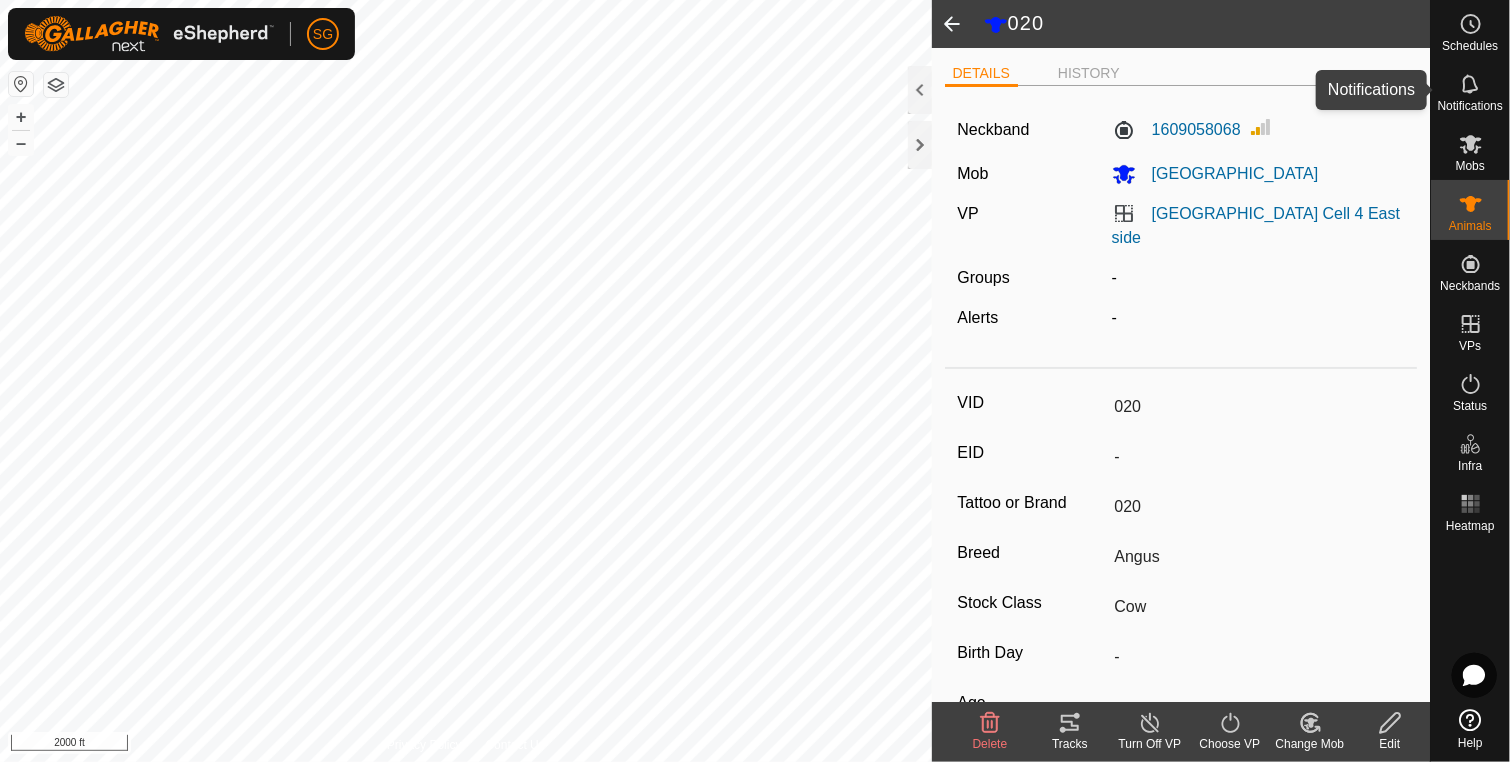 click 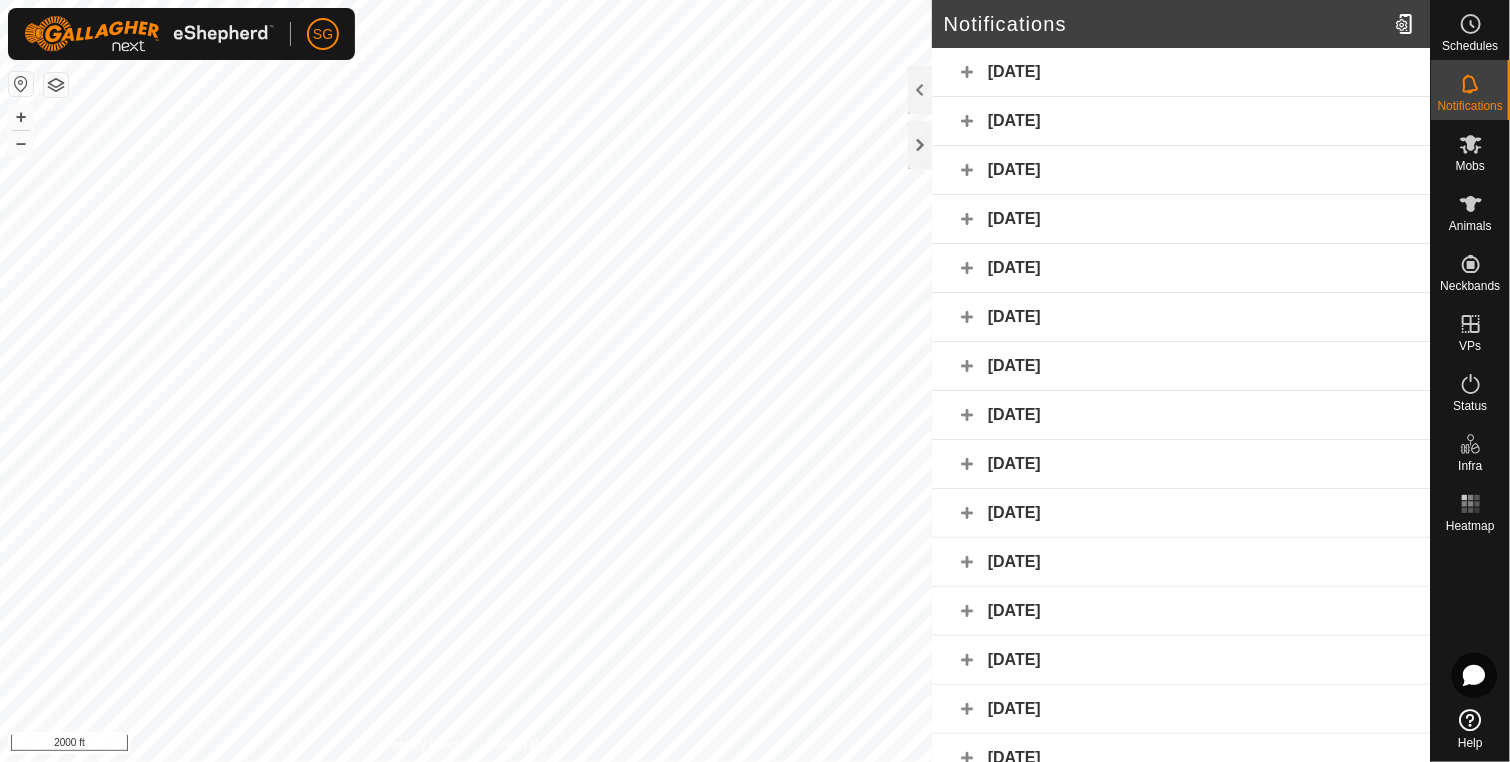 click on "[DATE]" 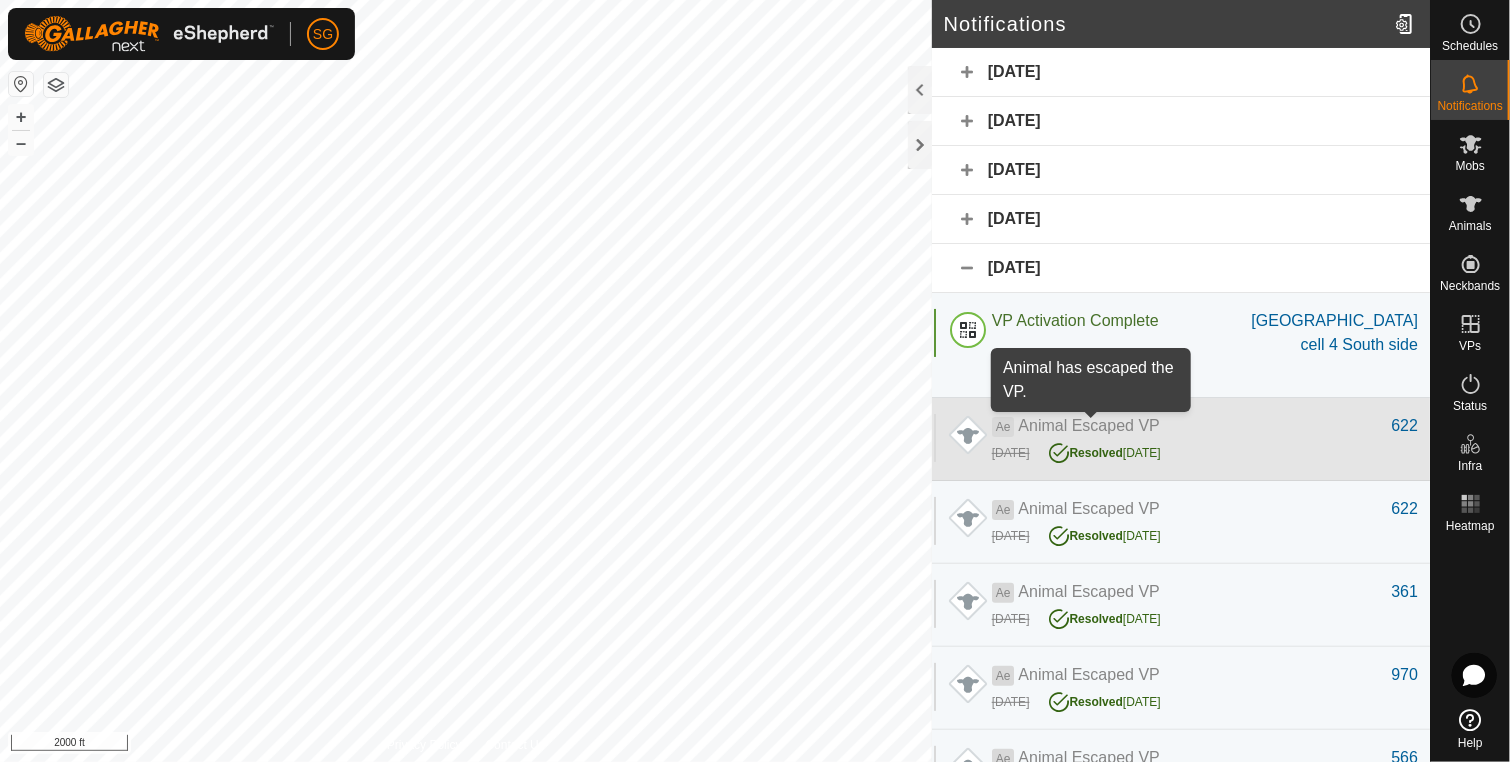 click on "Animal Escaped VP" 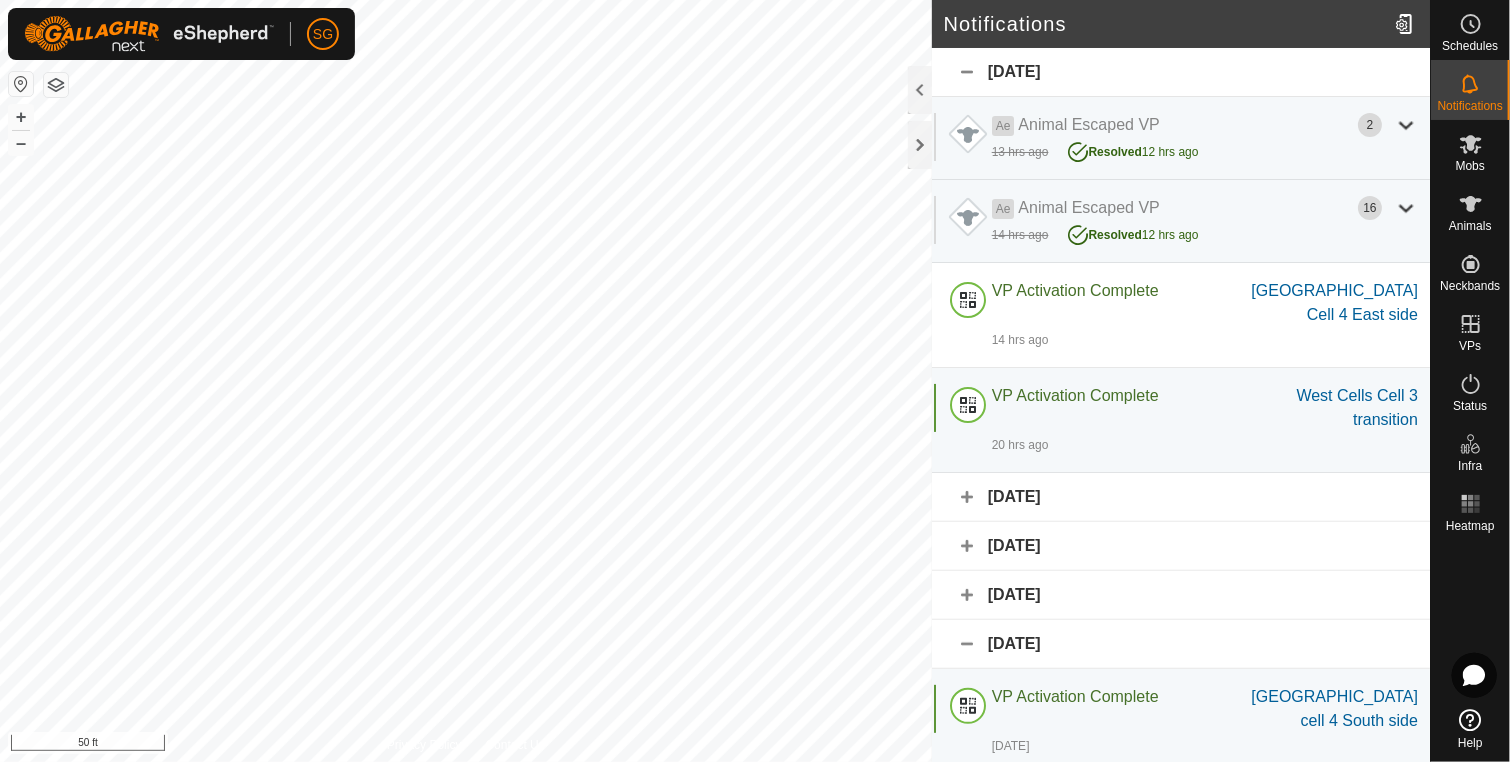 click on "[DATE]" 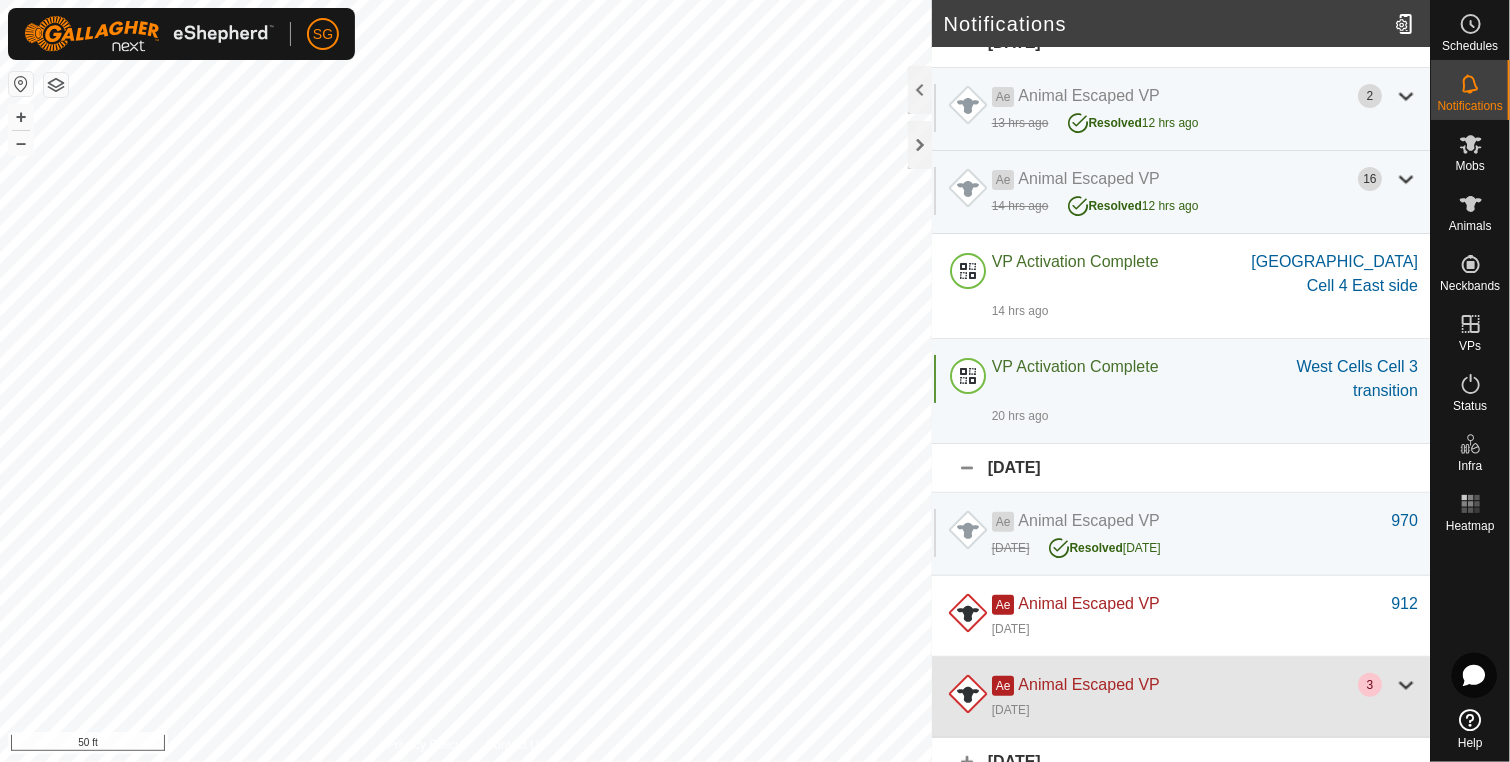 scroll, scrollTop: 0, scrollLeft: 0, axis: both 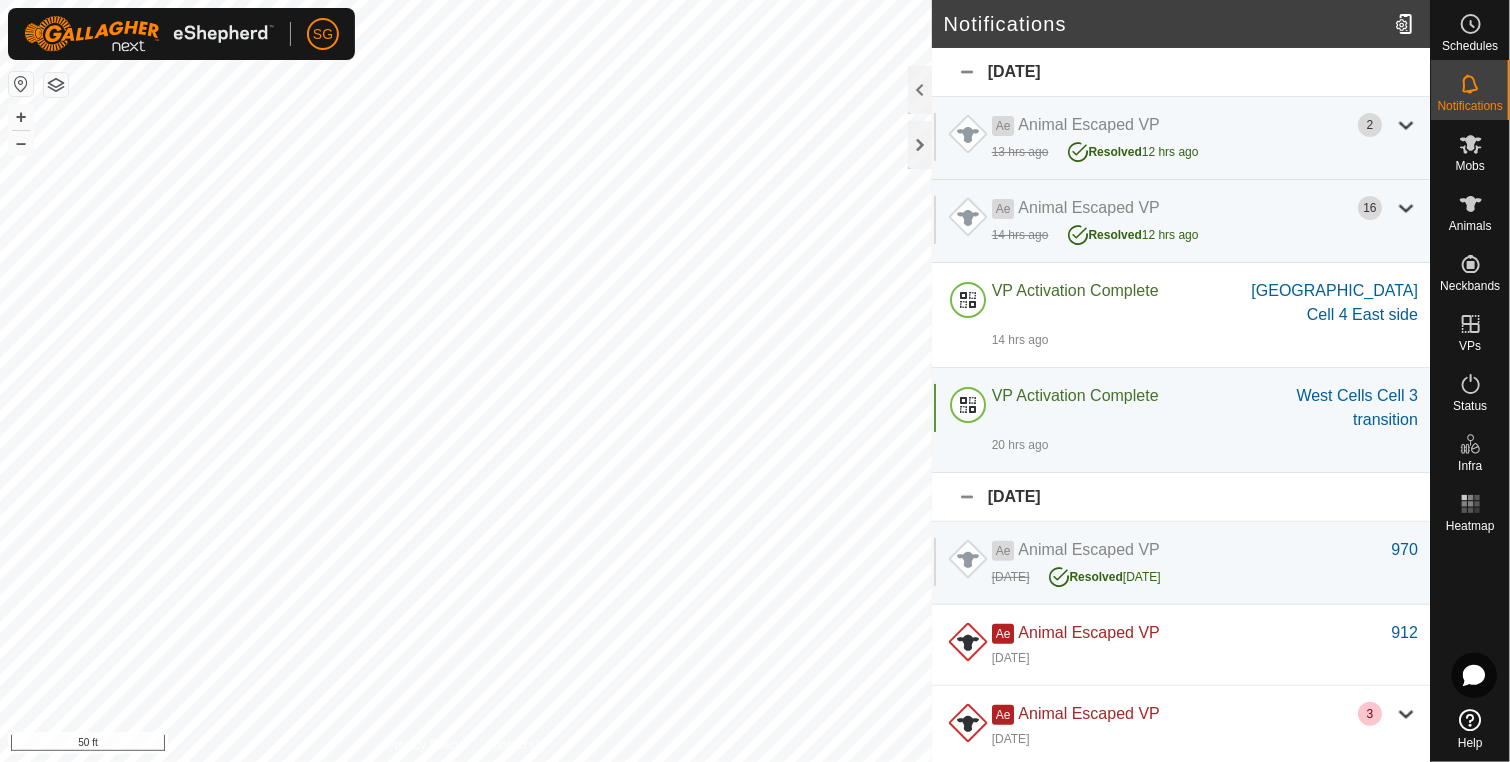 click on "[DATE]" 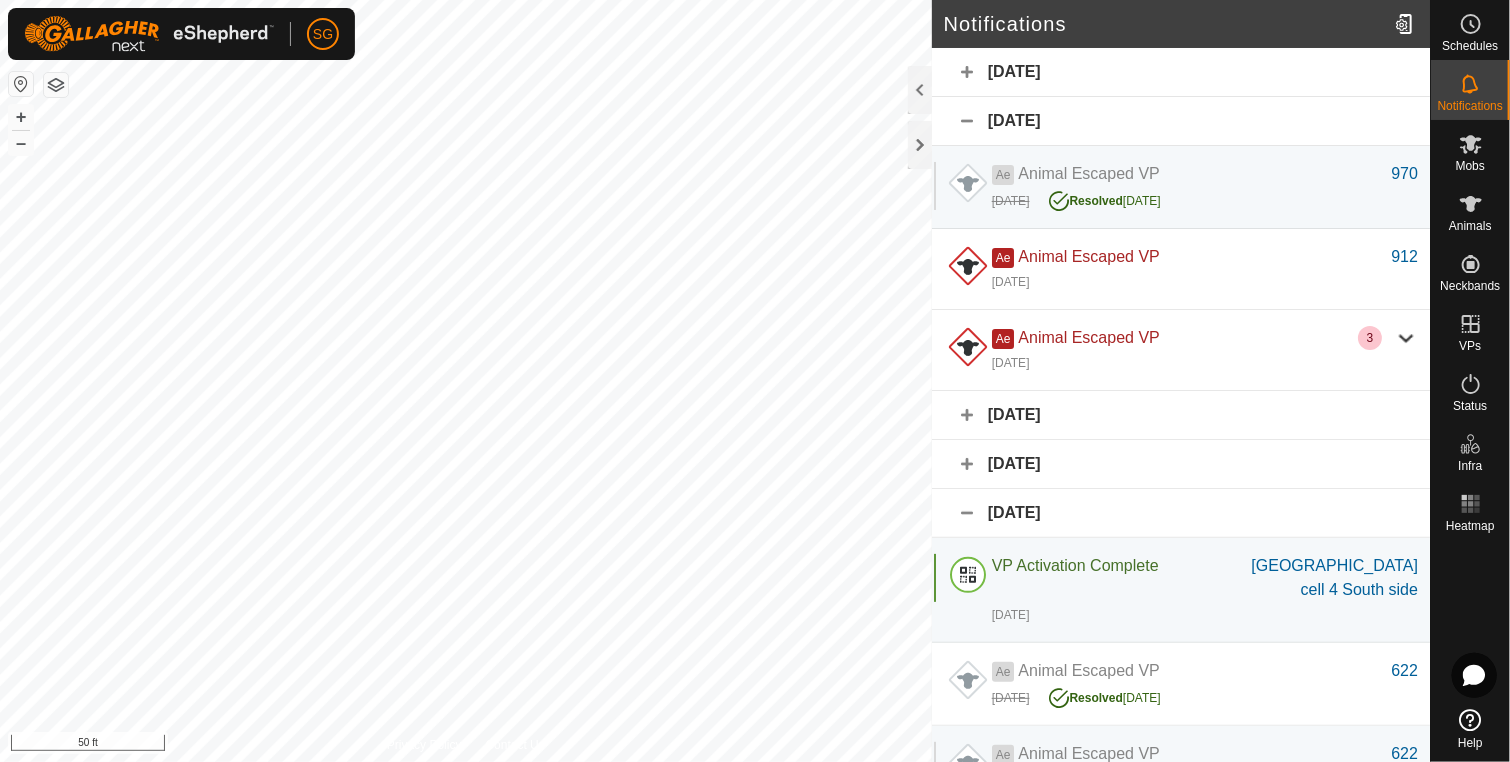 click on "[DATE]" 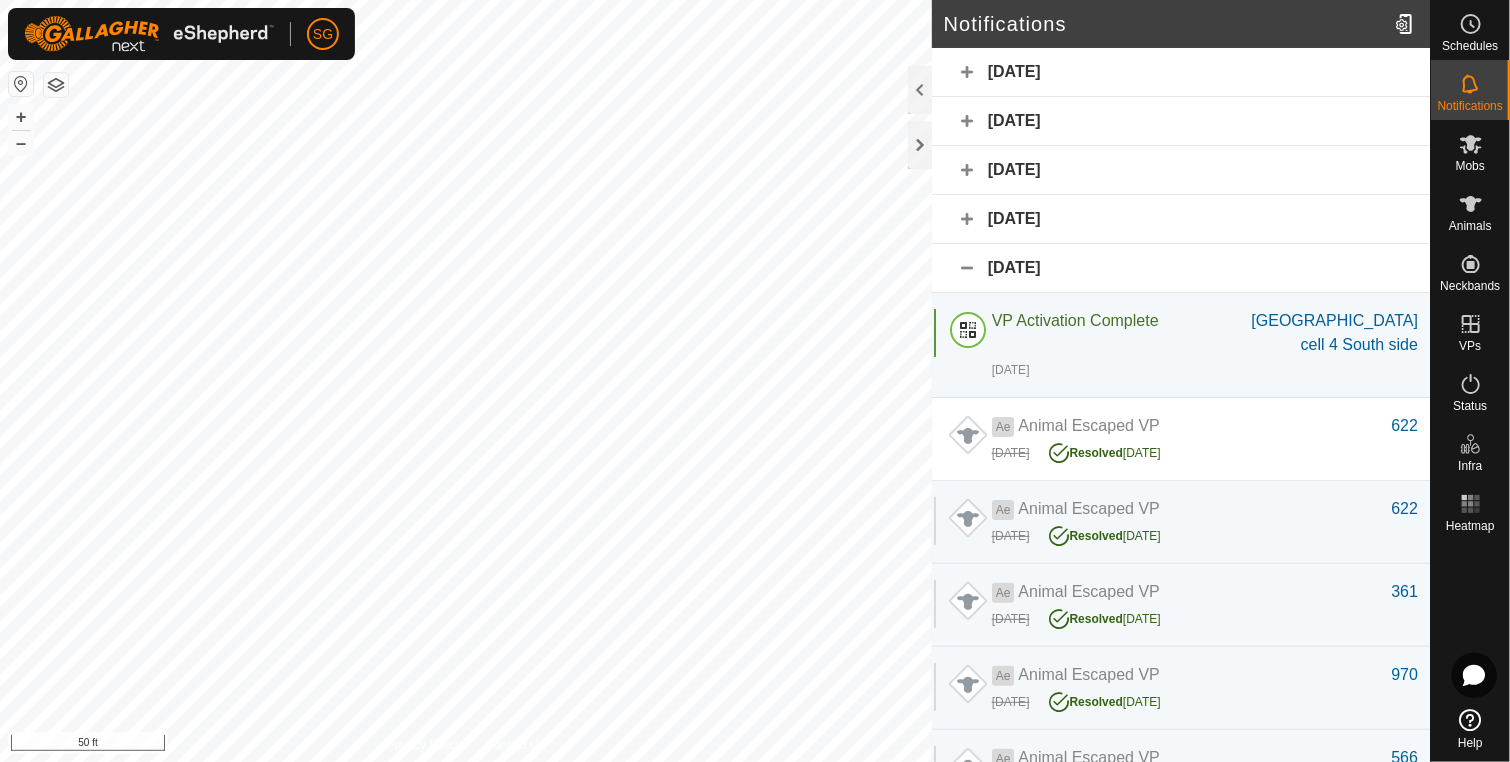 click on "[DATE]" 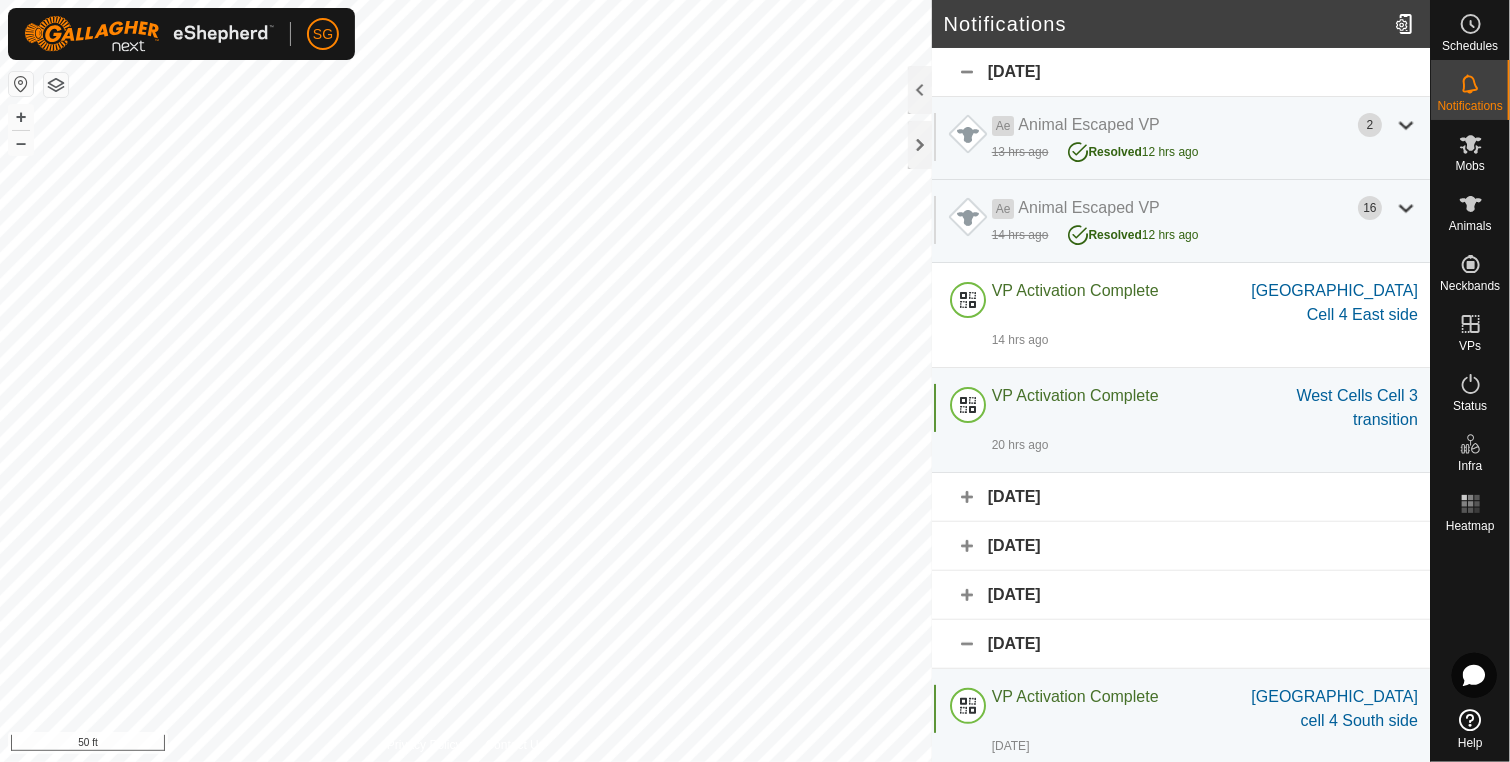 click on "[DATE]" 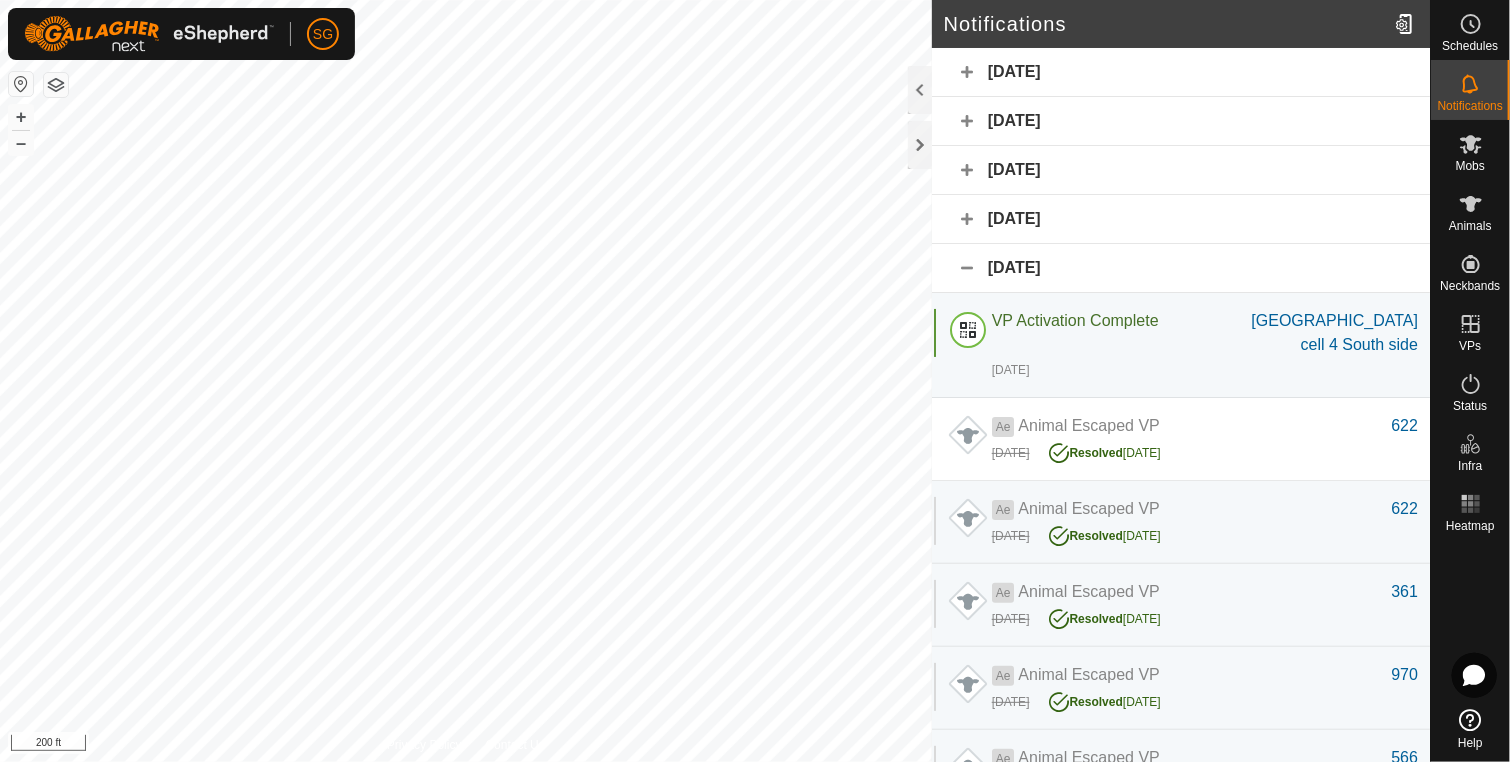 click on "[DATE]" 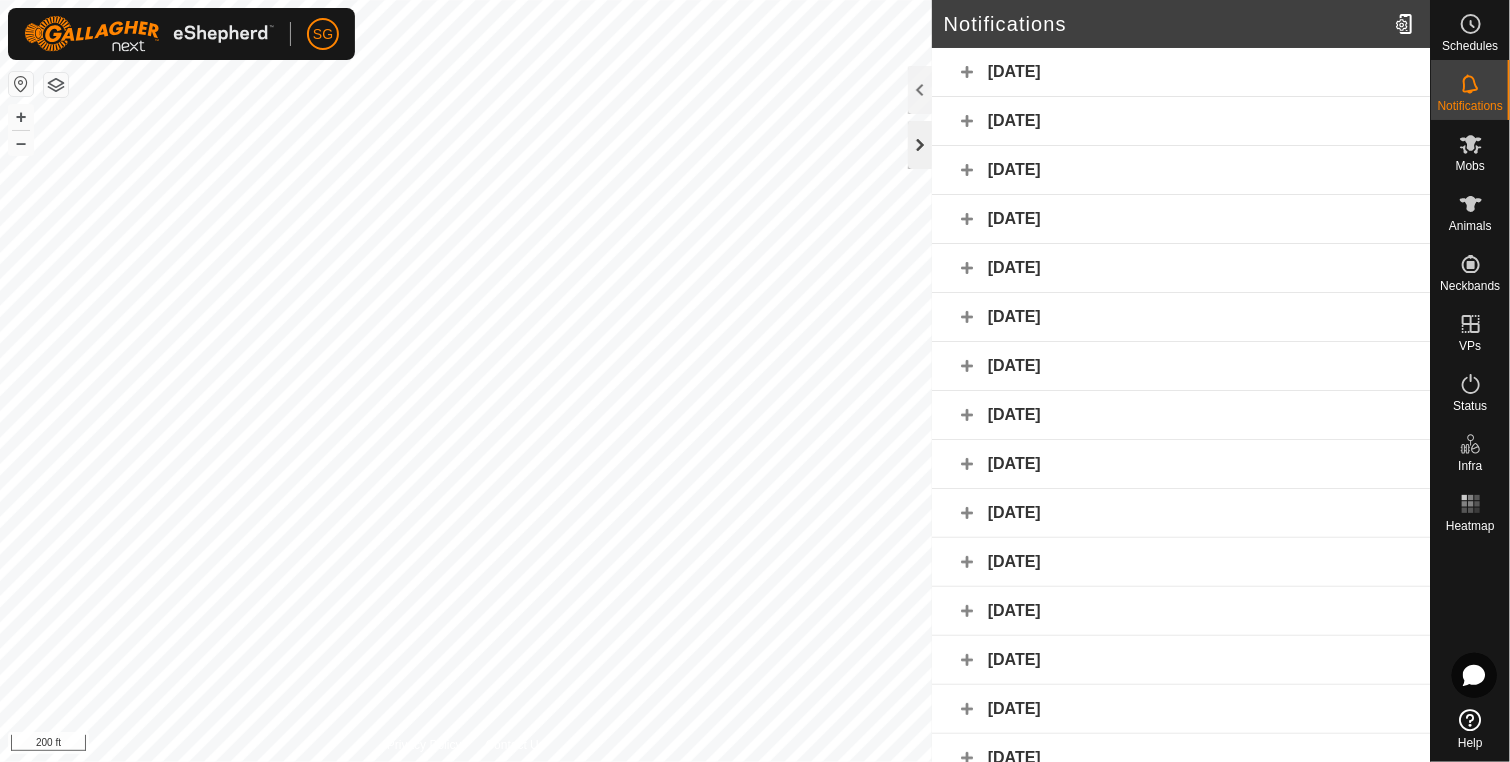 click 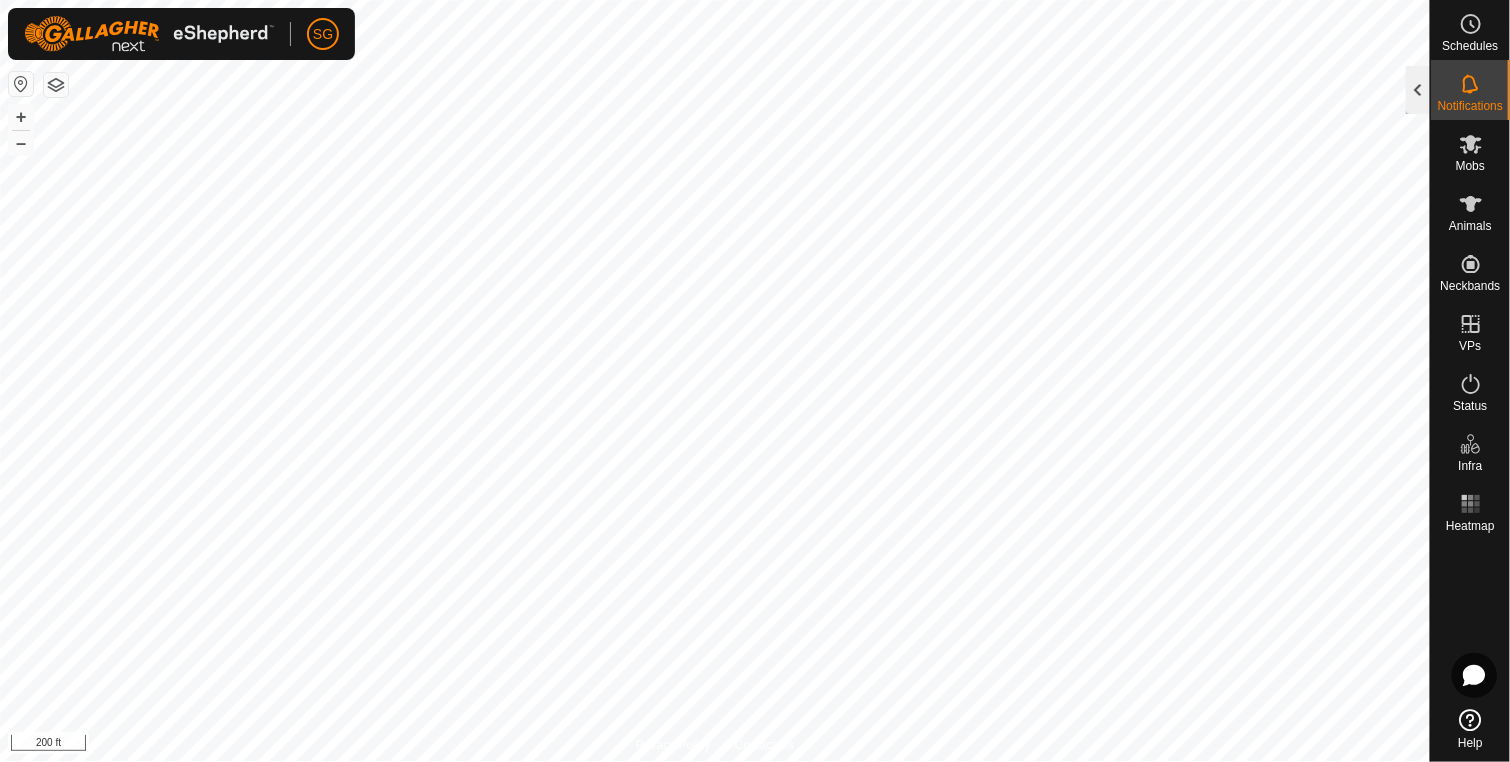 click 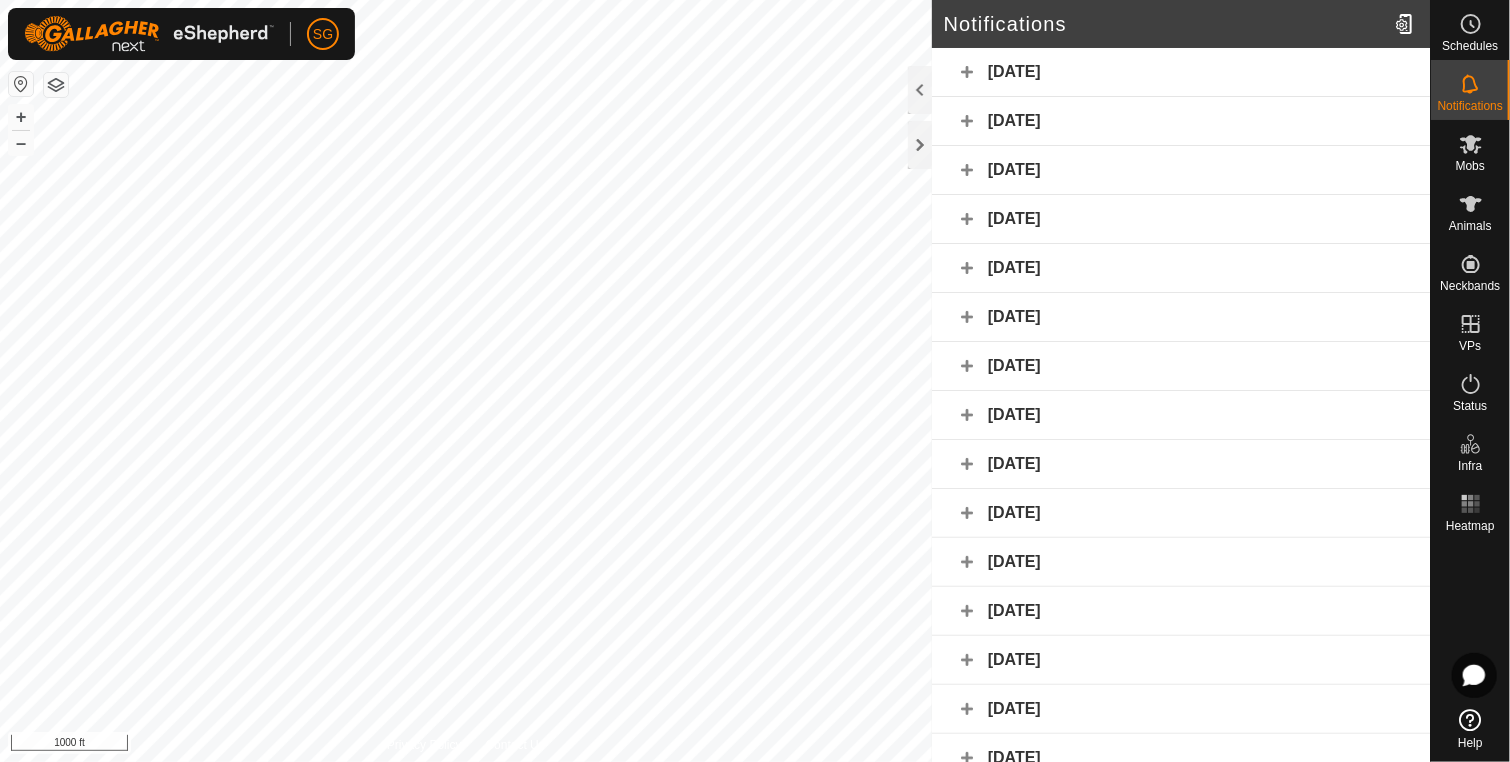 click on "SG Schedules Notifications Mobs Animals Neckbands VPs Status Infra Heatmap Help Notifications  [DATE]   [DATE]   [DATE]   [DATE]   [DATE]   [DATE]   [DATE]   [DATE]   [DATE]   [DATE]   [DATE]   [DATE]   [DATE]   [DATE]   [DATE]   [DATE]   [DATE]   [DATE]   [DATE]   [DATE]   [DATE]   [DATE]   [DATE]   [DATE]   [DATE]  Privacy Policy Contact Us
370
2246375011
[PERSON_NAME] West
[PERSON_NAME][GEOGRAPHIC_DATA] + – ⇧ i 1000 ft" at bounding box center [755, 381] 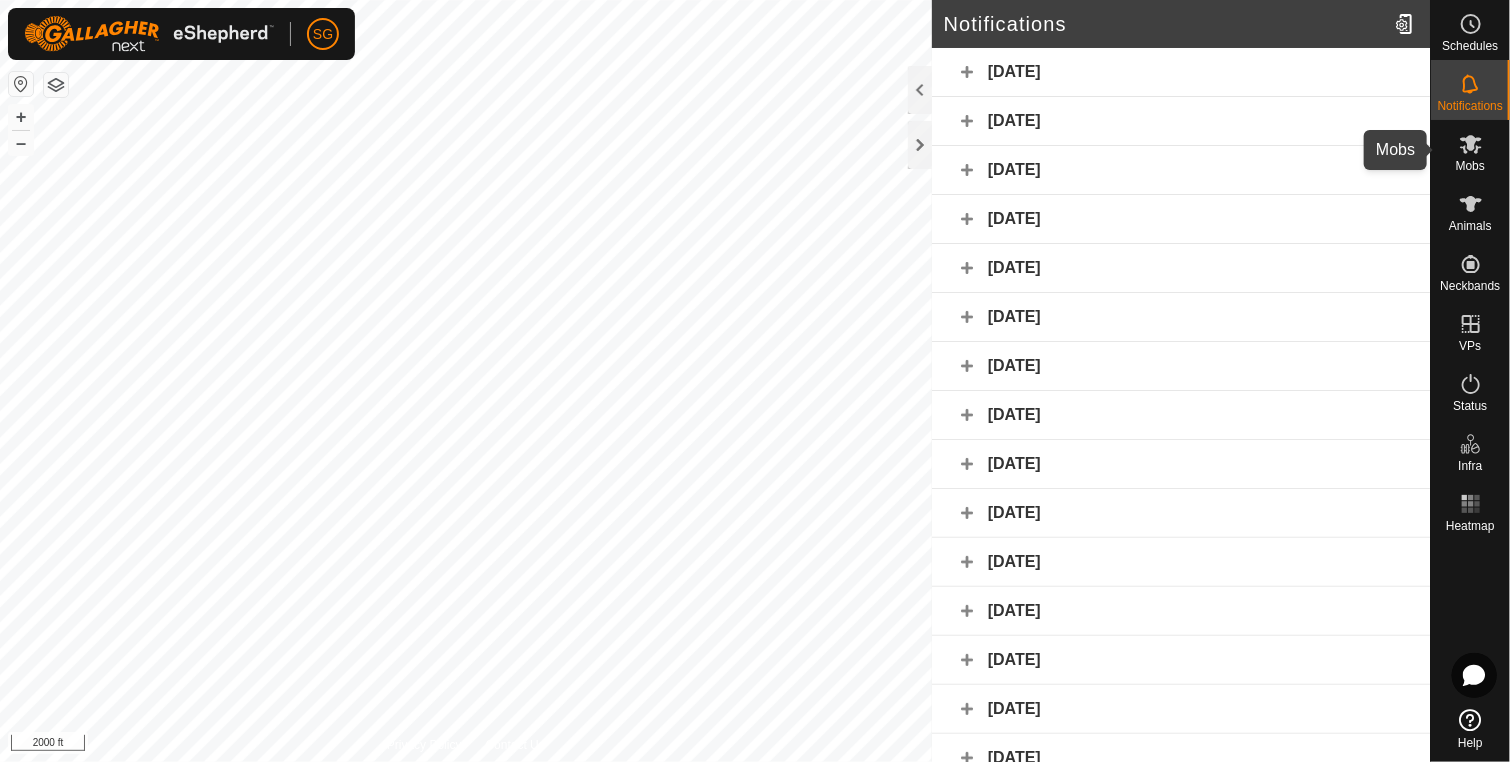 click 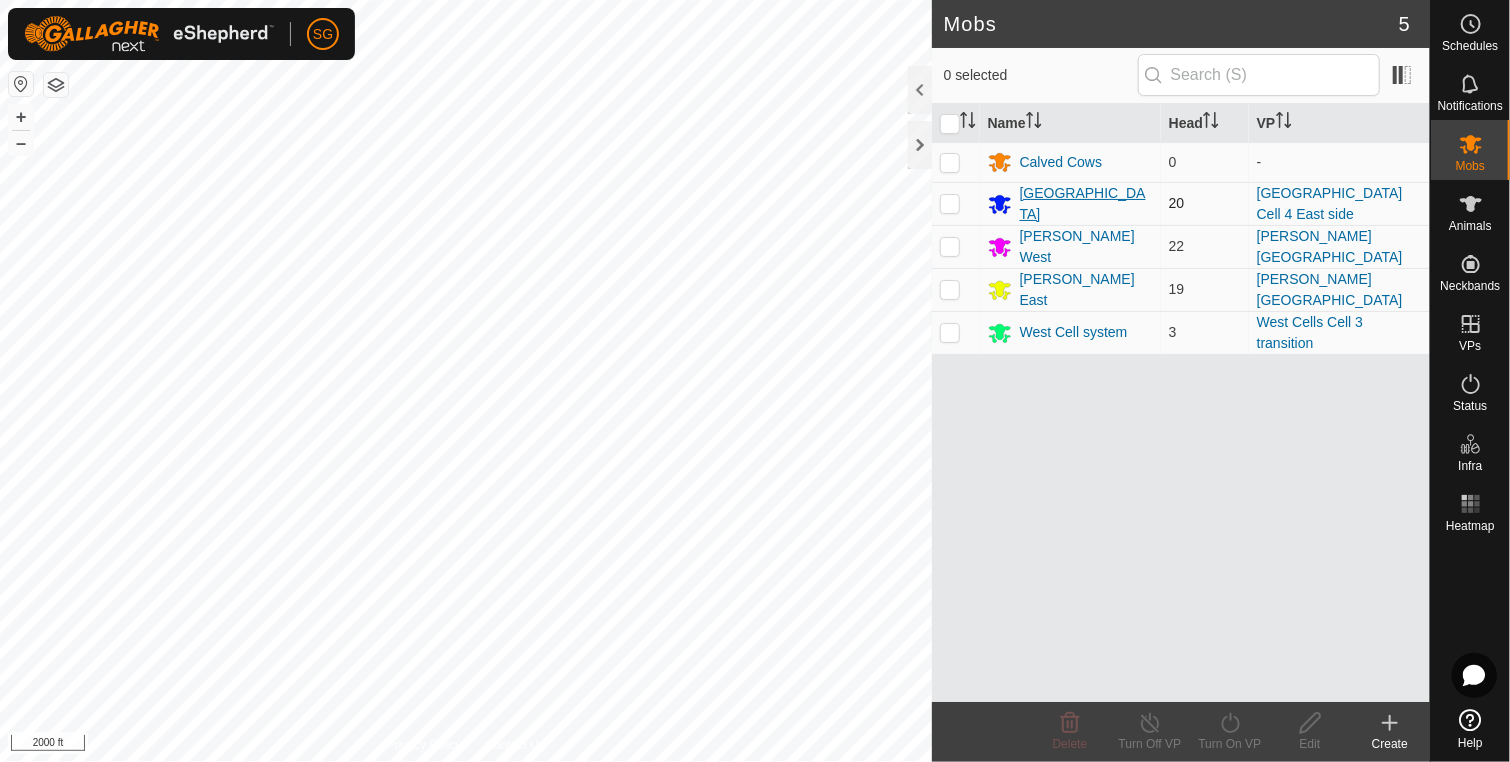 click on "[GEOGRAPHIC_DATA]" at bounding box center [1086, 204] 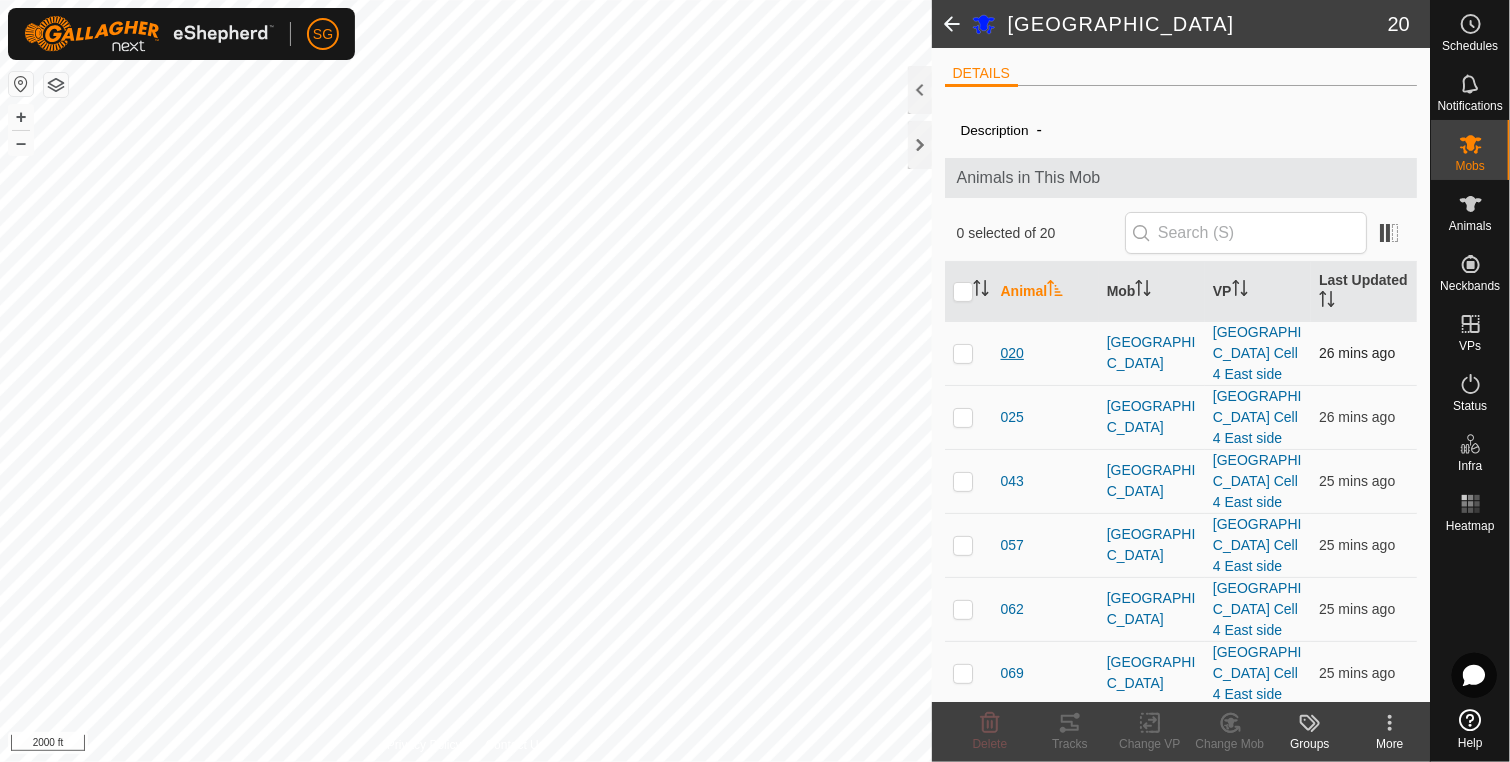 click on "020" at bounding box center (1012, 353) 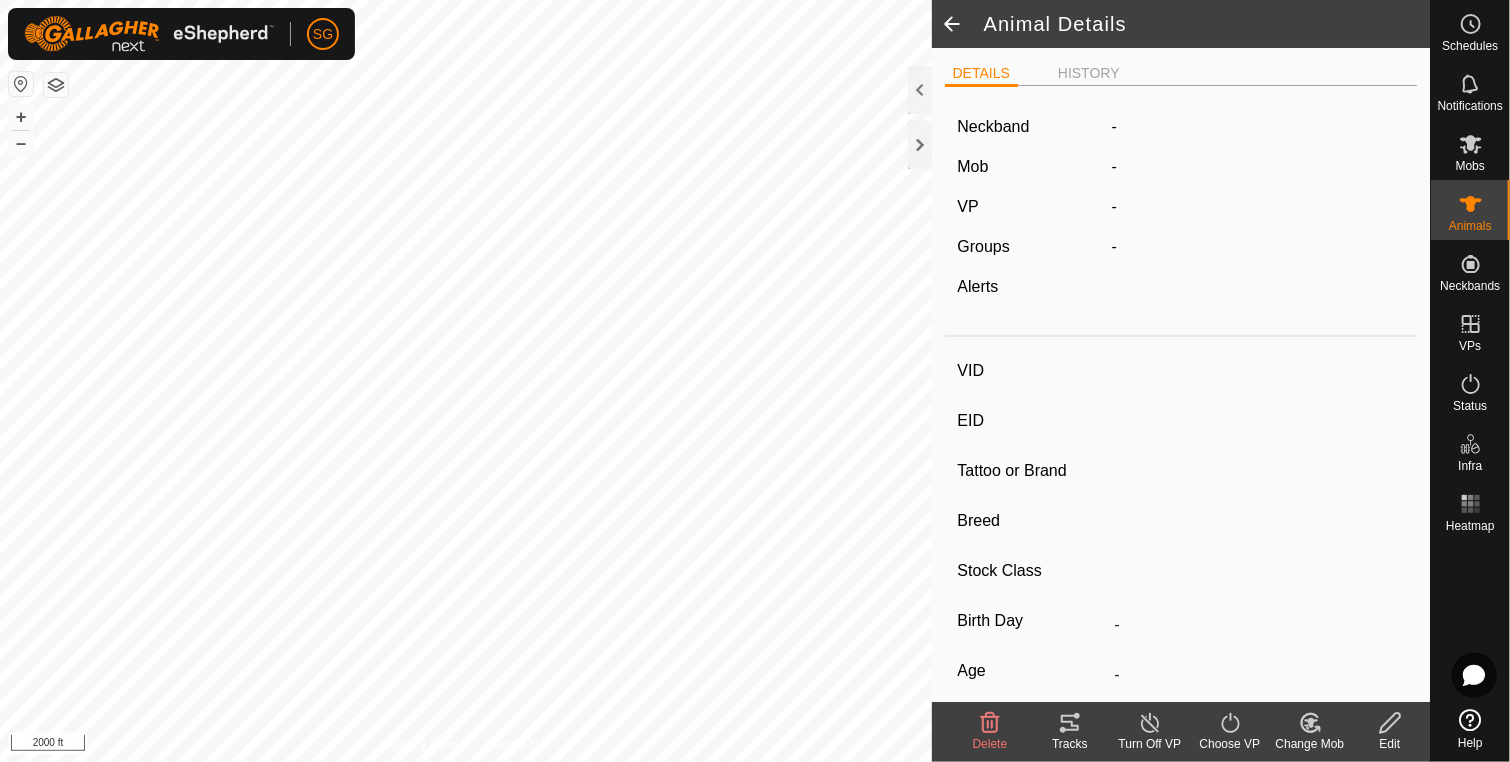type on "020" 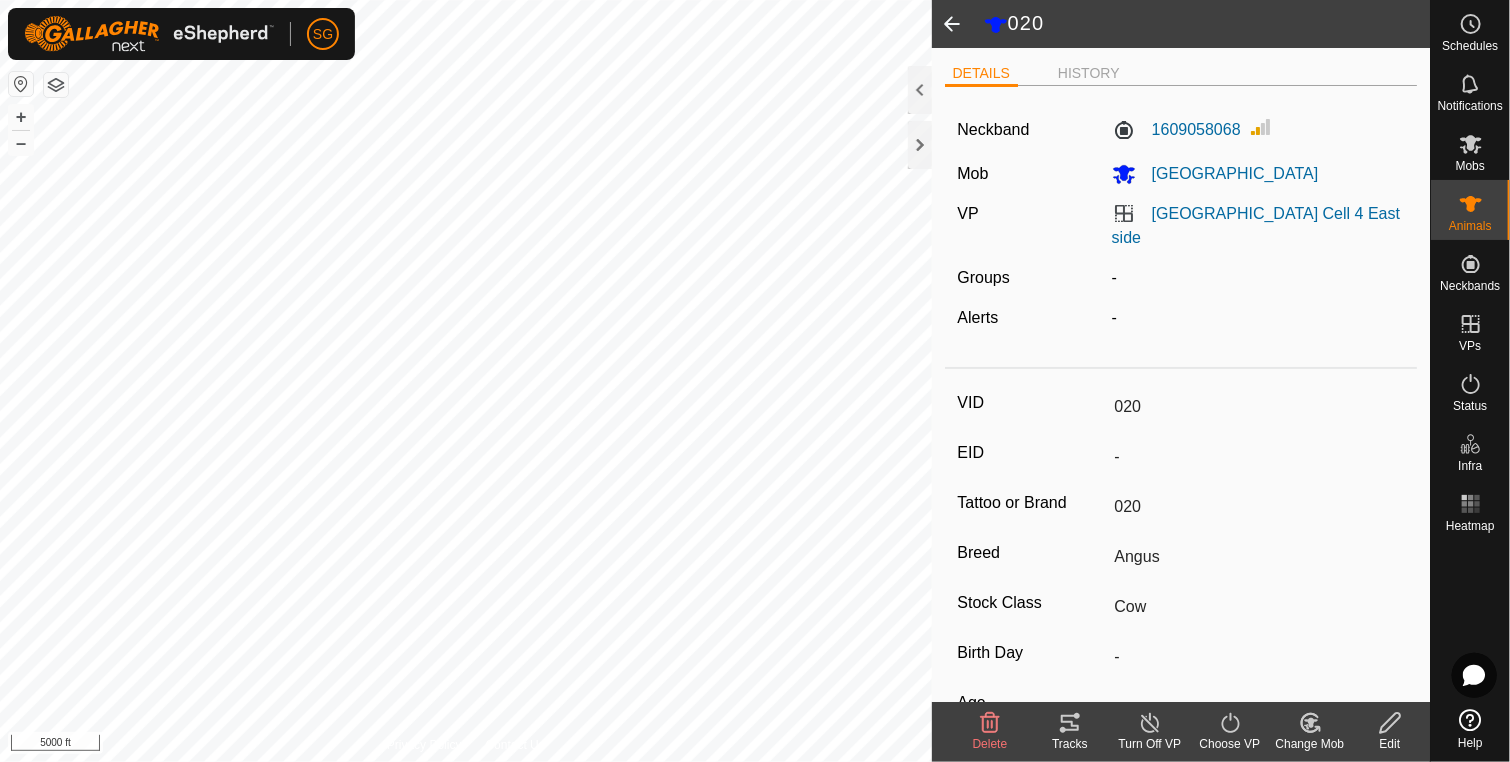 click on "SG Schedules Notifications Mobs Animals Neckbands VPs Status Infra Heatmap Help  020   DETAILS   HISTORY  Neckband 1609058068 Mob [GEOGRAPHIC_DATA] VP [GEOGRAPHIC_DATA] Cell 4 East side Groups  -  Alerts  -  VID 020 EID - Tattoo or Brand 020 Breed Angus Stock Class Cow Birth Day - Age - Pregnancy Status Pregnant Weight 0 kg Expected Daily Weight Gain - Delete  Tracks   Turn Off VP   Choose VP   Change Mob   Edit  Privacy Policy Contact Us + – ⇧ i 5000 ft" at bounding box center [755, 381] 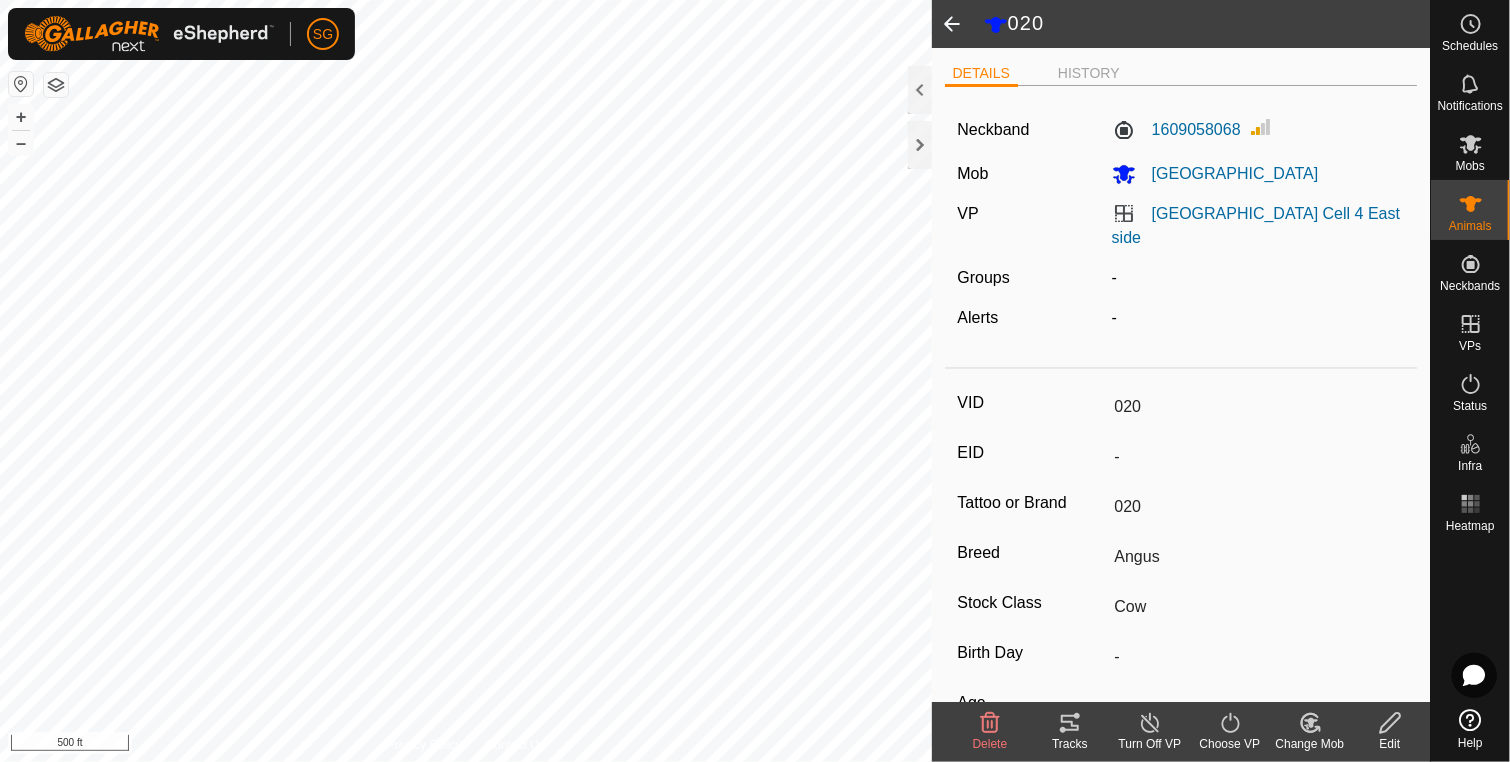 click on "020   DETAILS   HISTORY  Neckband 1609058068 Mob [GEOGRAPHIC_DATA] VP [GEOGRAPHIC_DATA] Cell 4 East side Groups  -  Alerts  -  VID 020 EID - Tattoo or Brand 020 Breed Angus Stock Class Cow Birth Day - Age - Pregnancy Status Pregnant Weight 0 kg Expected Daily Weight Gain - Delete  Tracks   Turn Off VP   Choose VP   Change Mob   Edit  Privacy Policy Contact Us + – ⇧ i 500 ft" 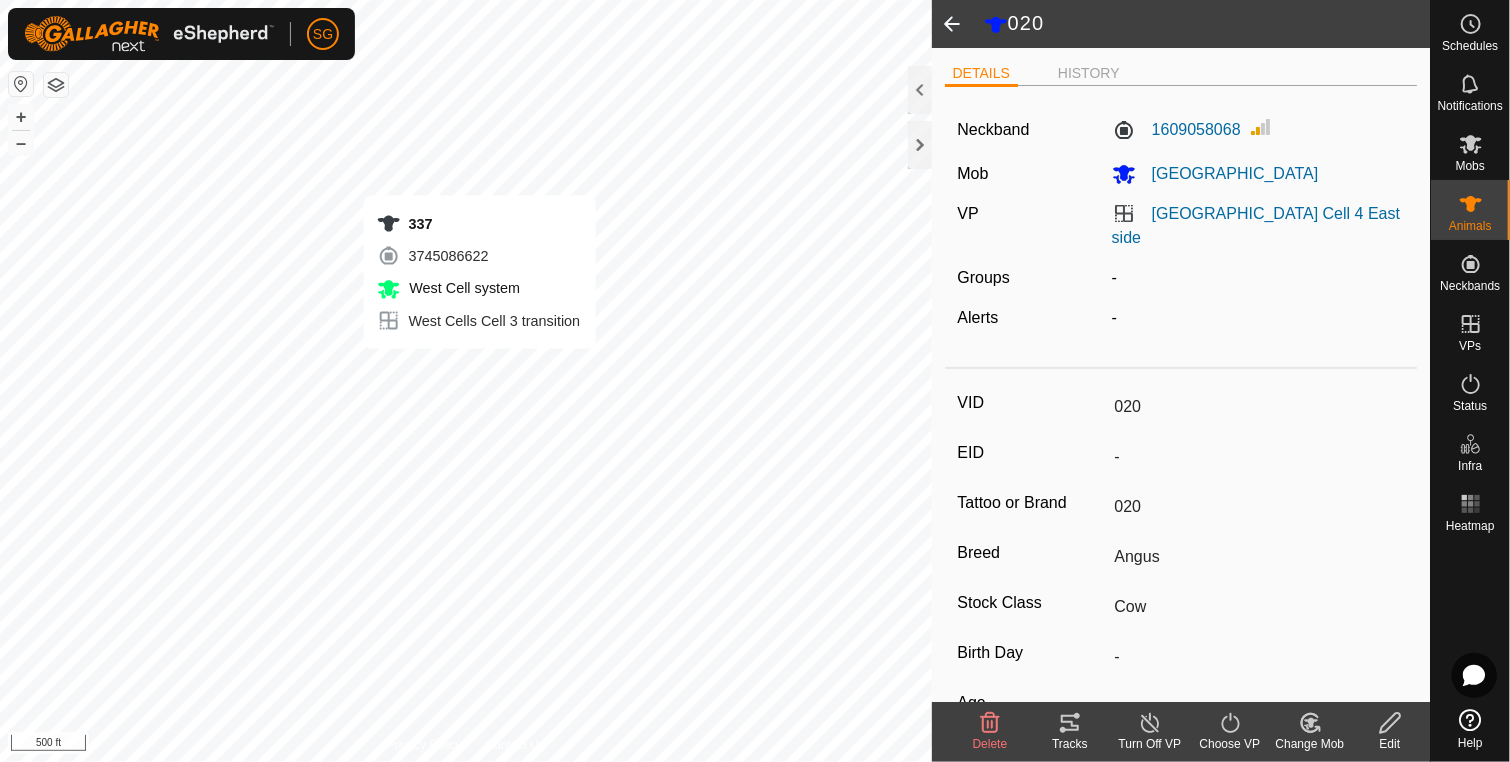 type 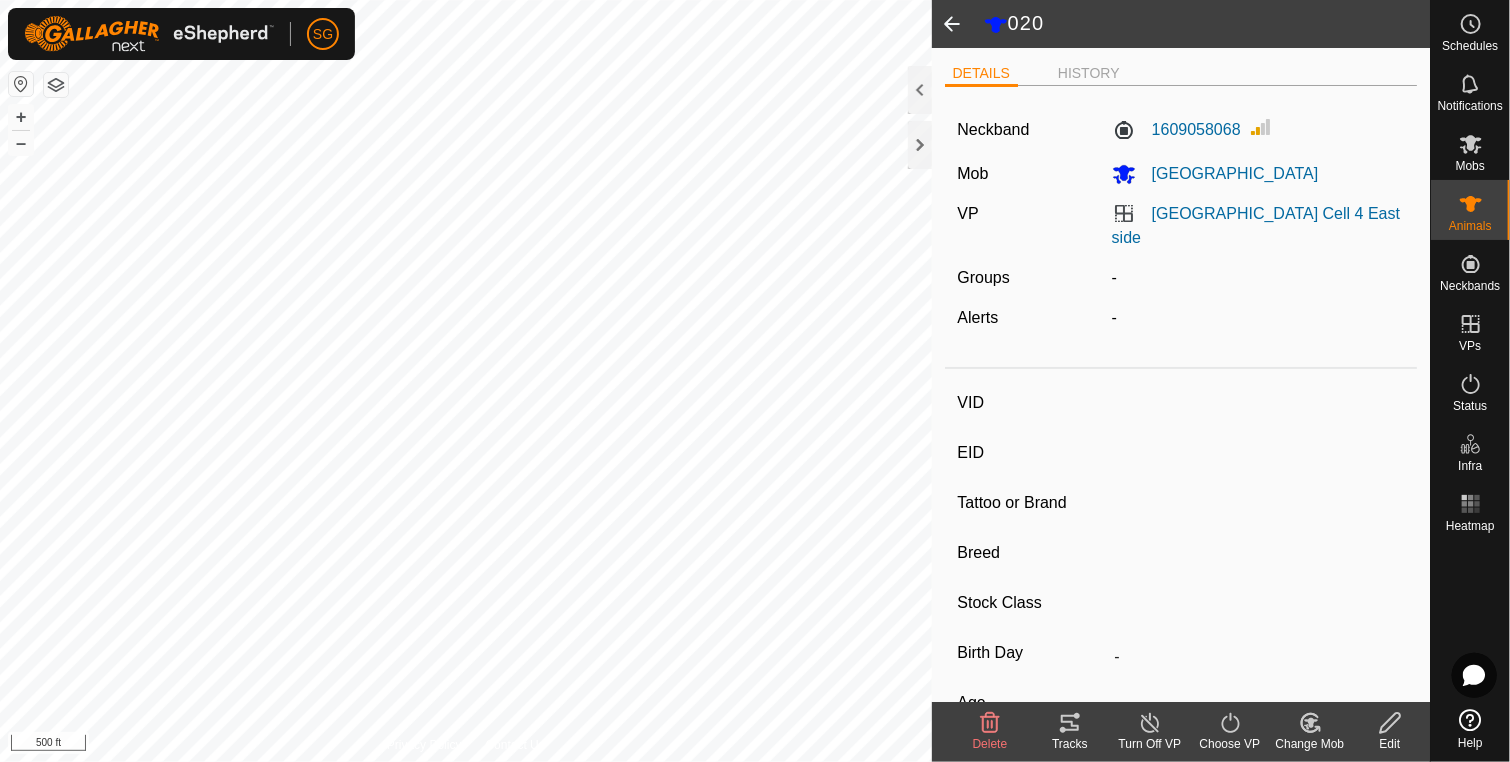 type on "337" 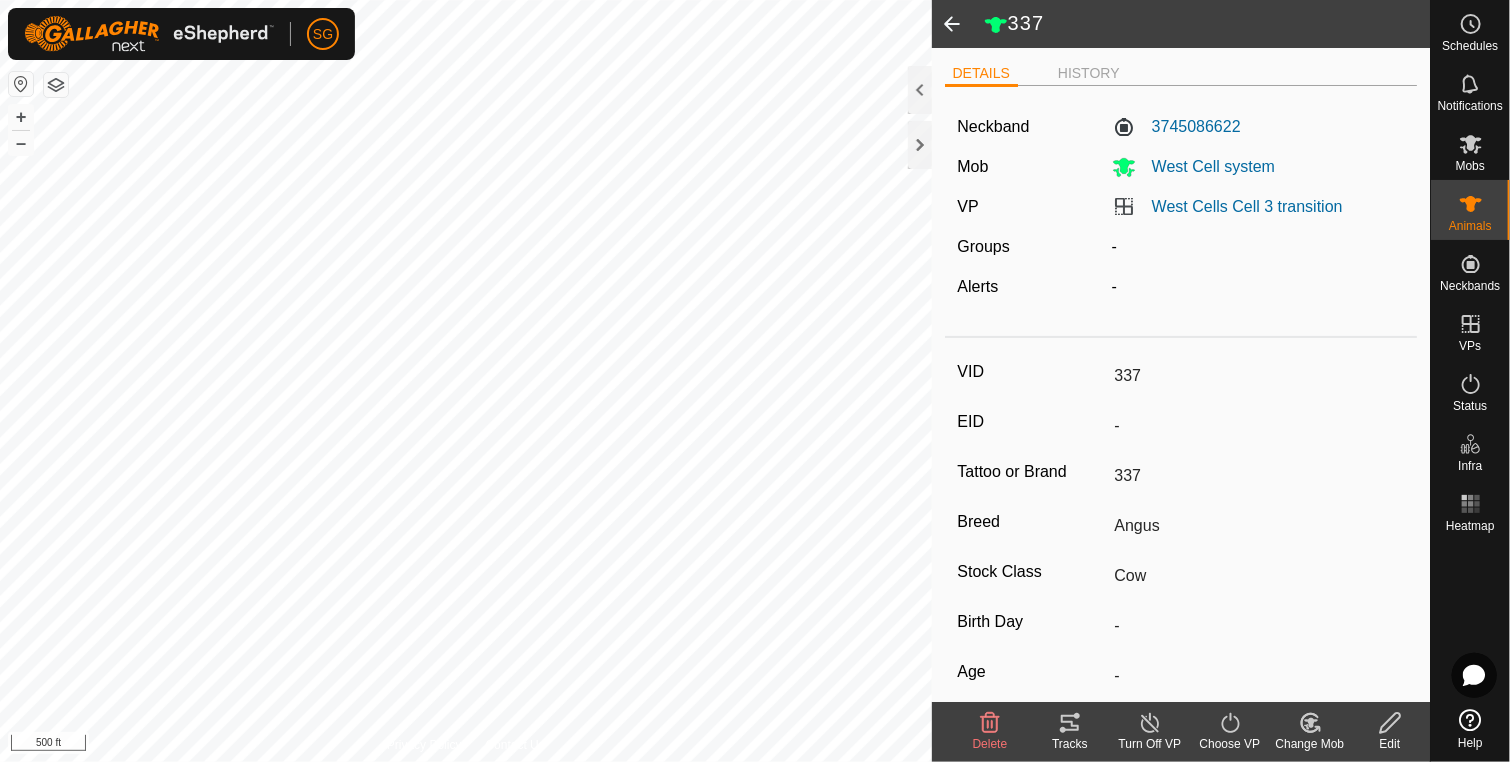 type 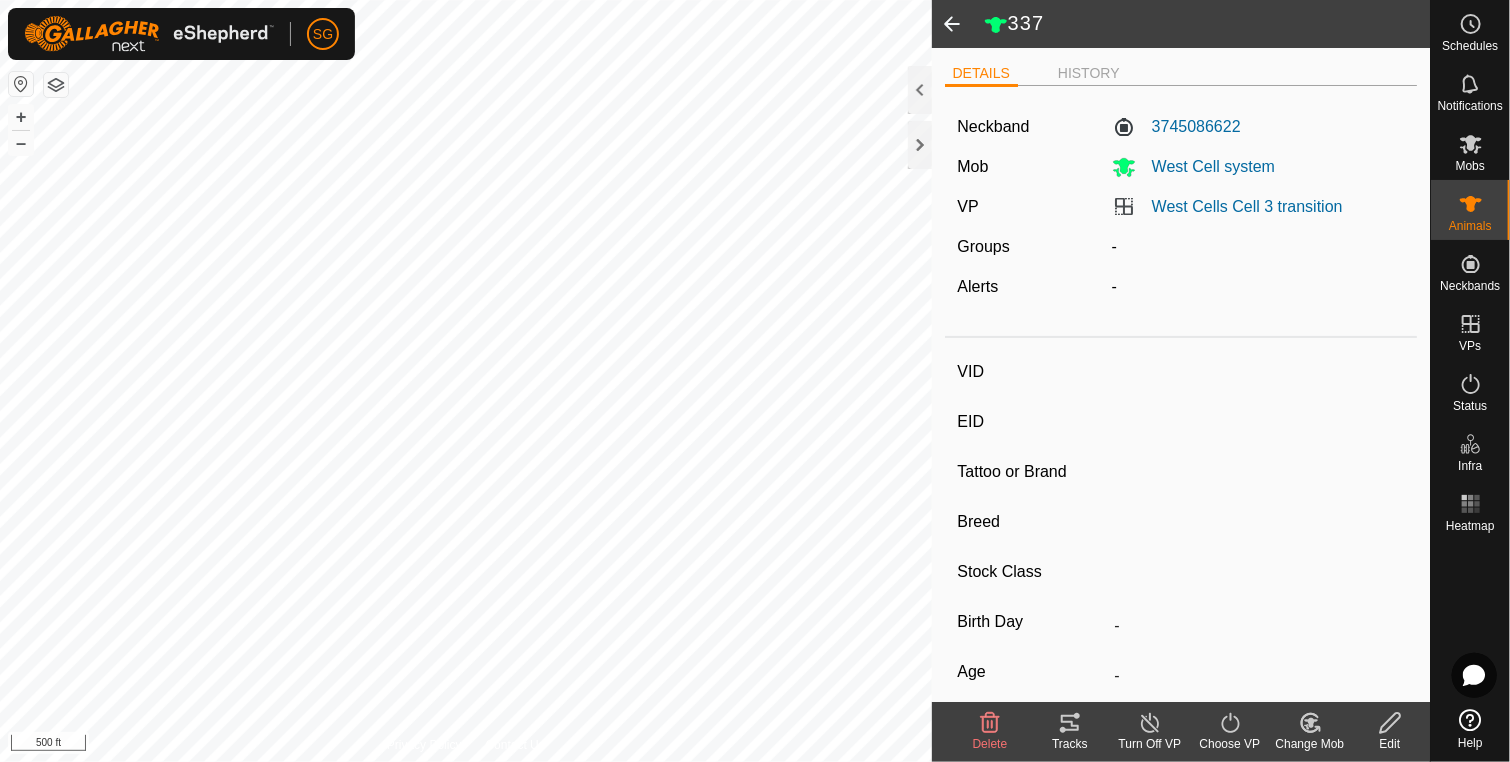 type on "970" 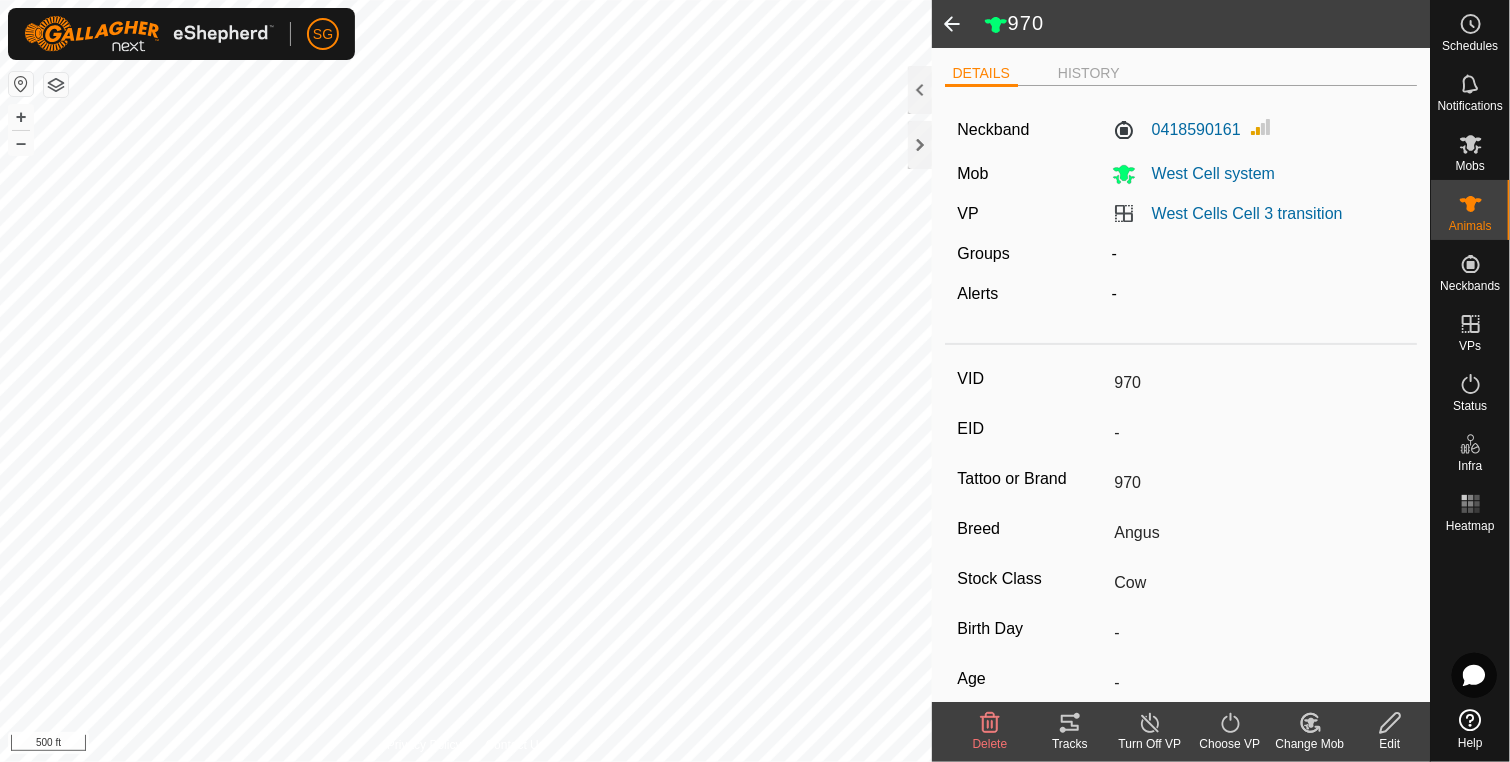 click 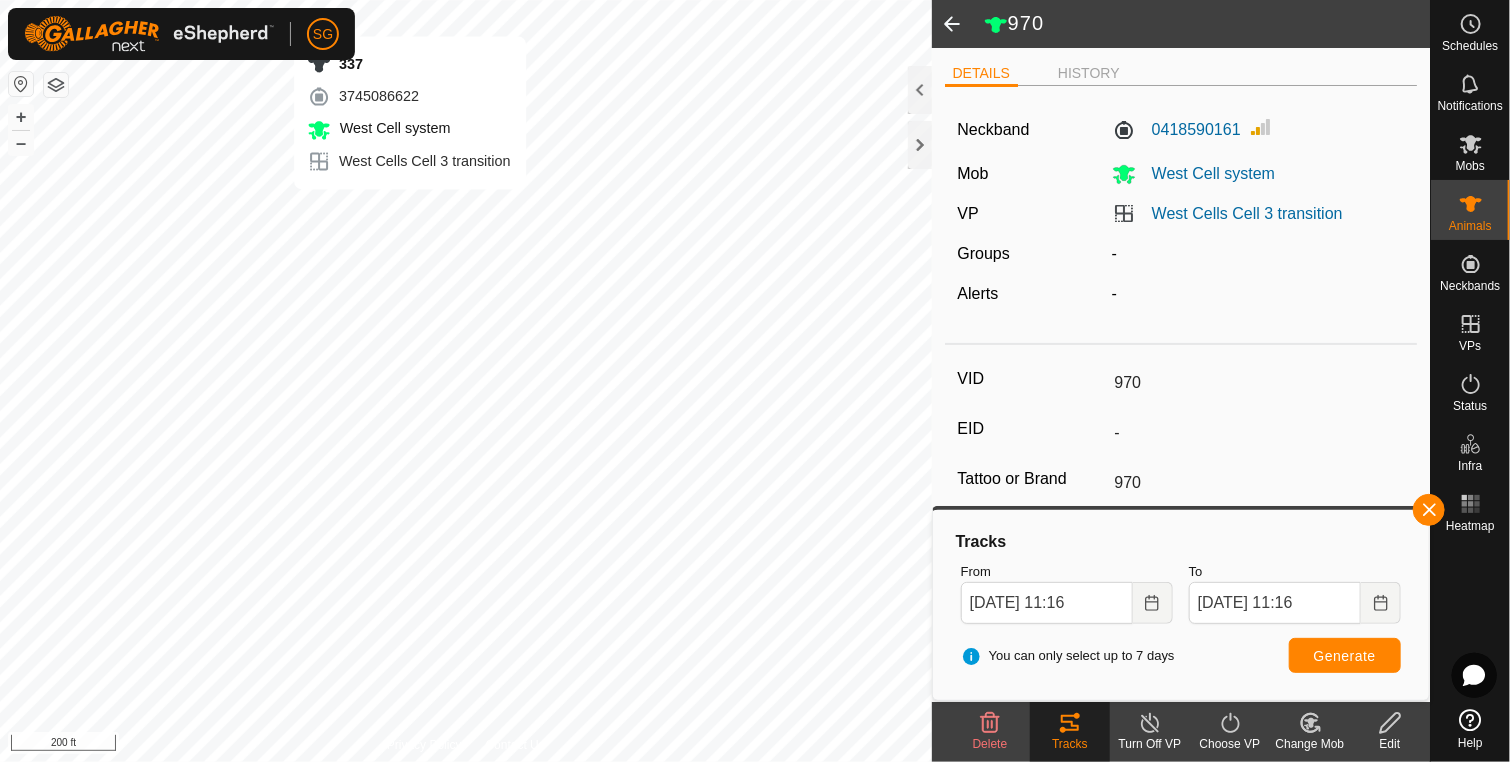 type 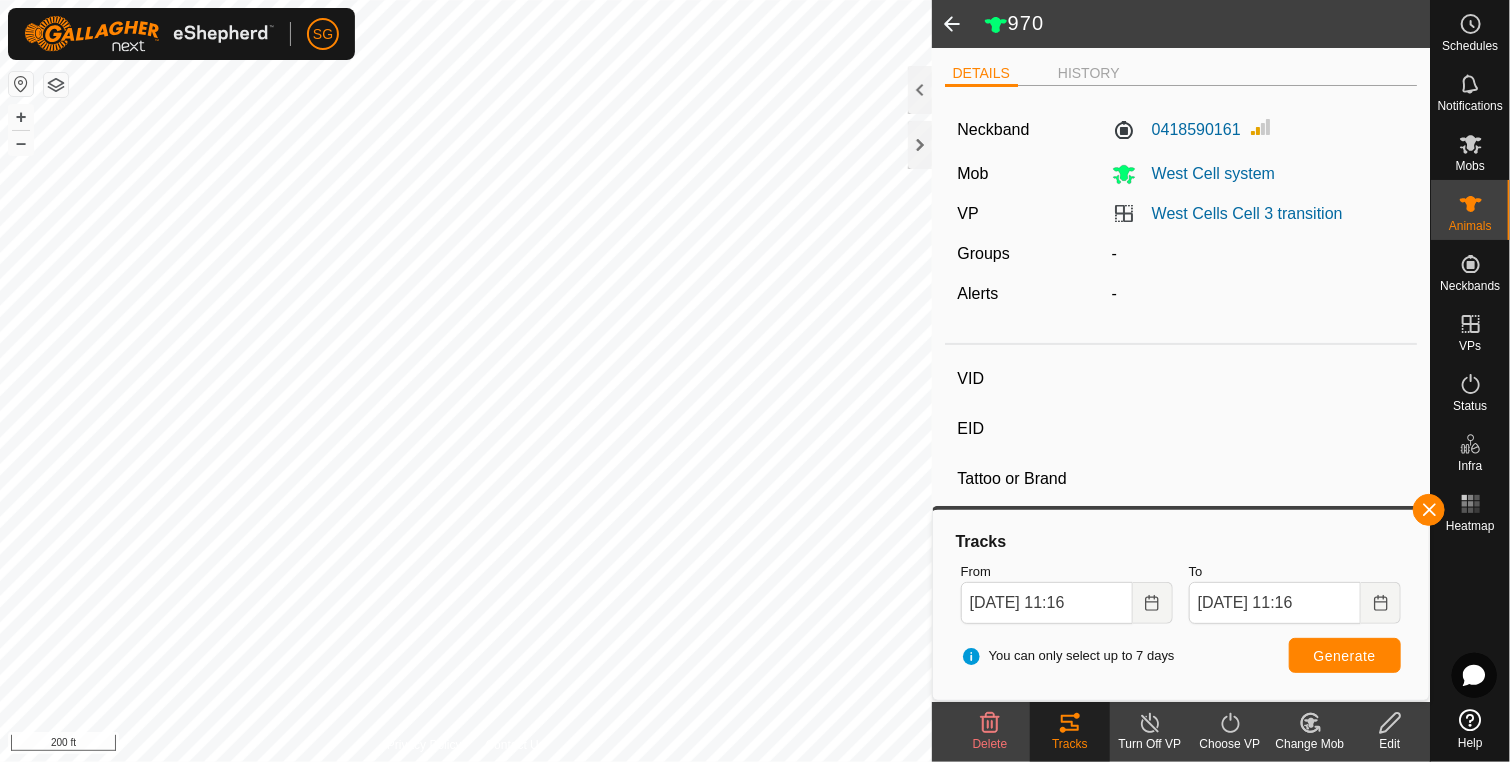 type on "337" 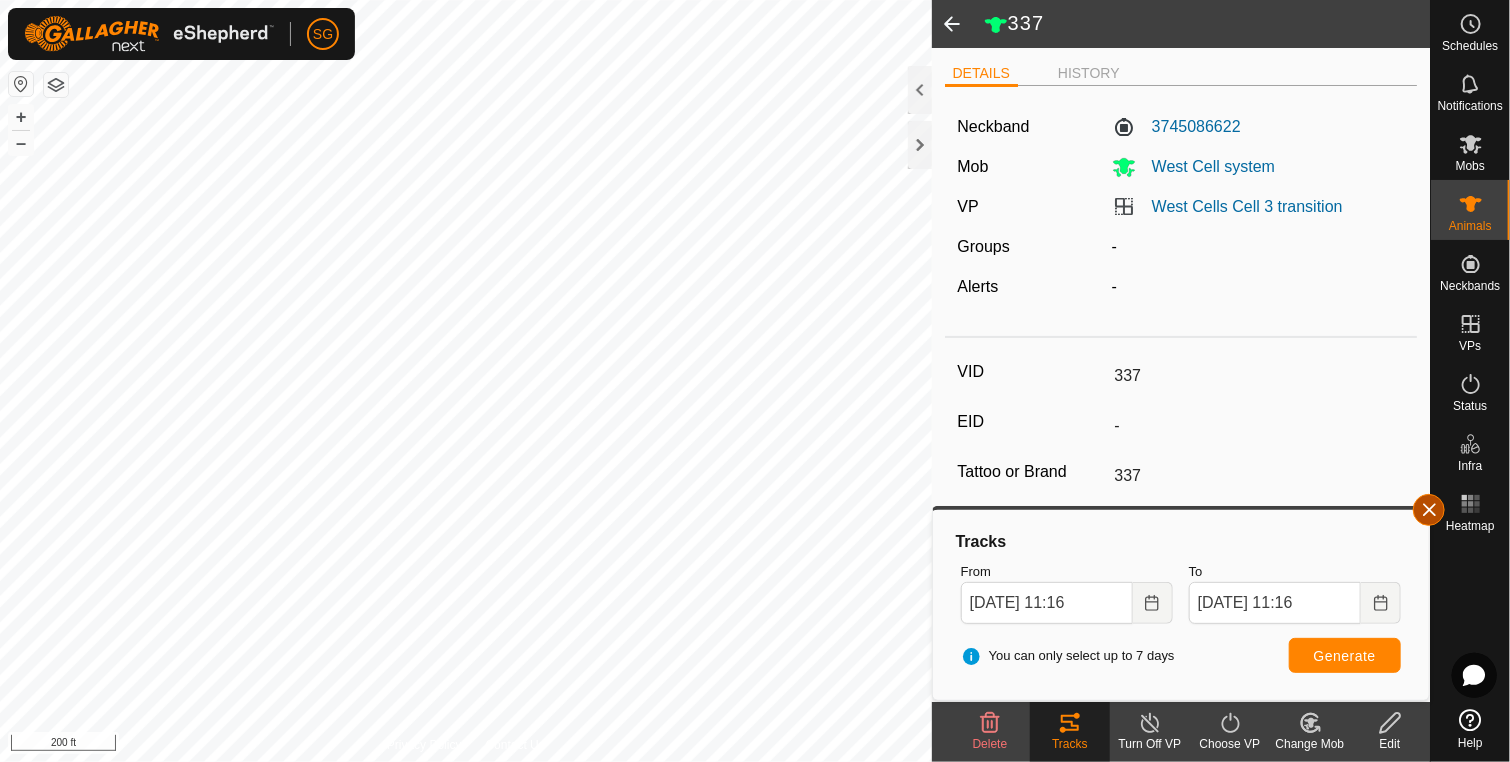 click at bounding box center [1429, 510] 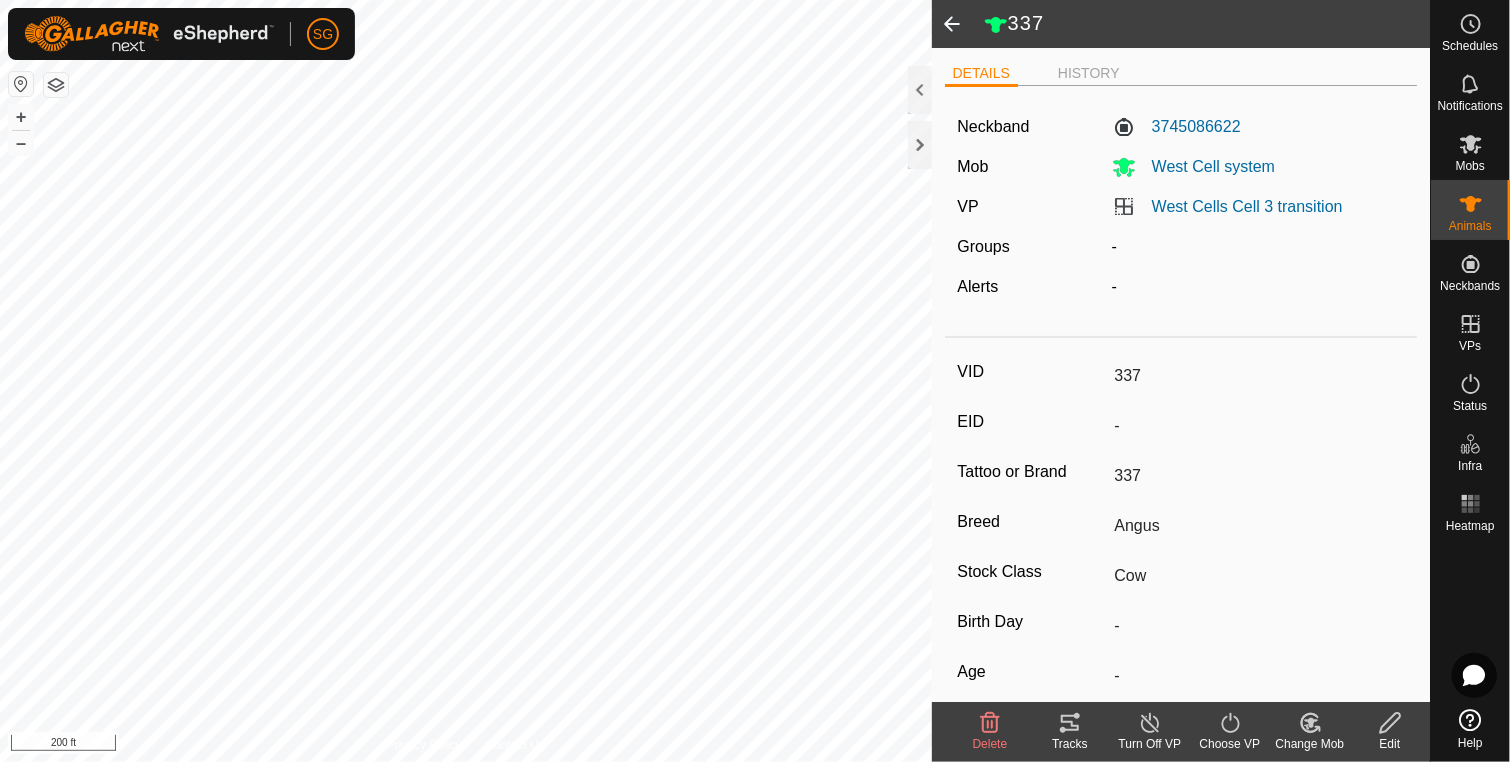 click 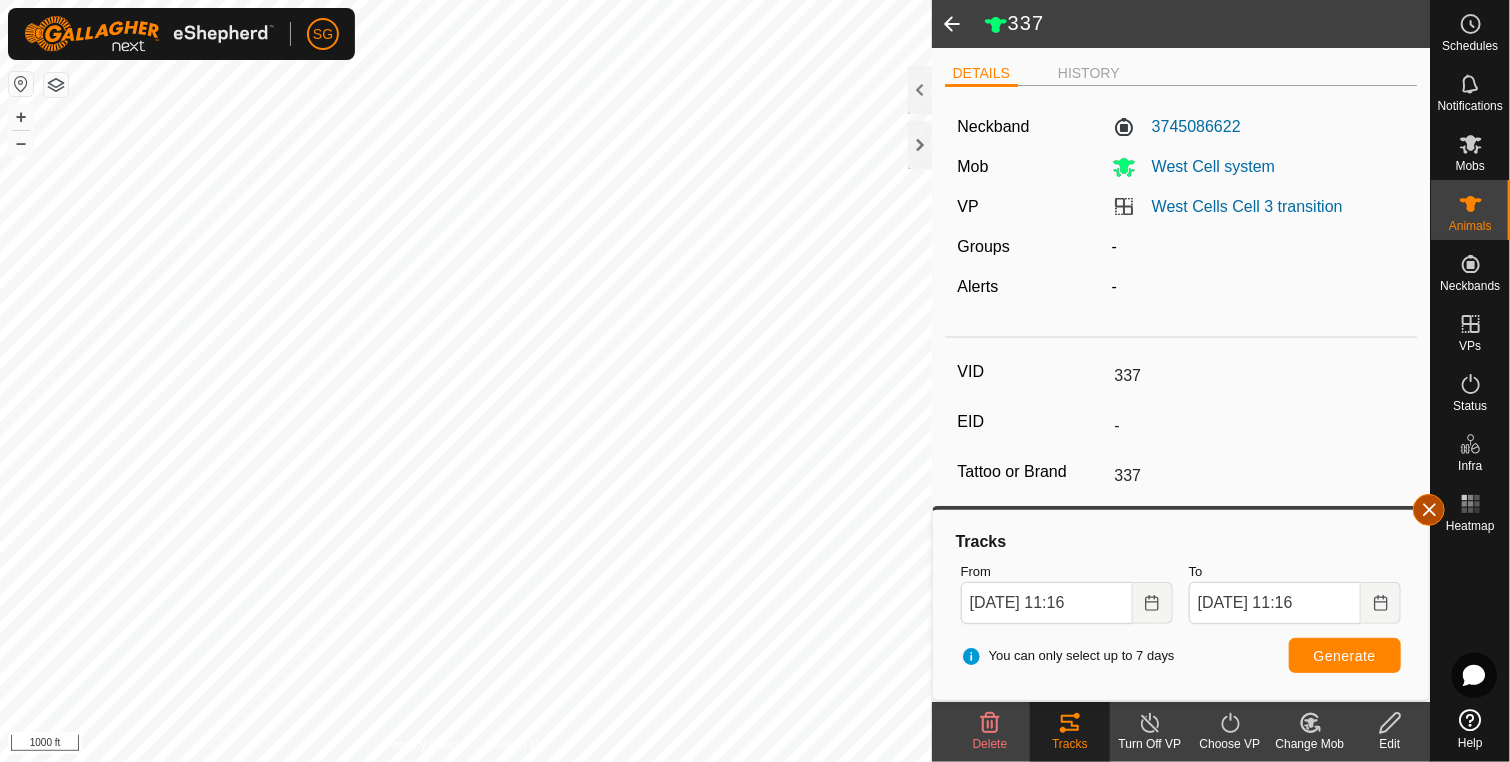 click at bounding box center (1429, 510) 